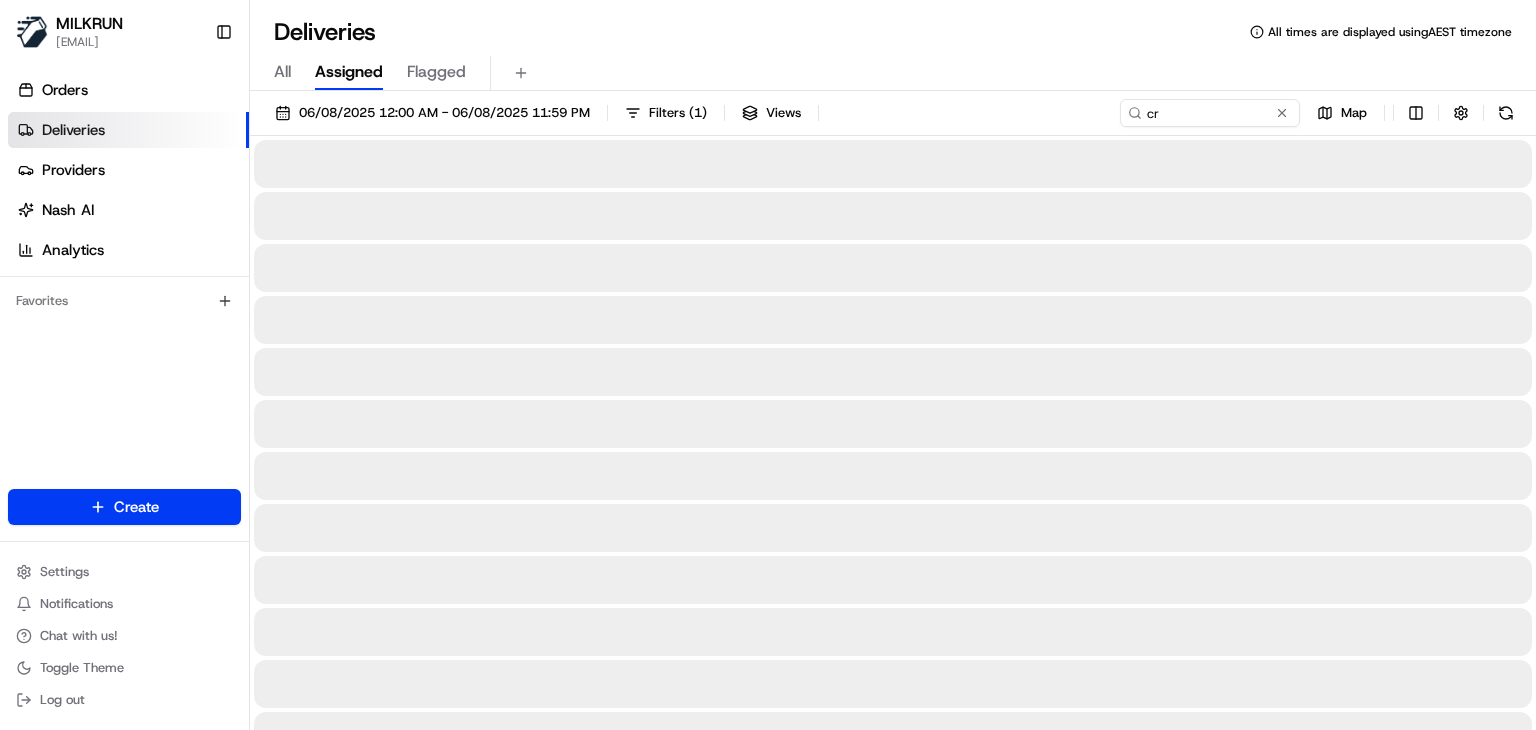 scroll, scrollTop: 0, scrollLeft: 0, axis: both 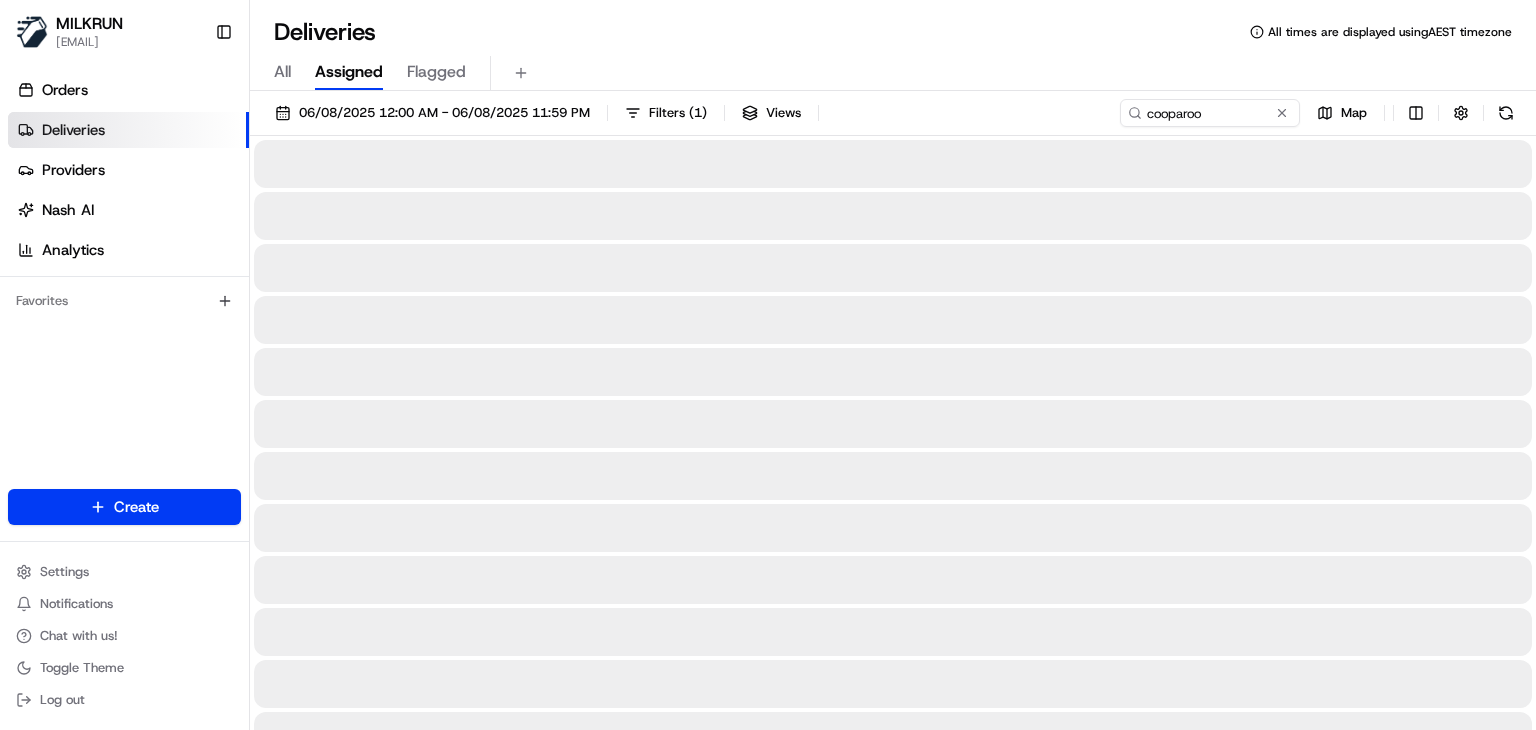 type on "cooparoo" 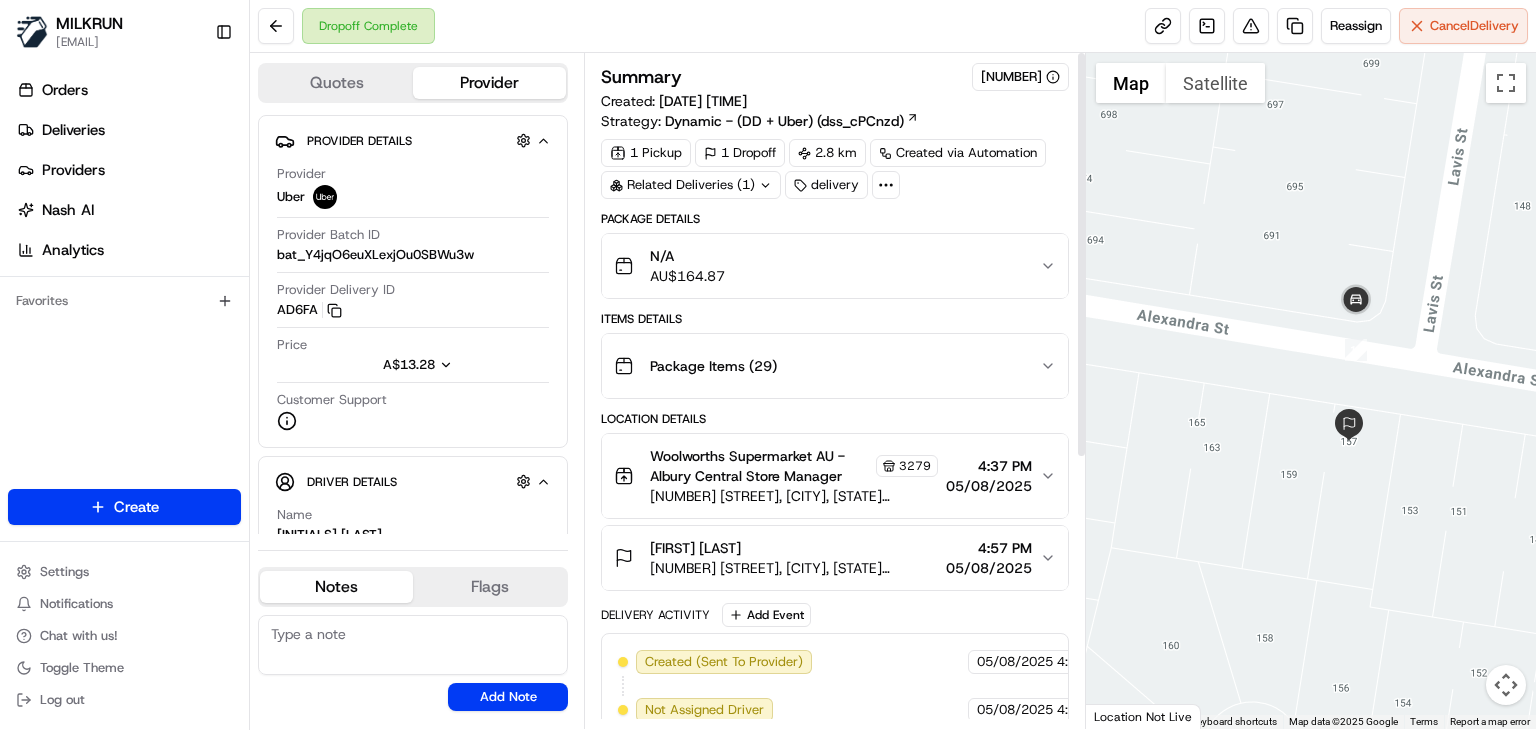 scroll, scrollTop: 0, scrollLeft: 0, axis: both 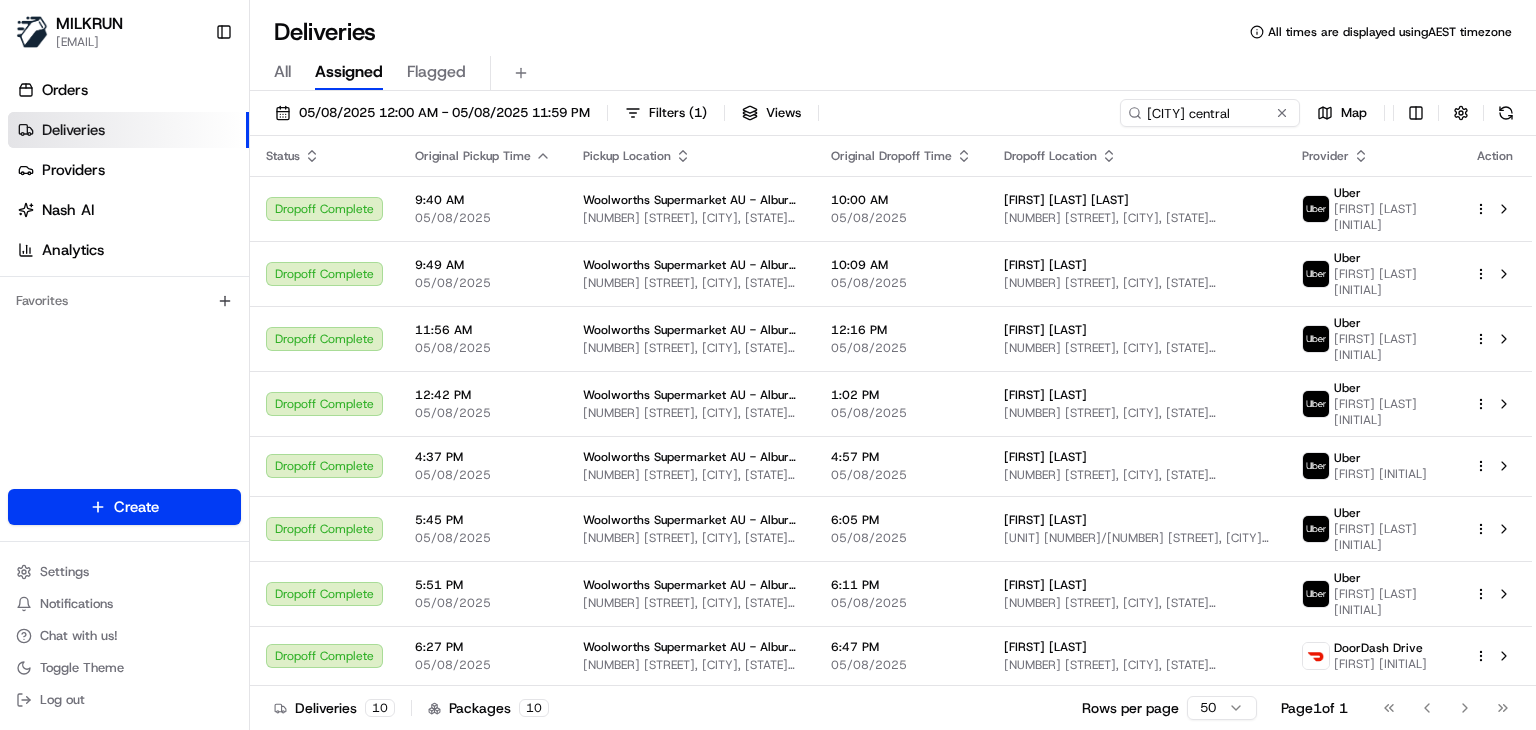 click on "Deliveries All times are displayed using  AEST   timezone" at bounding box center [893, 32] 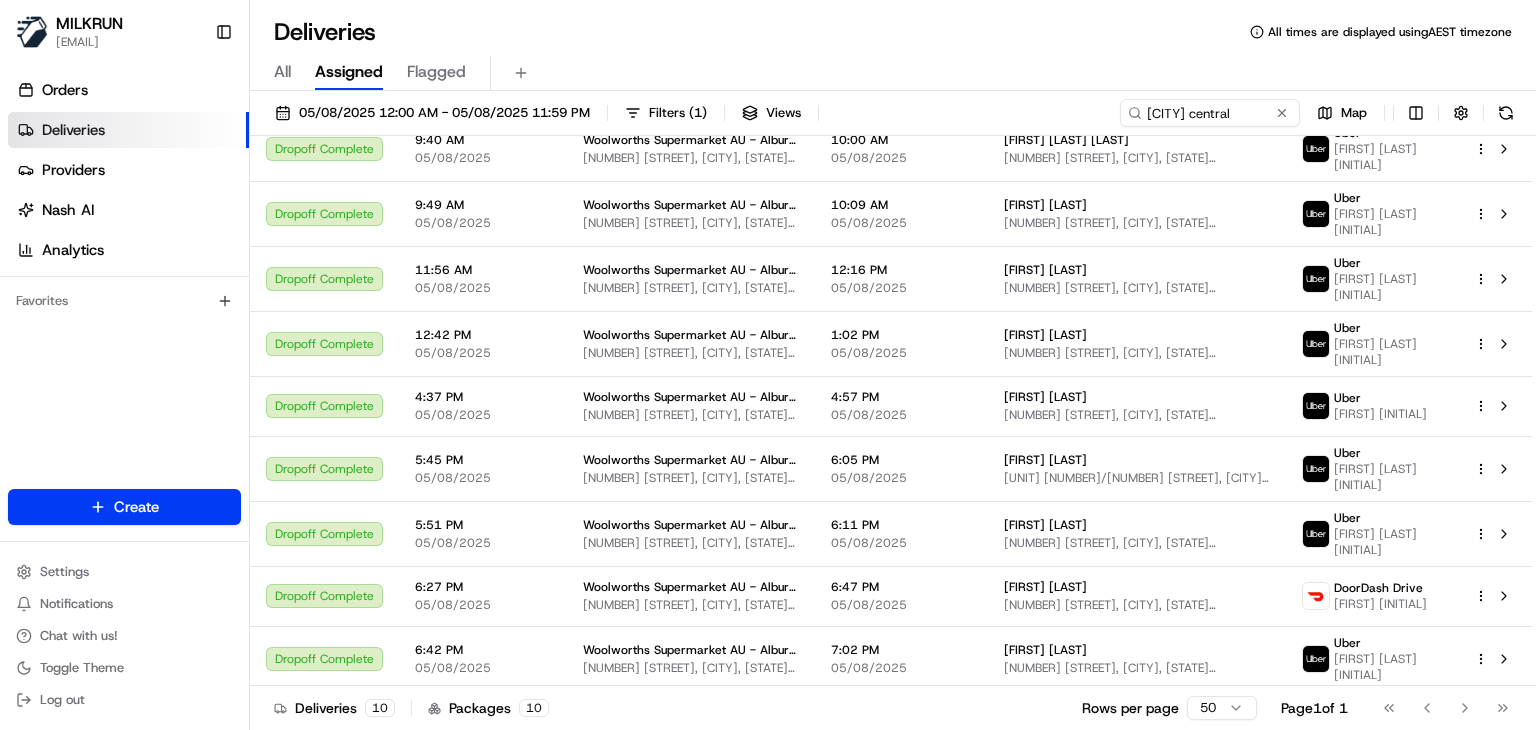 click on "All Assigned Flagged" at bounding box center (893, 73) 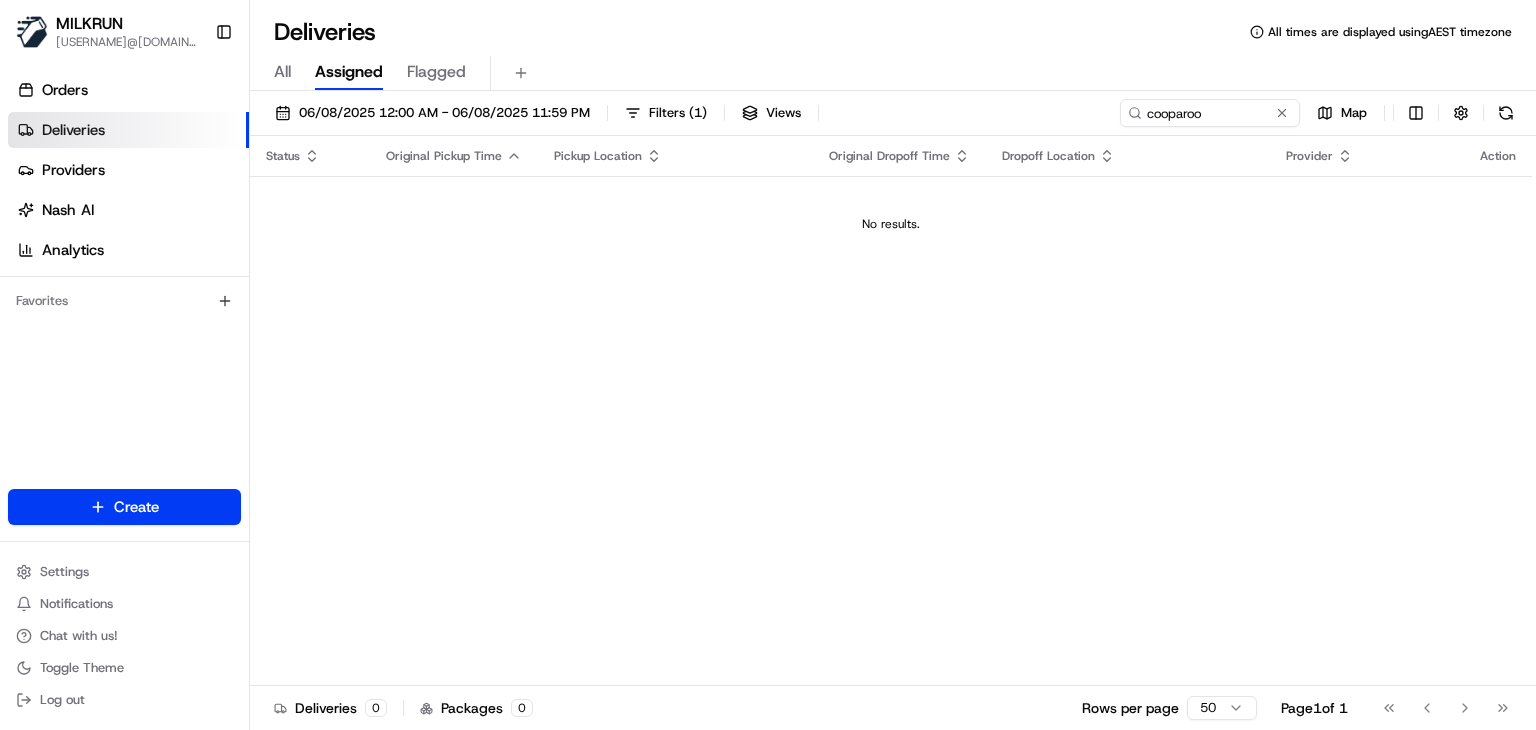 scroll, scrollTop: 0, scrollLeft: 0, axis: both 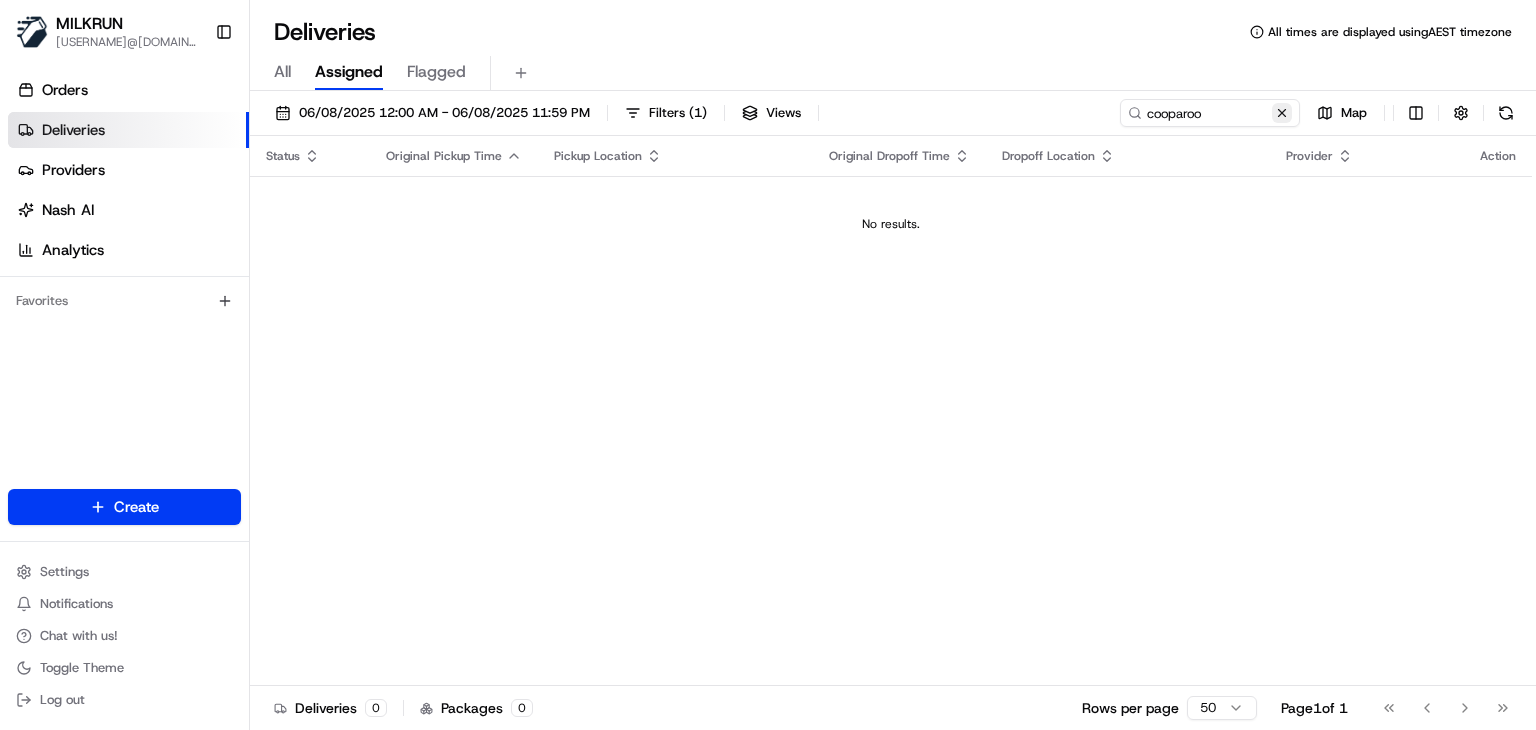 click at bounding box center [1282, 113] 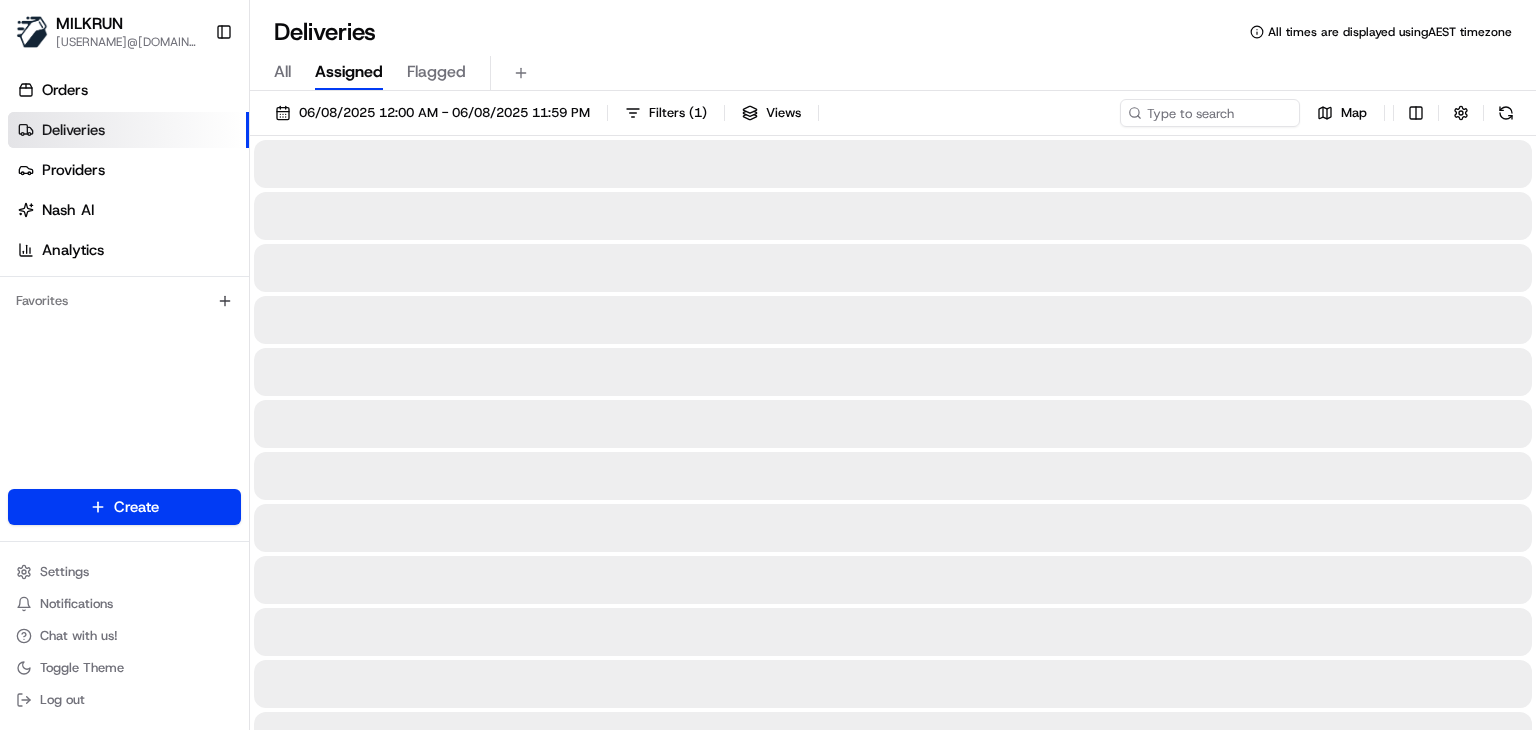 click on "Deliveries All times are displayed using  AEST   timezone" at bounding box center (893, 32) 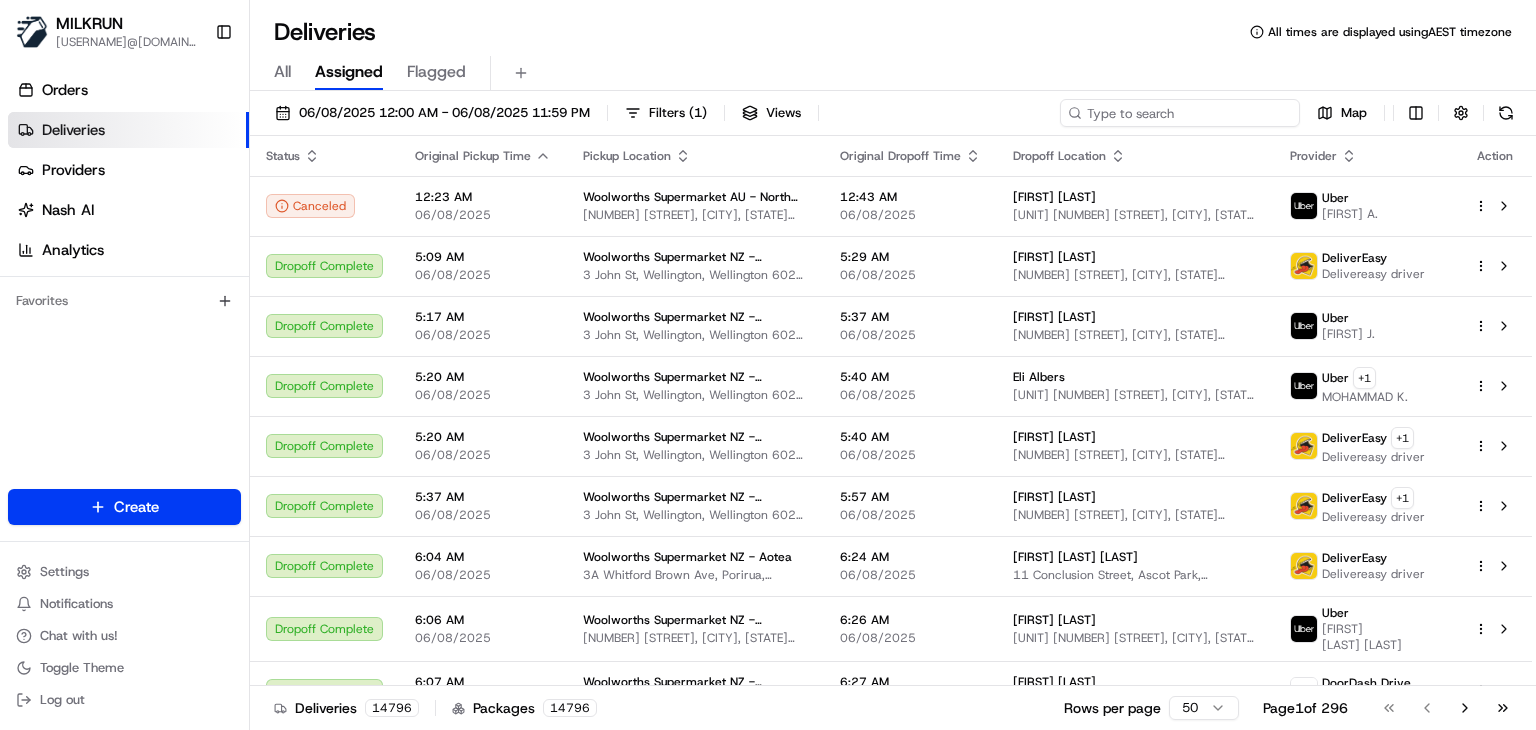 click at bounding box center [1180, 113] 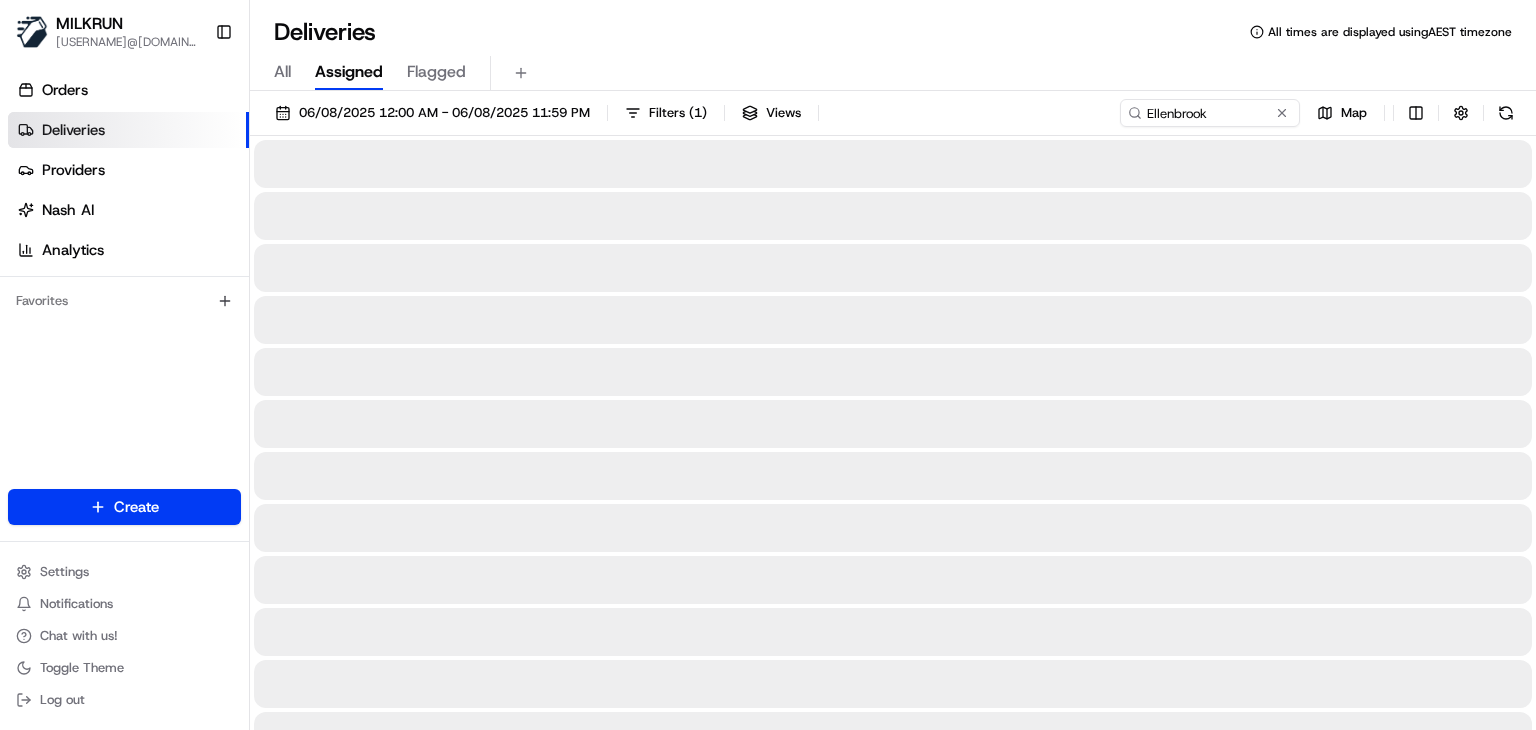 click on "Deliveries All times are displayed using  AEST   timezone" at bounding box center [893, 32] 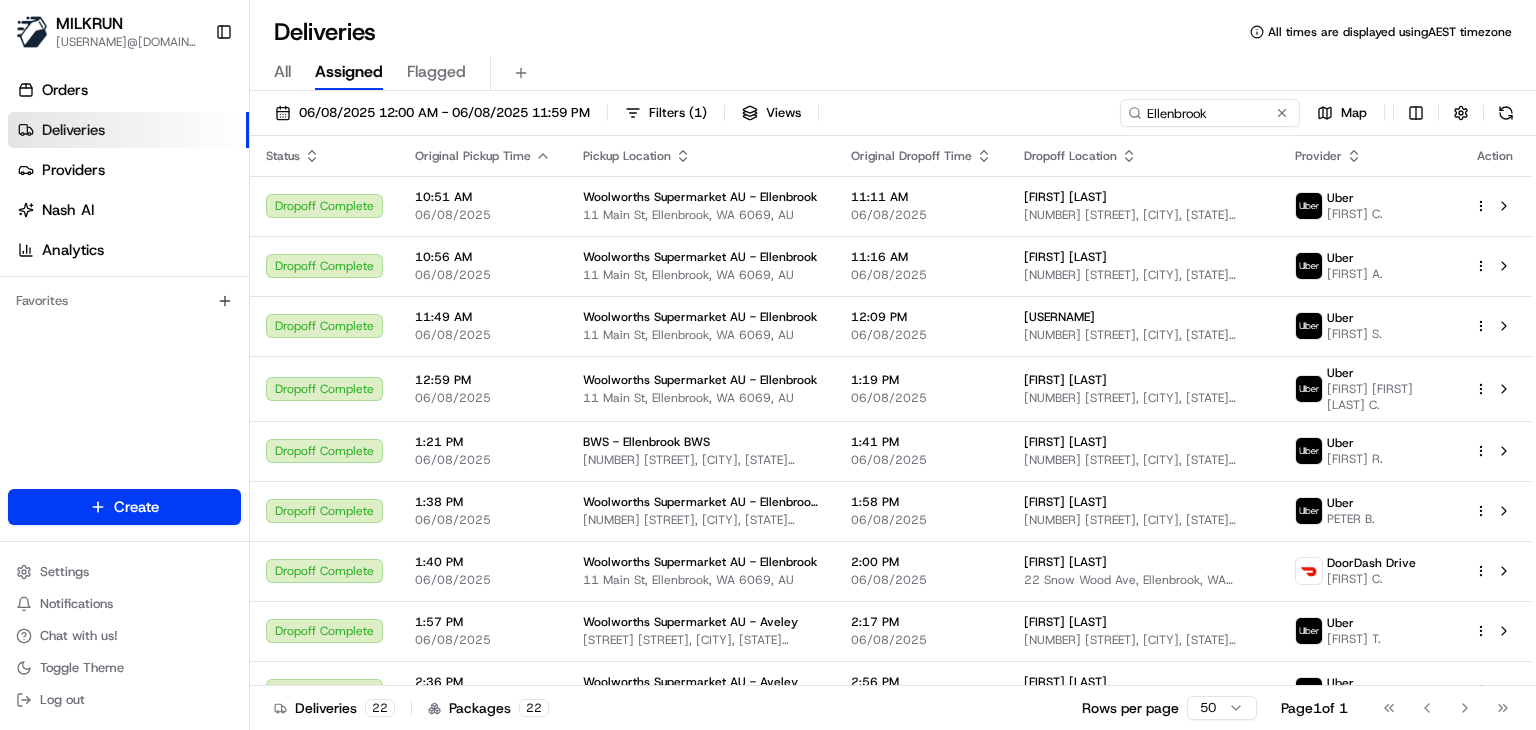 click on "Deliveries All times are displayed using  AEST   timezone" at bounding box center [893, 32] 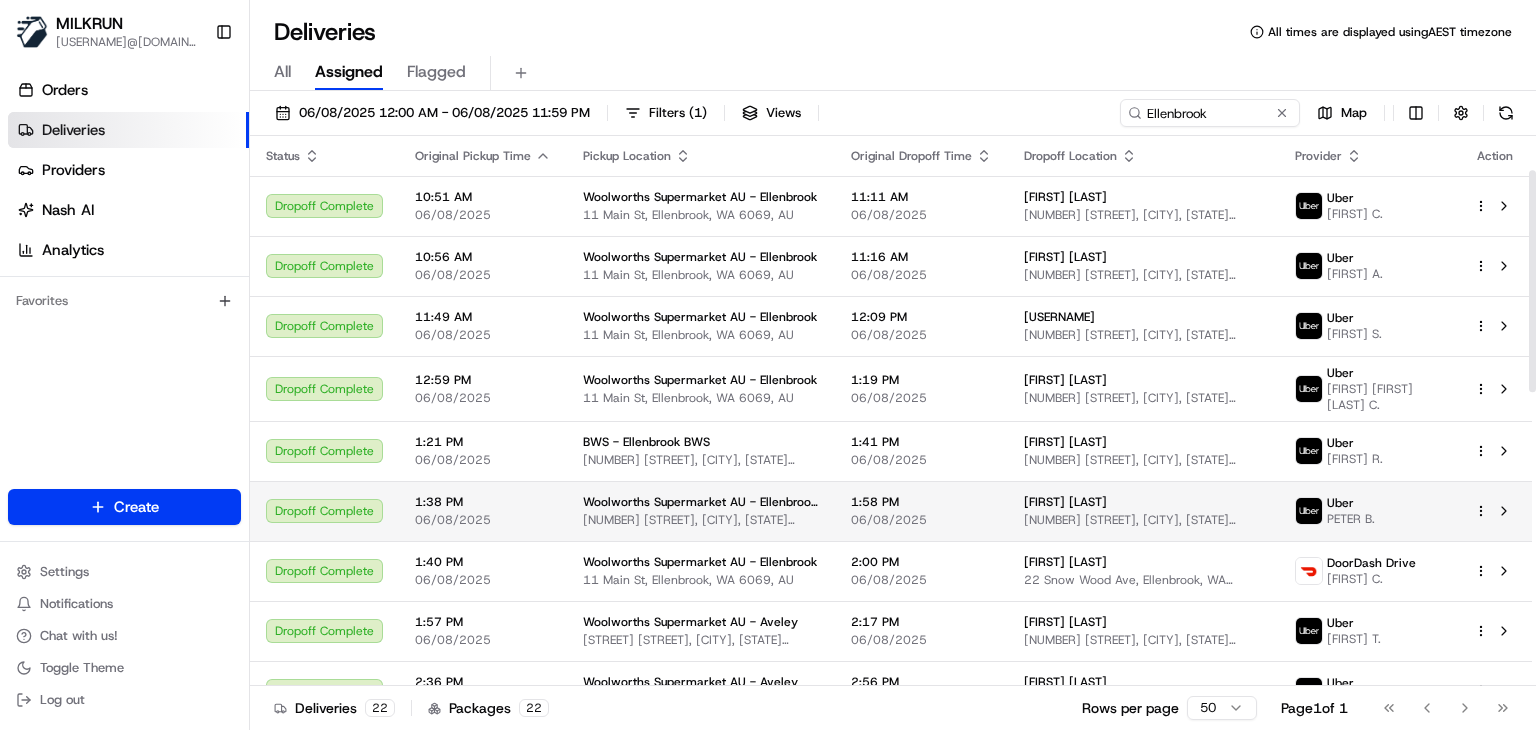 scroll, scrollTop: 815, scrollLeft: 0, axis: vertical 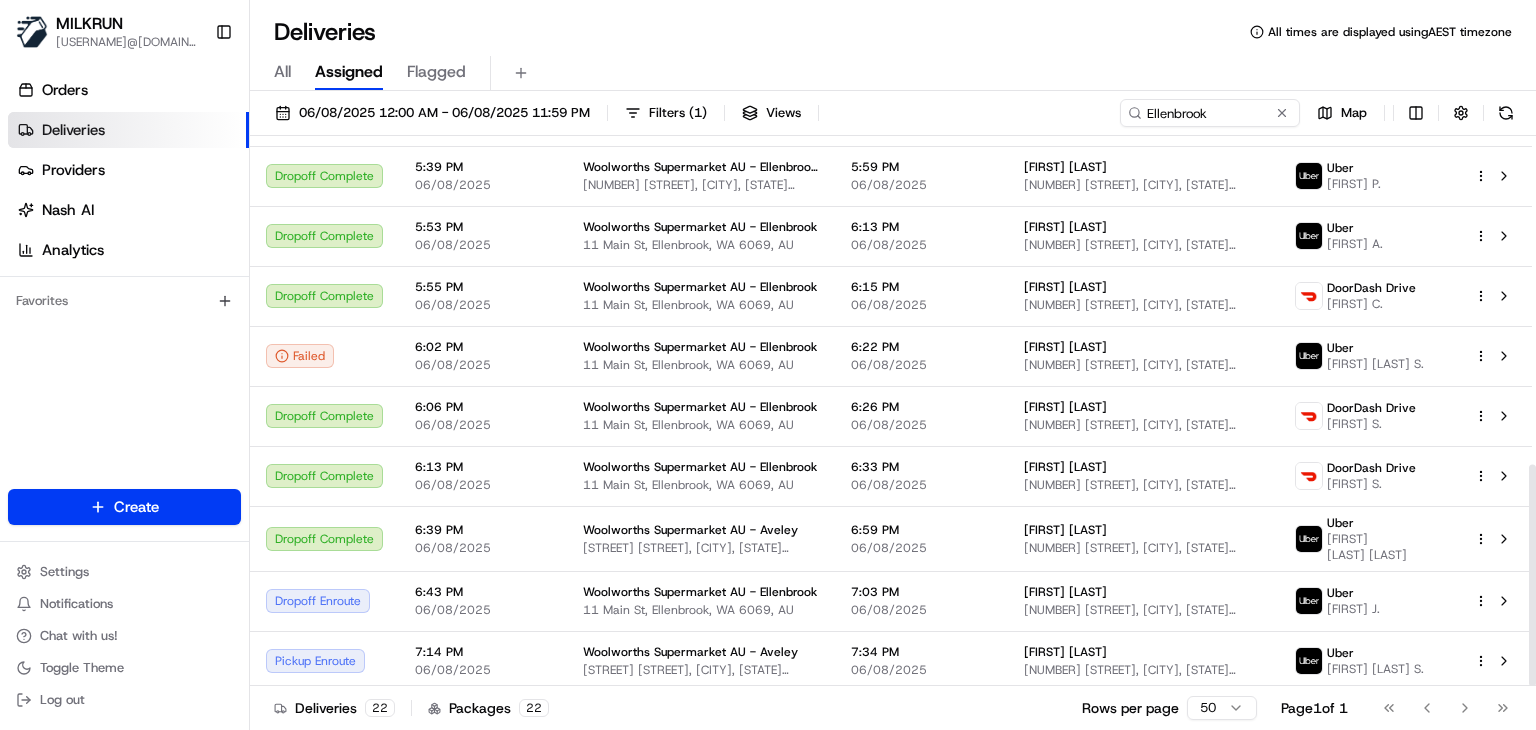 click on "Deliveries 22 Packages 22 Rows per page 50 Page  1  of   1 Go to first page Go to previous page Go to next page Go to last page" at bounding box center (893, 707) 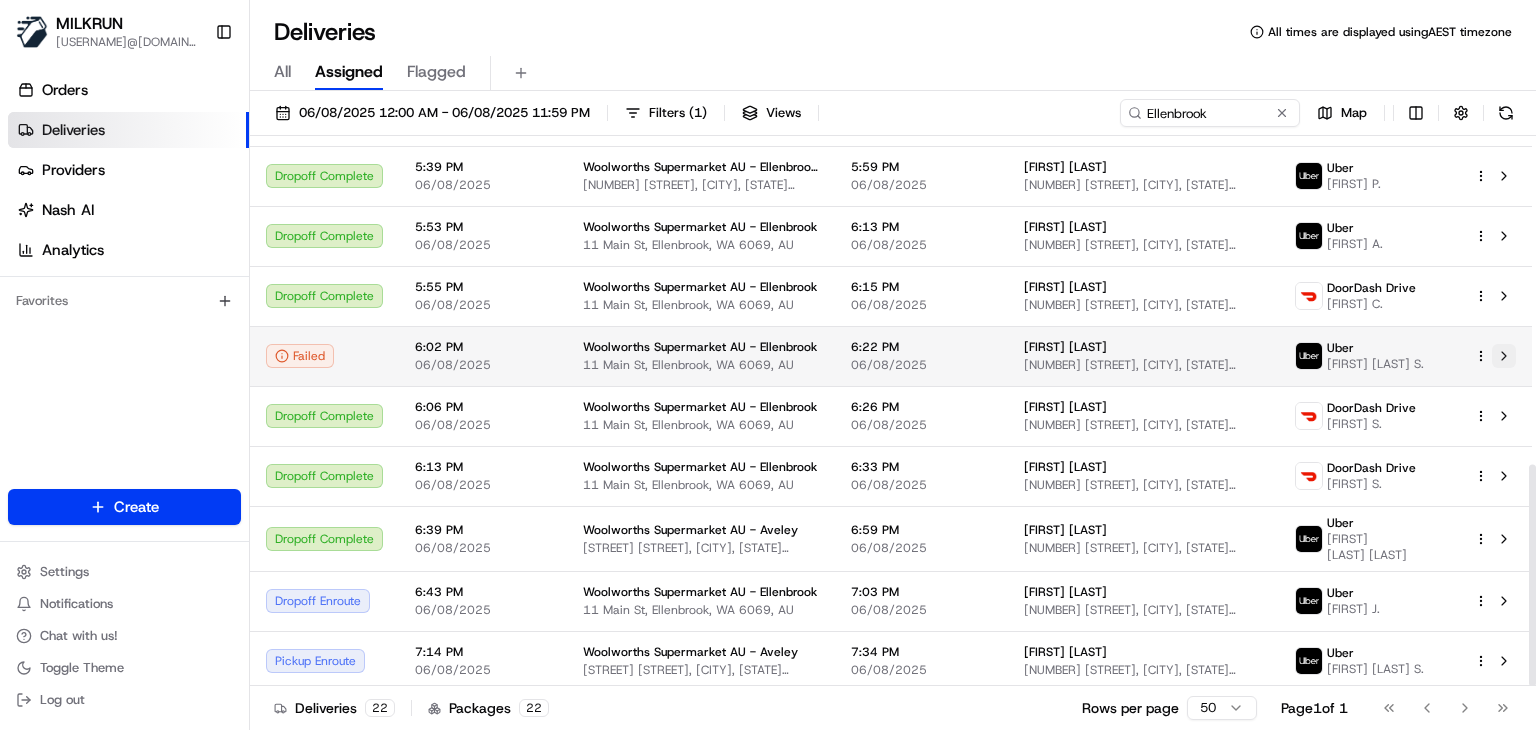 click at bounding box center [1504, 356] 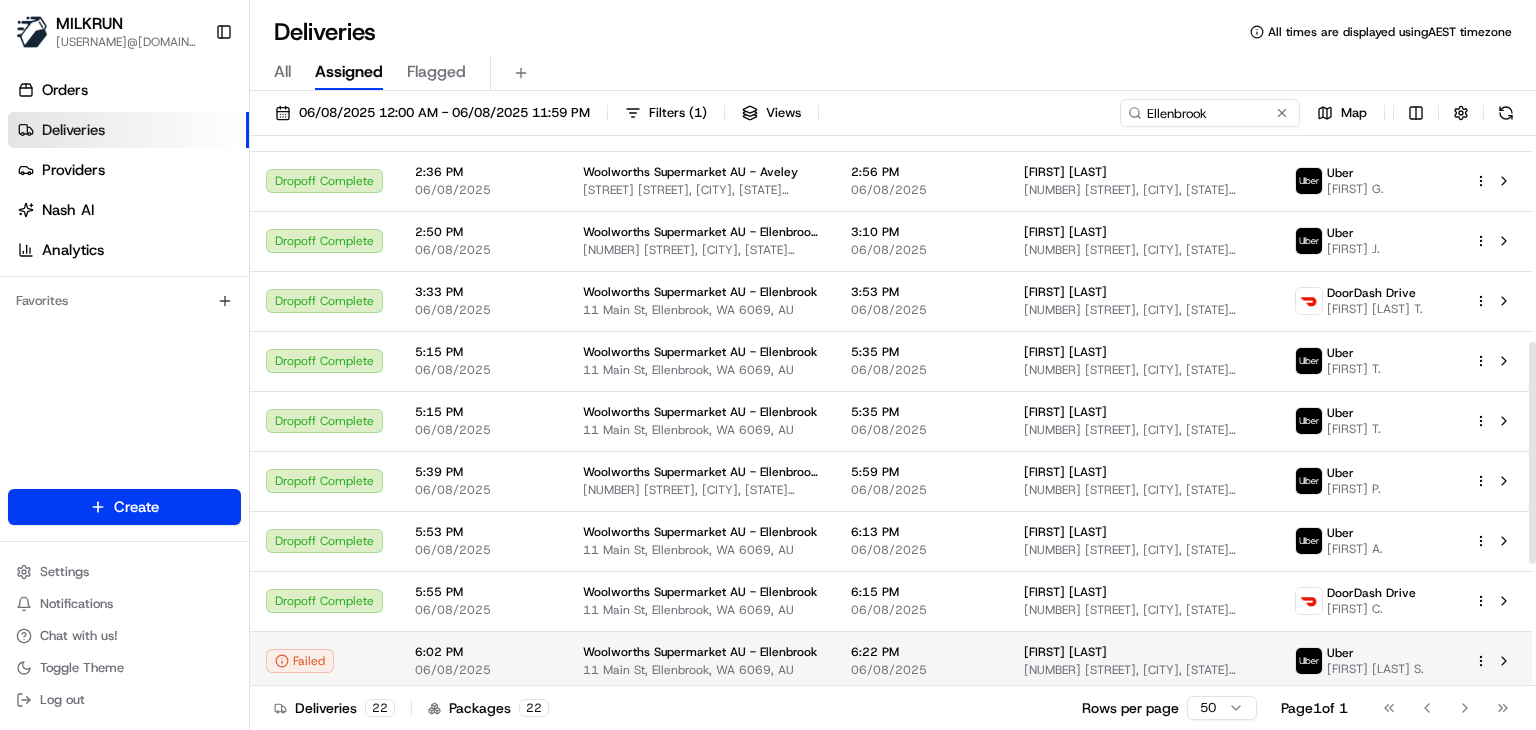 scroll, scrollTop: 815, scrollLeft: 0, axis: vertical 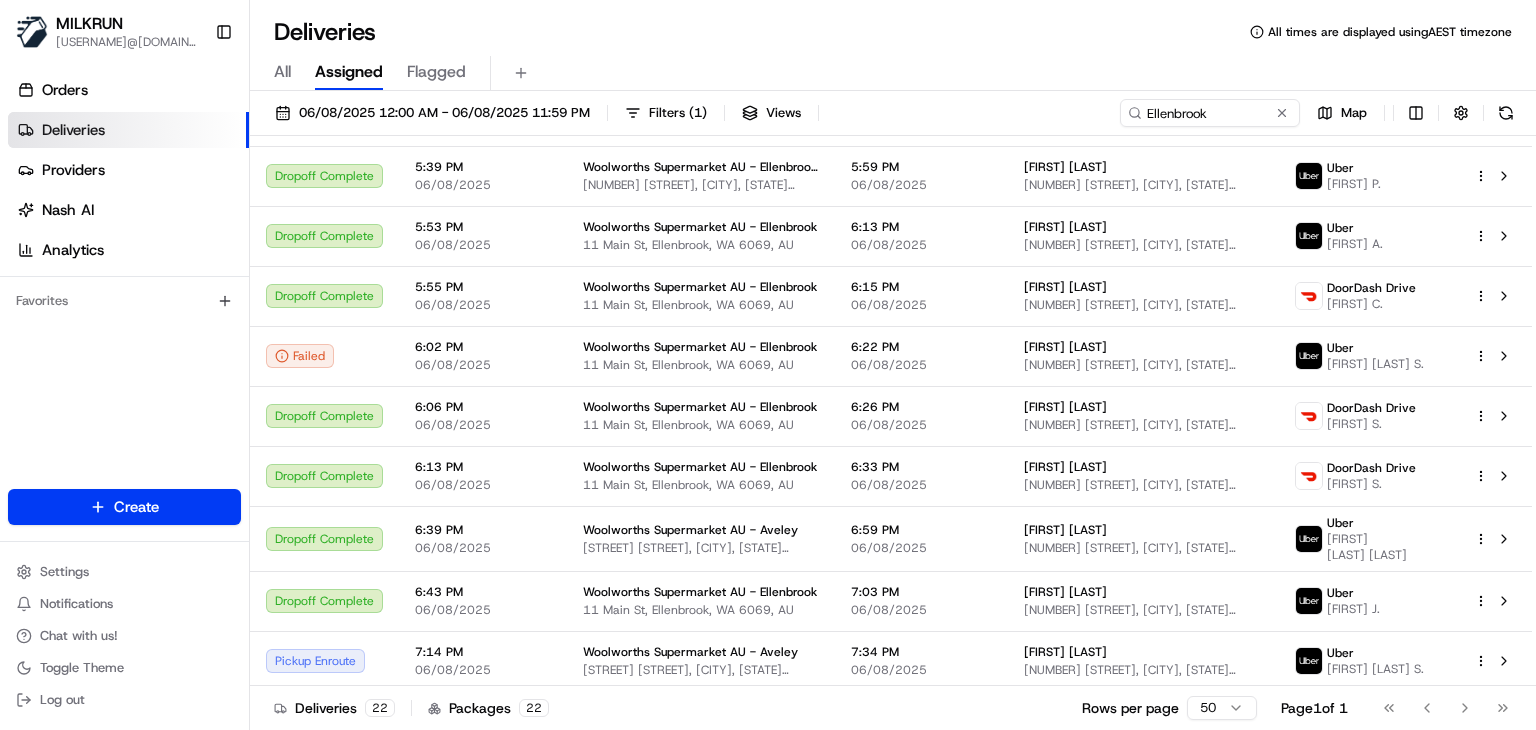 click on "All Assigned Flagged" at bounding box center (893, 69) 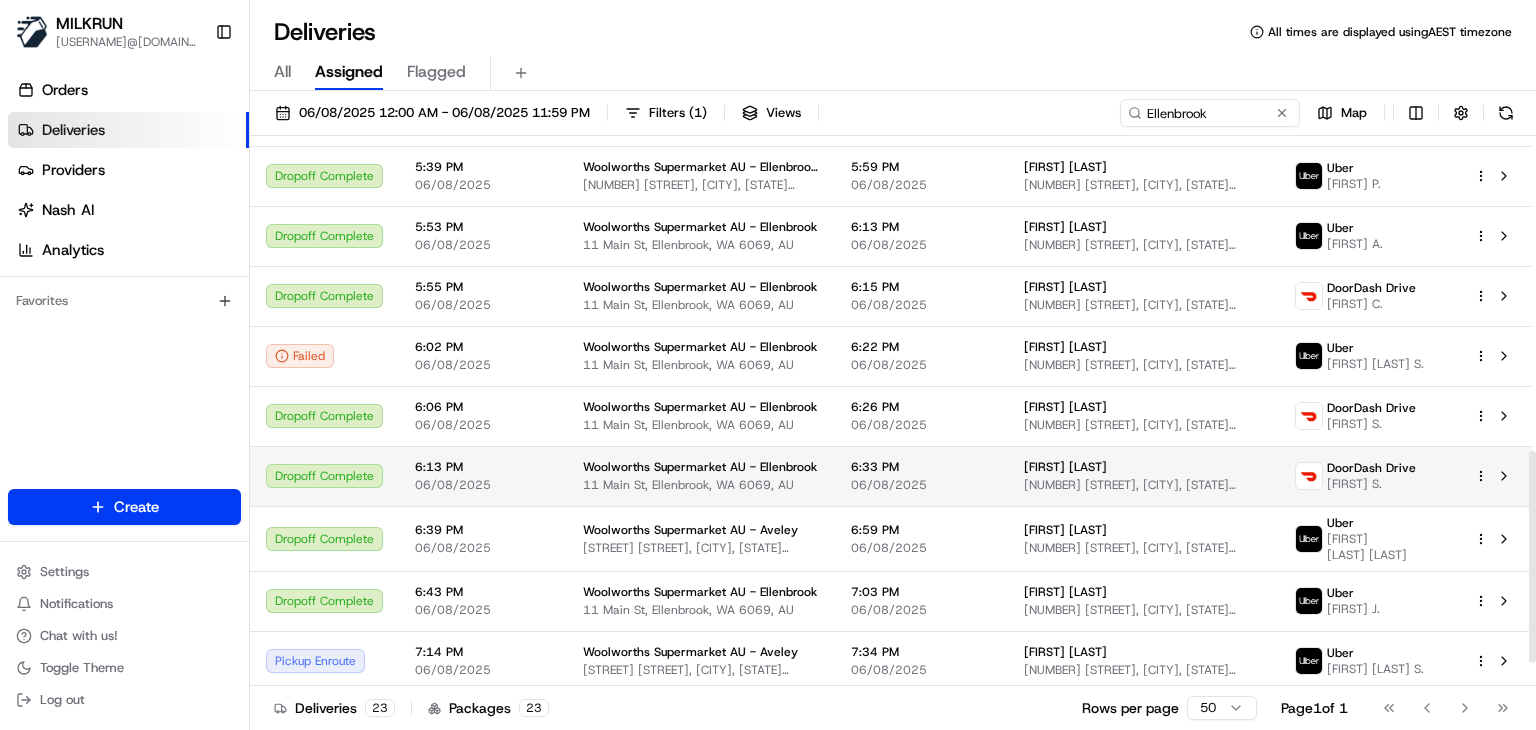 scroll, scrollTop: 875, scrollLeft: 0, axis: vertical 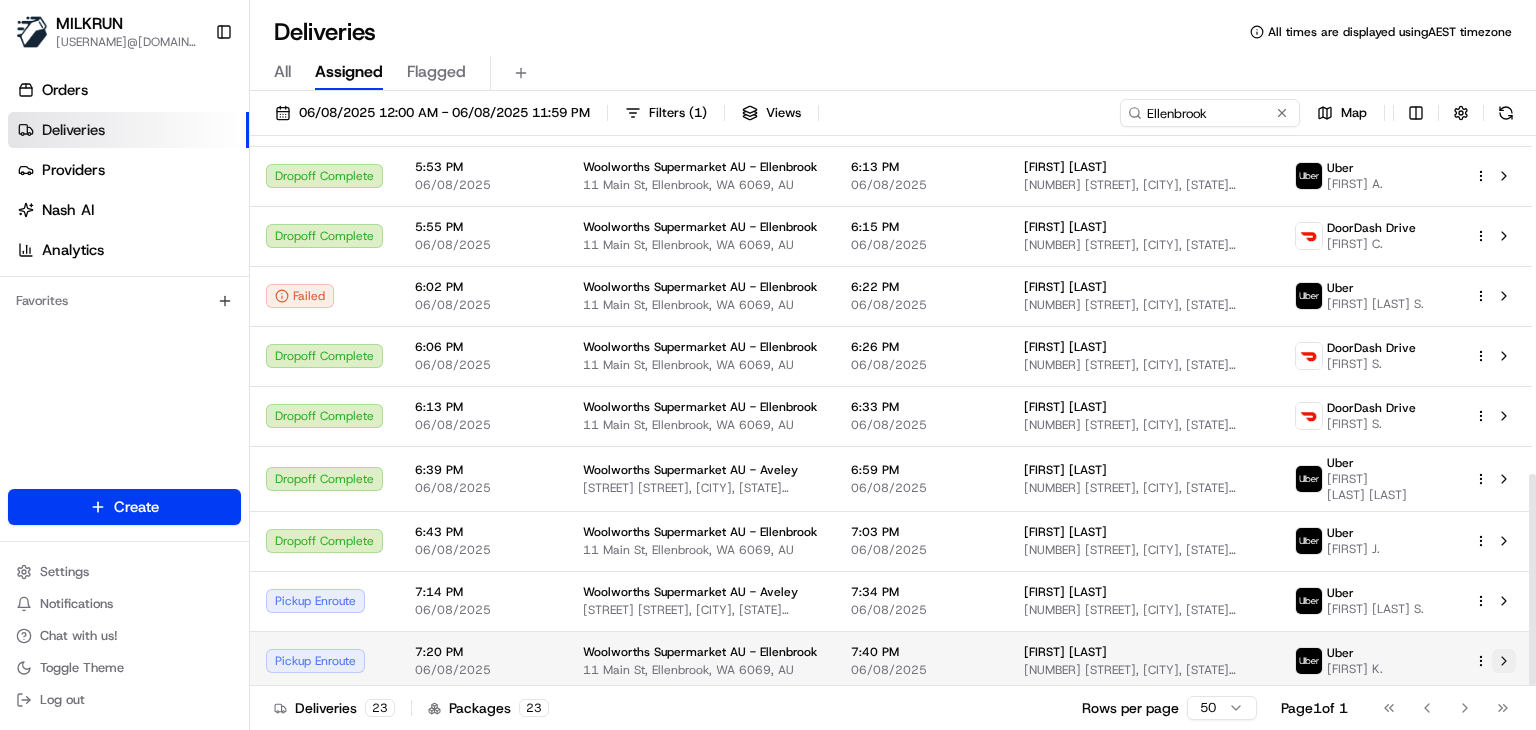 click at bounding box center [1504, 661] 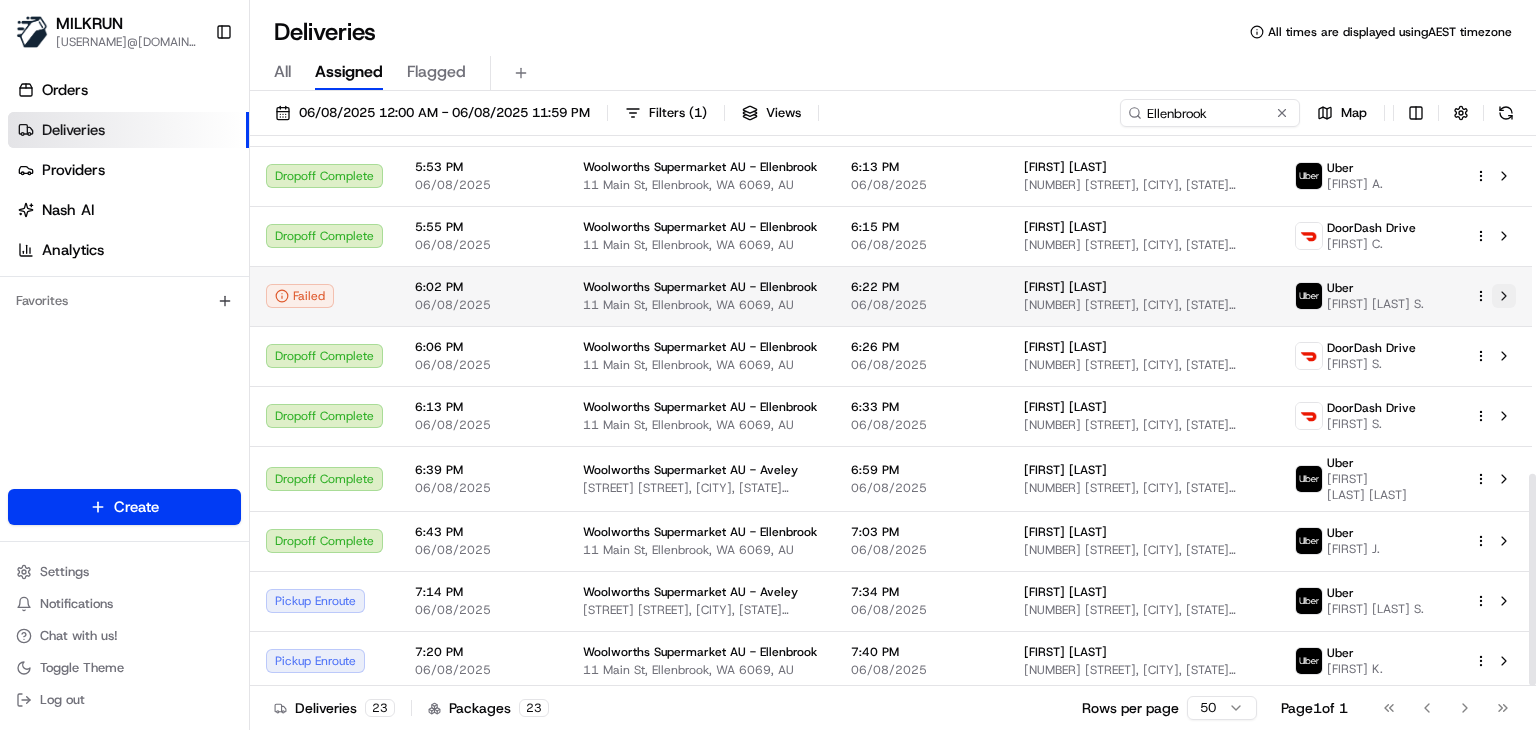 click at bounding box center [1504, 296] 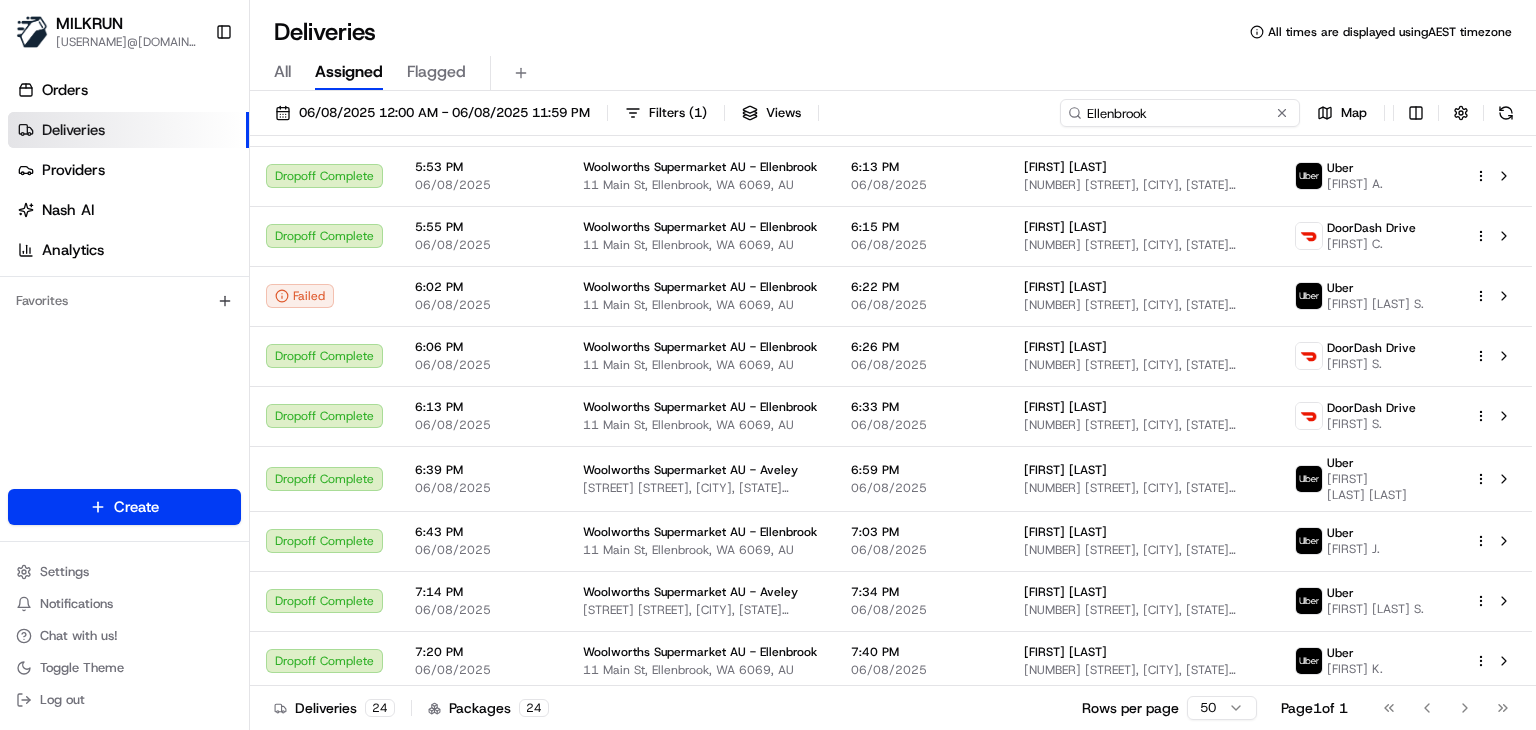 click on "Ellenbrook" at bounding box center (1180, 113) 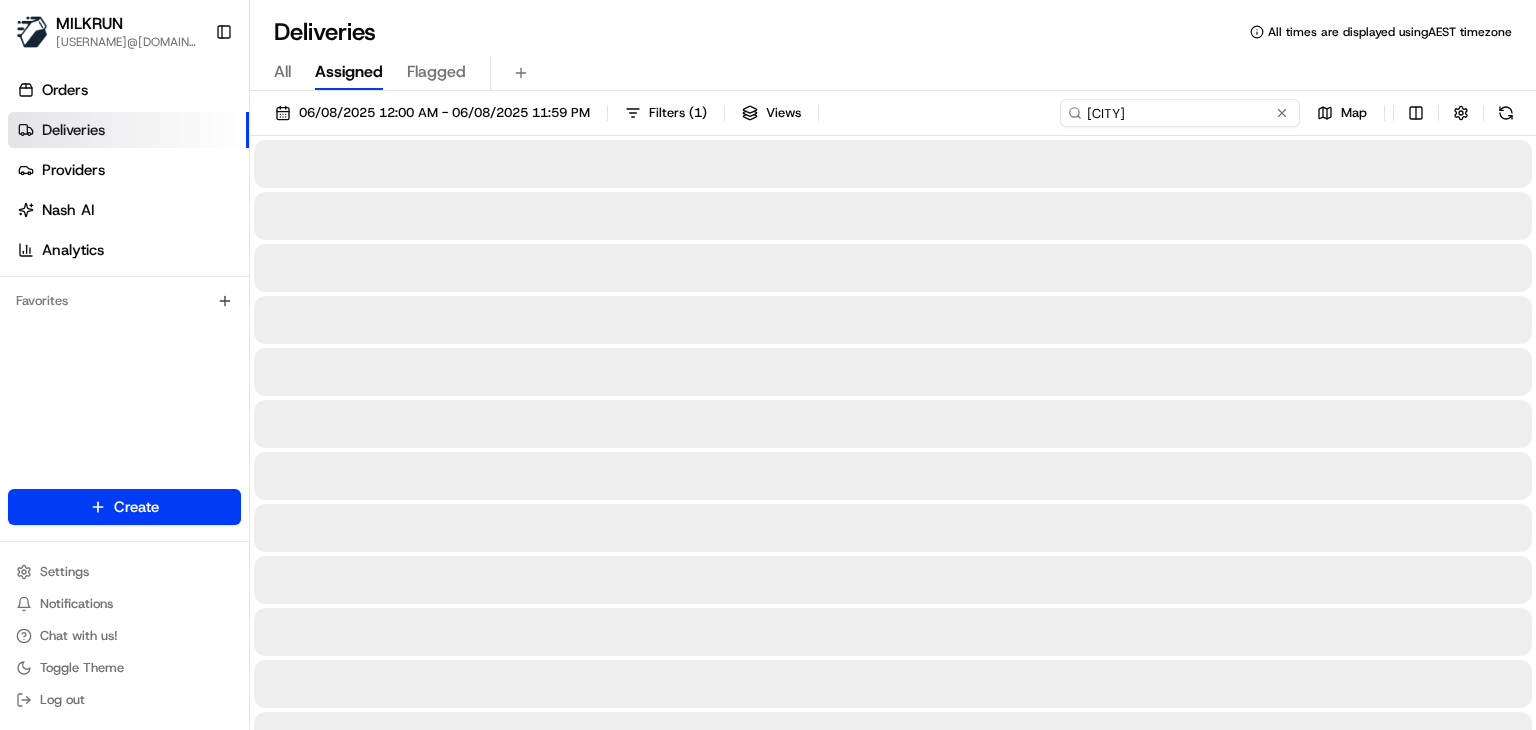 type on "Bannockburn" 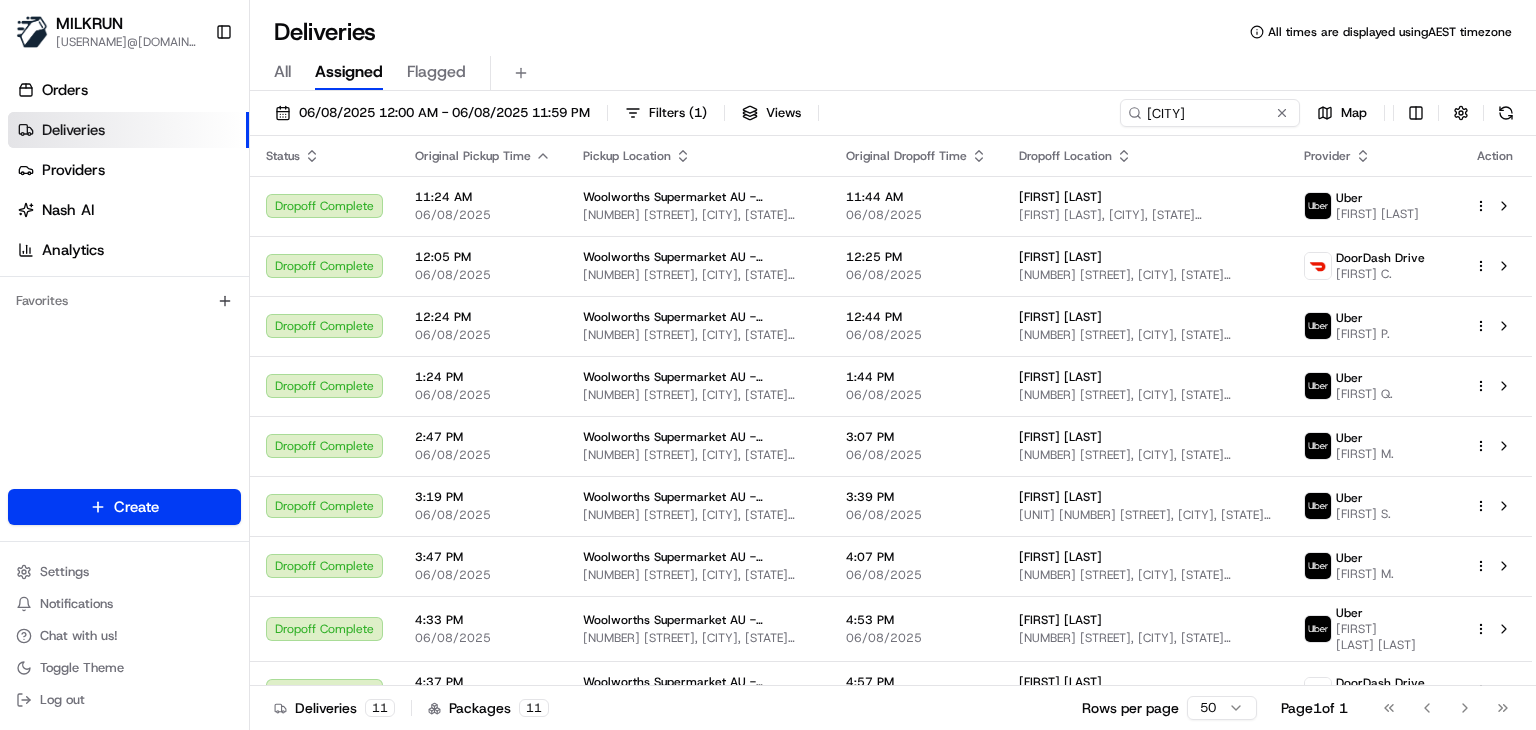 click on "Deliveries All times are displayed using  AEST   timezone All Assigned Flagged 06/08/2025 12:00 AM - 06/08/2025 11:59 PM Filters ( 1 ) Views Bannockburn Map Status Original Pickup Time Pickup Location Original Dropoff Time Dropoff Location Provider Action Dropoff Complete 11:24 AM 06/08/2025 Woolworths Supermarket AU - Bannockburn 9 Bannockburn Road, Bannockburn, QLD 4207, AU 11:44 AM 06/08/2025 Rebecca Monkley Augusta Green, Windaroo, QLD 4207, AU Uber Jagdishbhai R. Dropoff Complete 12:05 PM 06/08/2025 Woolworths Supermarket AU - Bannockburn 9 Bannockburn Road, Bannockburn, QLD 4207, AU 12:25 PM 06/08/2025 Emily Marsh 6 Riley Ct, Windaroo, QLD 4207, AU DoorDash Drive Ashlee C. Dropoff Complete 12:24 PM 06/08/2025 Woolworths Supermarket AU - Bannockburn 9 Bannockburn Road, Bannockburn, QLD 4207, AU 12:44 PM 06/08/2025 Sarah Thompson 20 Chestnut St, Bahrs Scrub, QLD 4207, AU Uber SWETA P. Dropoff Complete 1:24 PM 06/08/2025 Woolworths Supermarket AU - Bannockburn 9 Bannockburn Road, Bannockburn, QLD 4207, AU" at bounding box center (893, 365) 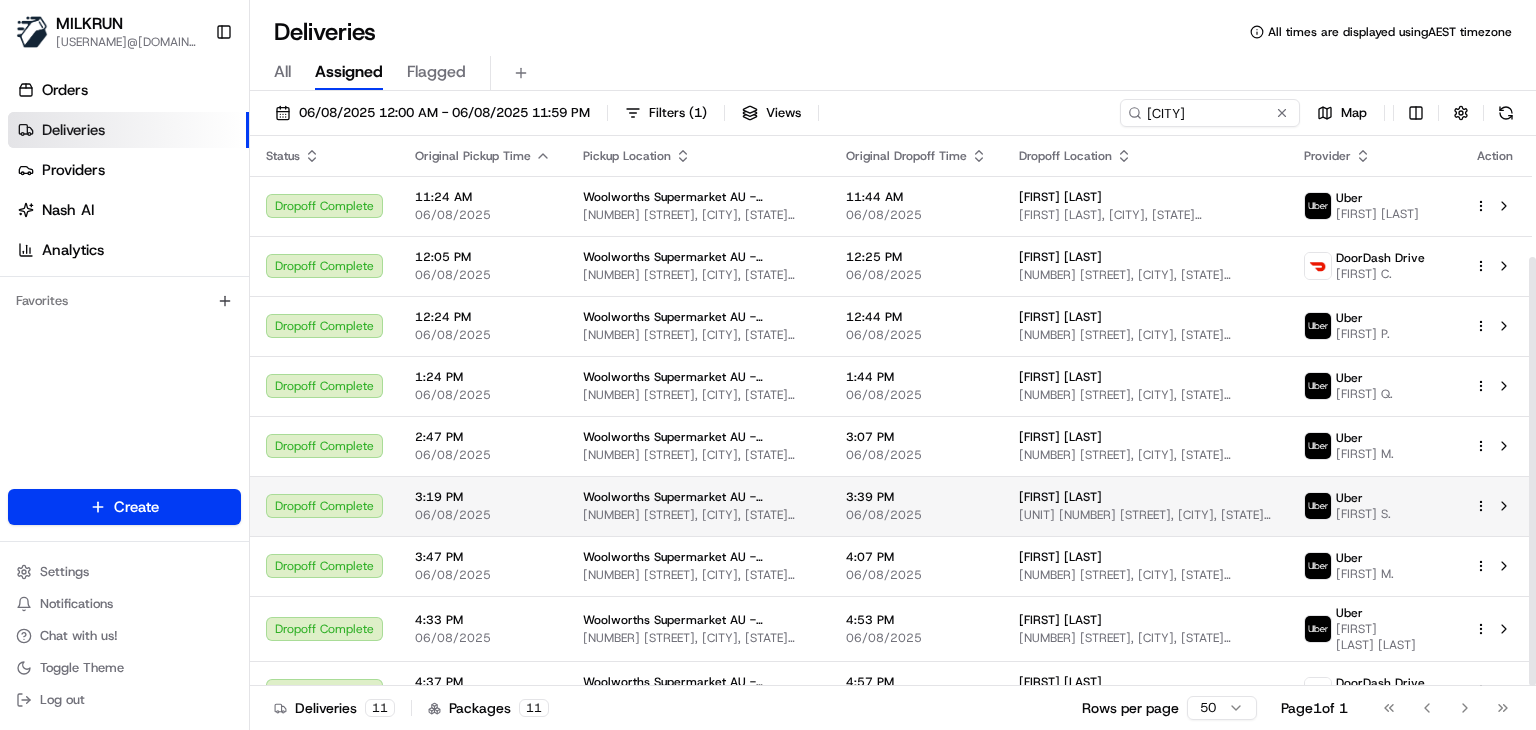 scroll, scrollTop: 155, scrollLeft: 0, axis: vertical 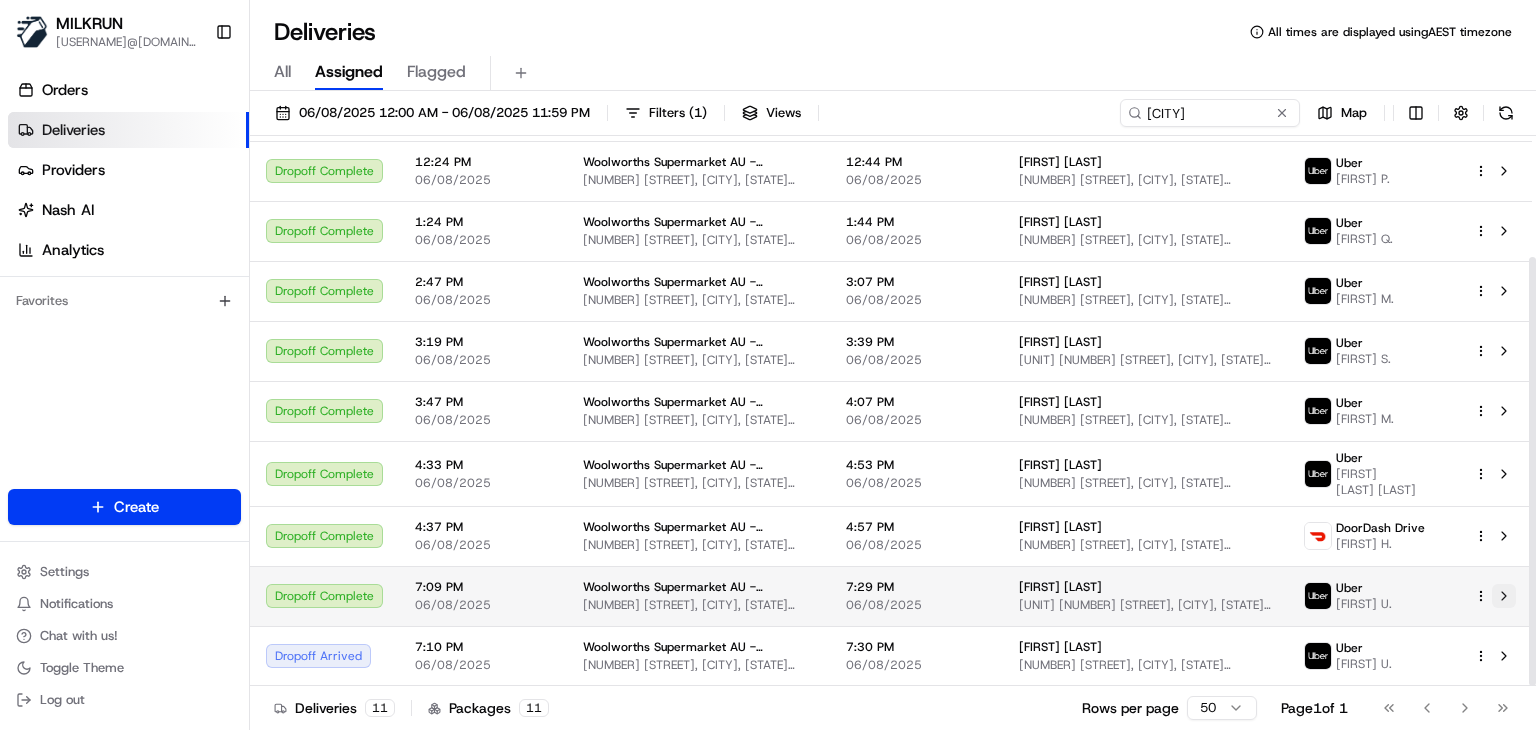 click at bounding box center (1504, 596) 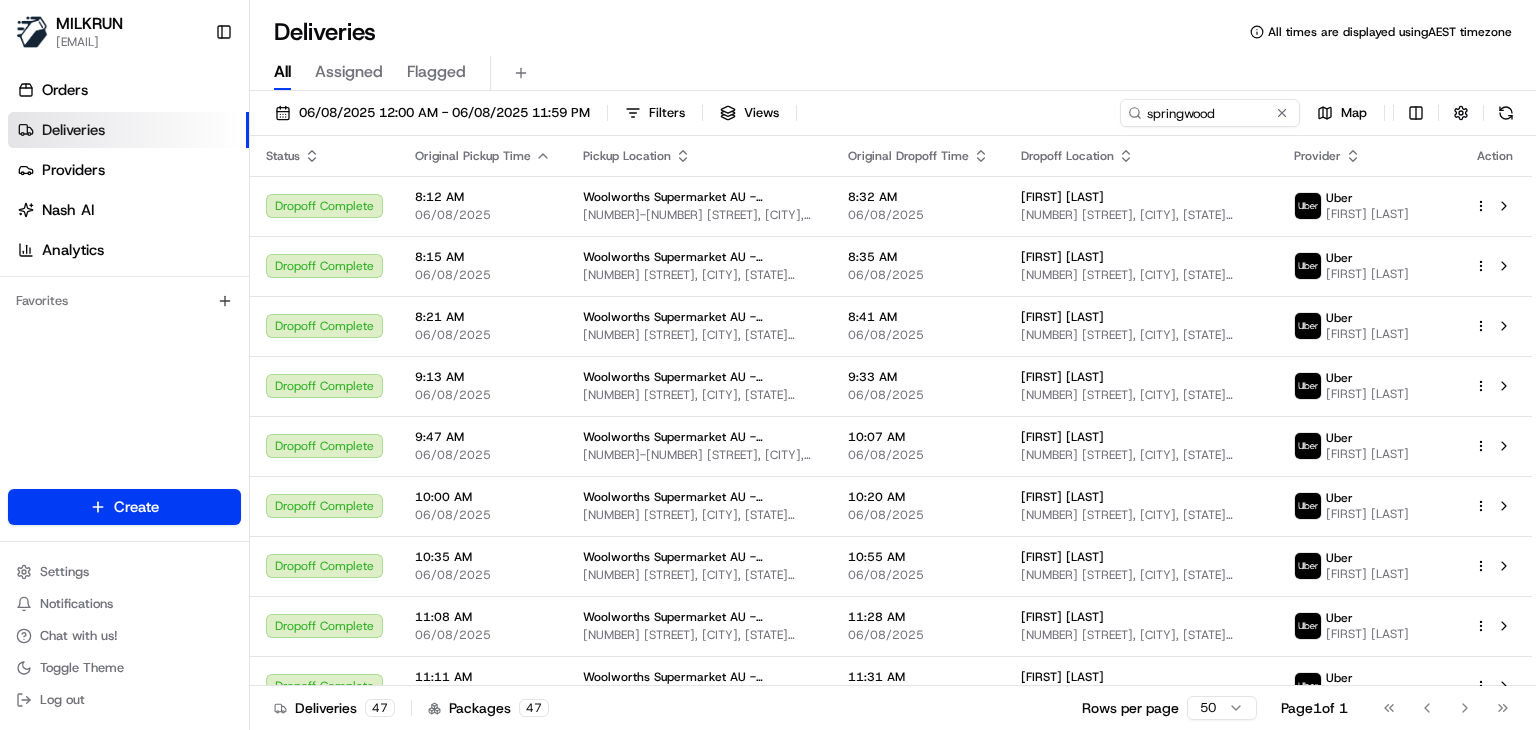 scroll, scrollTop: 0, scrollLeft: 0, axis: both 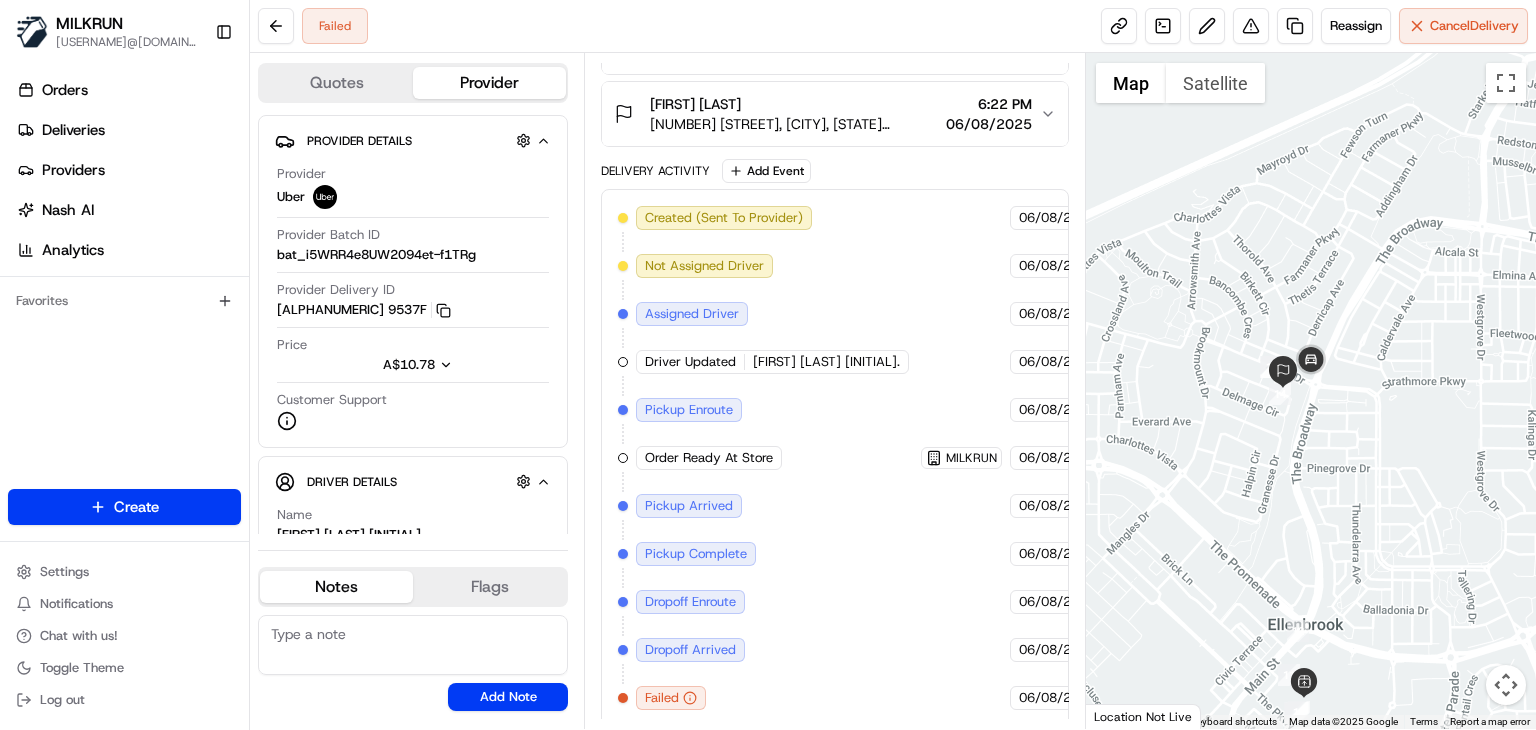 drag, startPoint x: 1284, startPoint y: 316, endPoint x: 1267, endPoint y: 477, distance: 161.89503 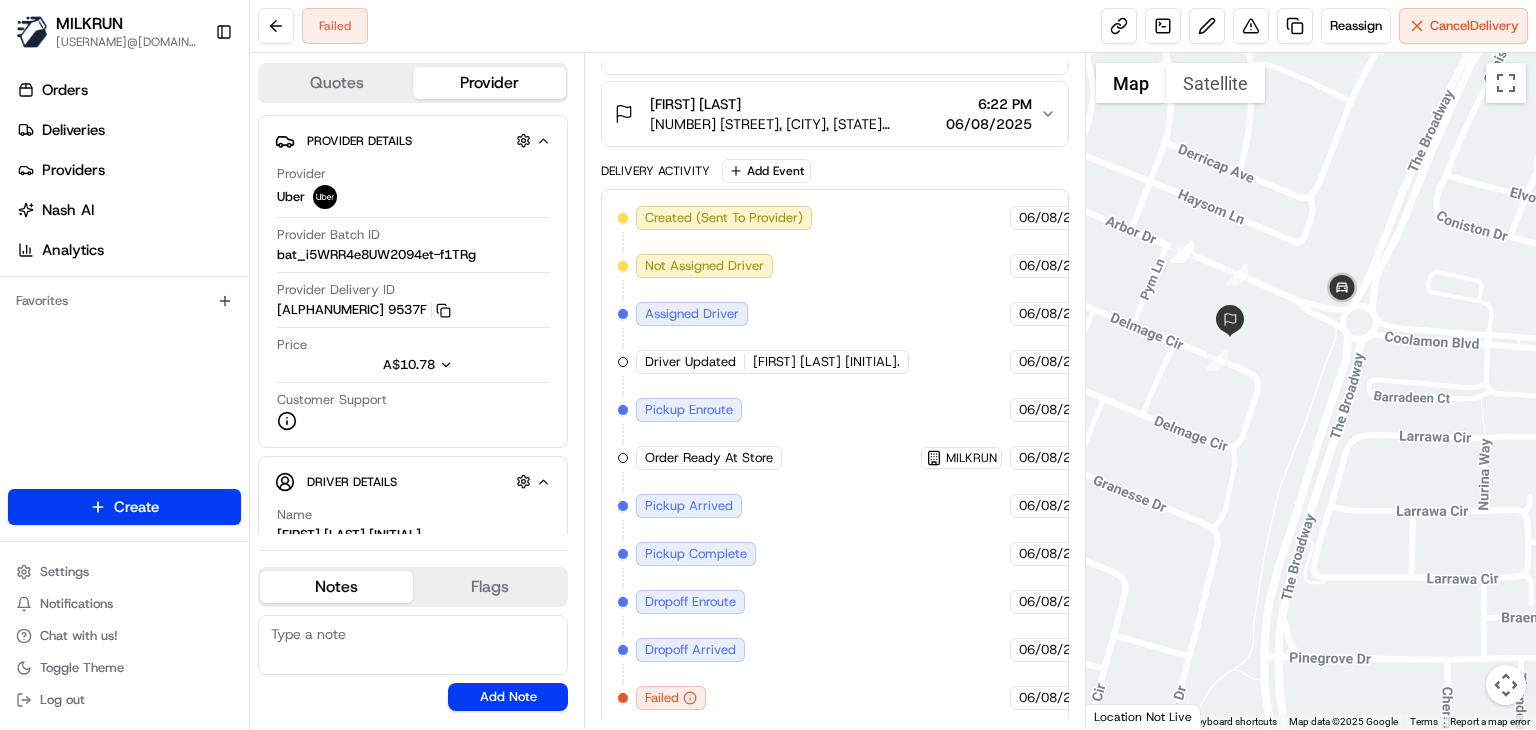 drag, startPoint x: 1272, startPoint y: 381, endPoint x: 1305, endPoint y: 430, distance: 59.07622 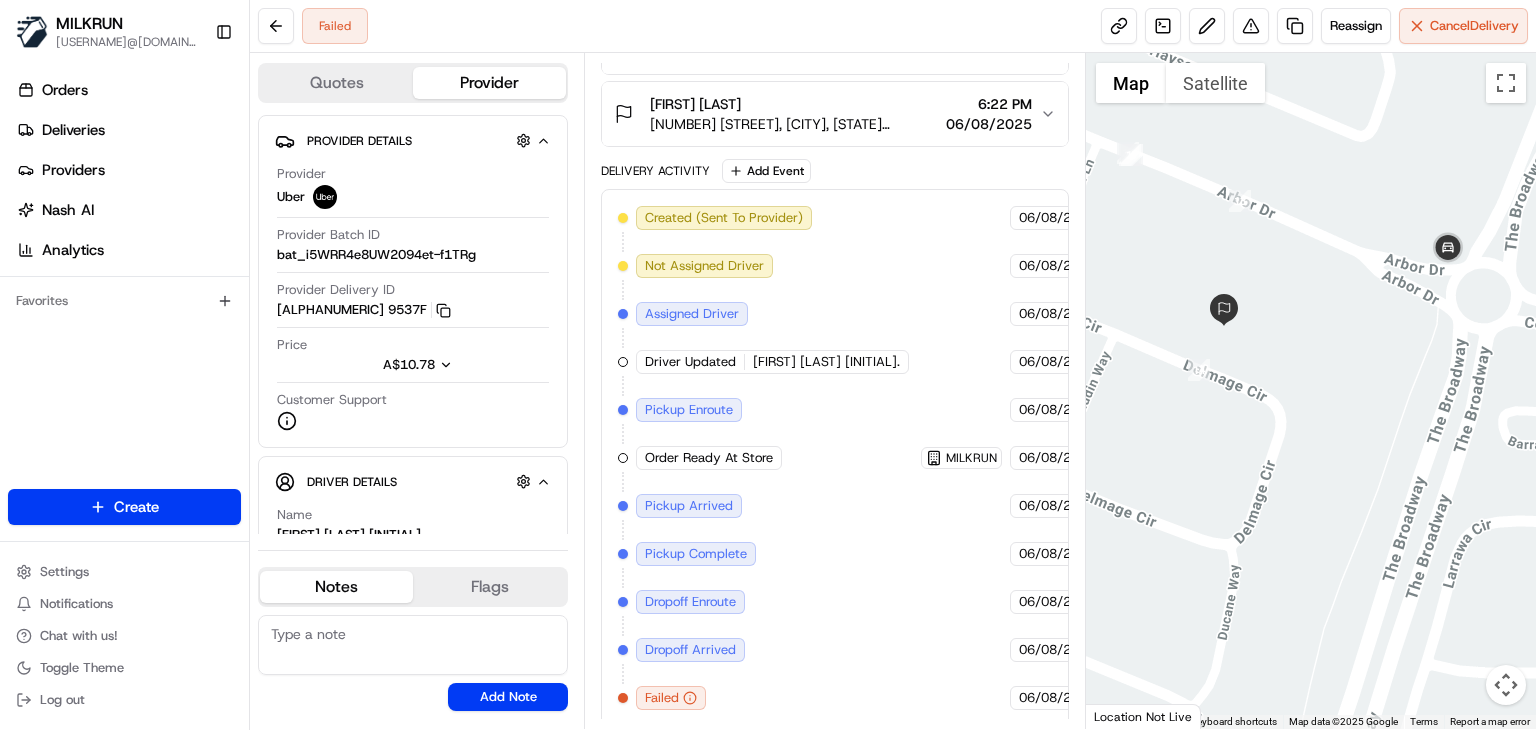 drag, startPoint x: 1327, startPoint y: 446, endPoint x: 1306, endPoint y: 389, distance: 60.74537 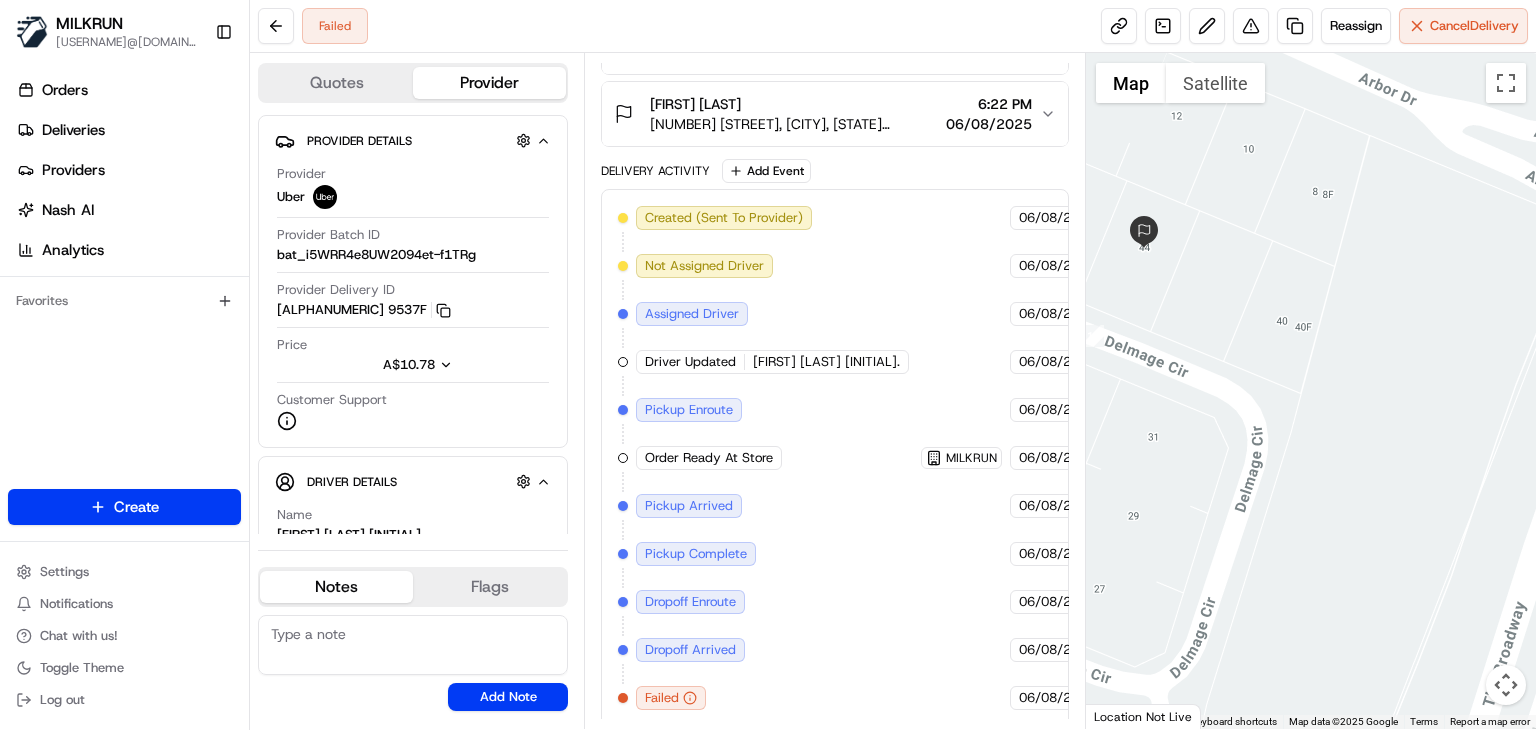 drag, startPoint x: 1244, startPoint y: 348, endPoint x: 1321, endPoint y: 466, distance: 140.90068 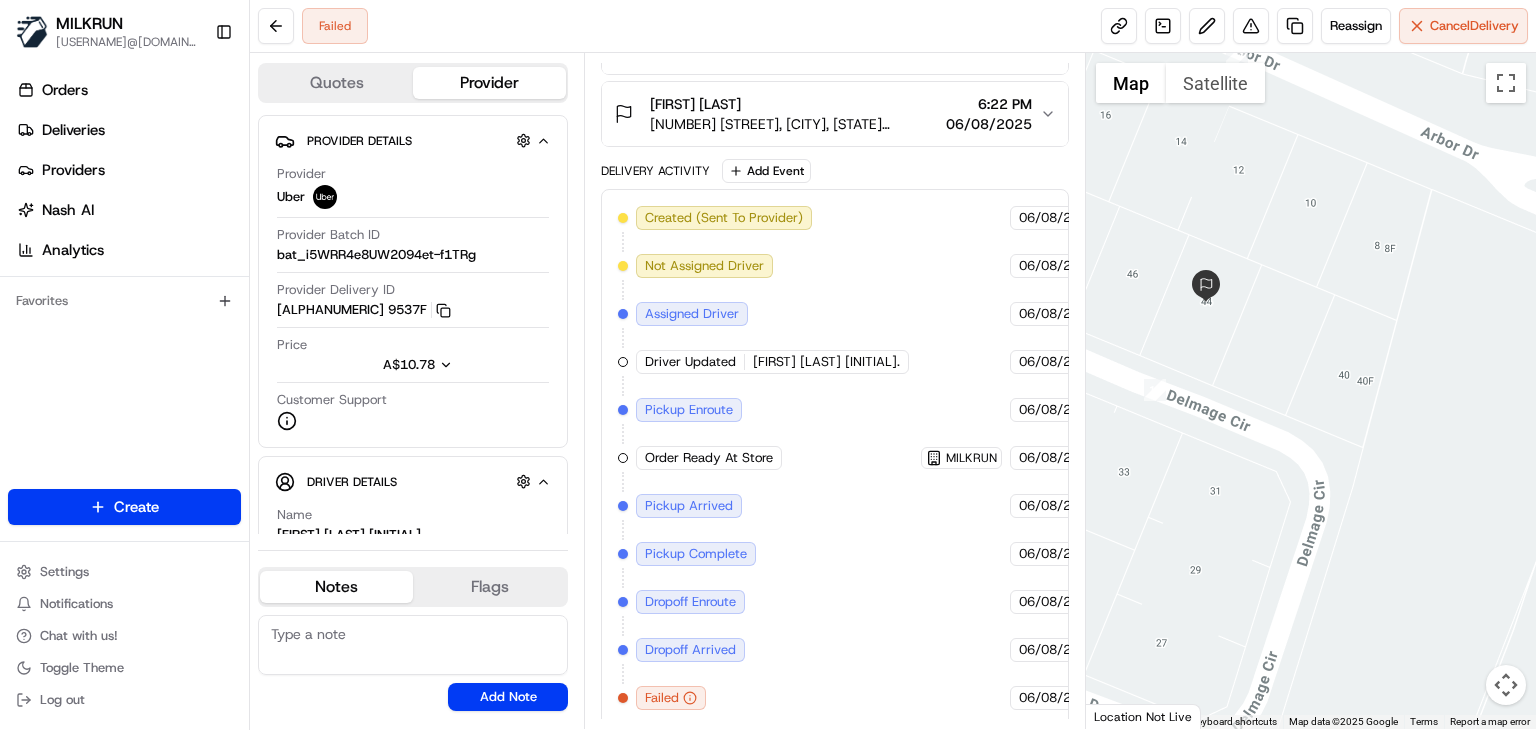 drag, startPoint x: 1321, startPoint y: 466, endPoint x: 1367, endPoint y: 471, distance: 46.270943 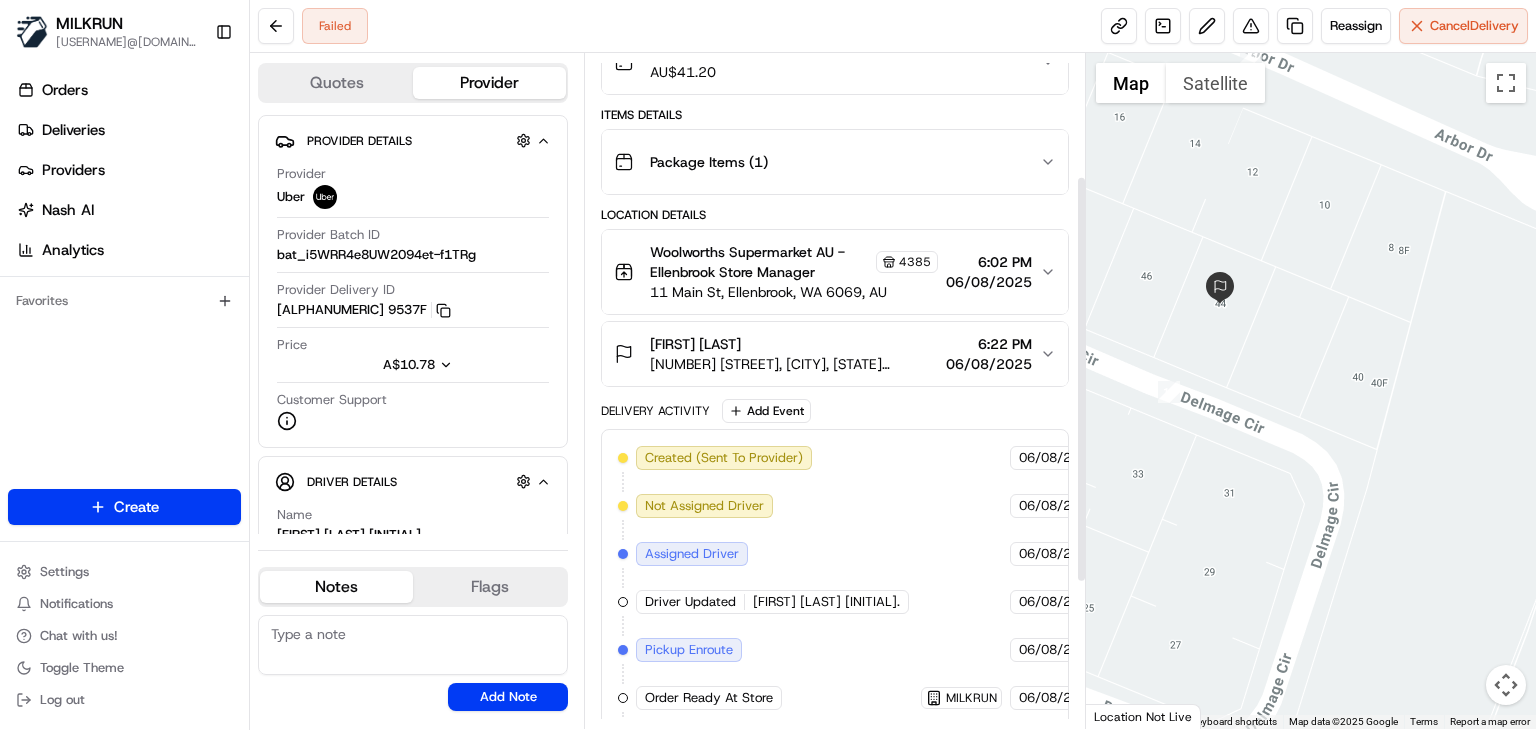scroll, scrollTop: 201, scrollLeft: 0, axis: vertical 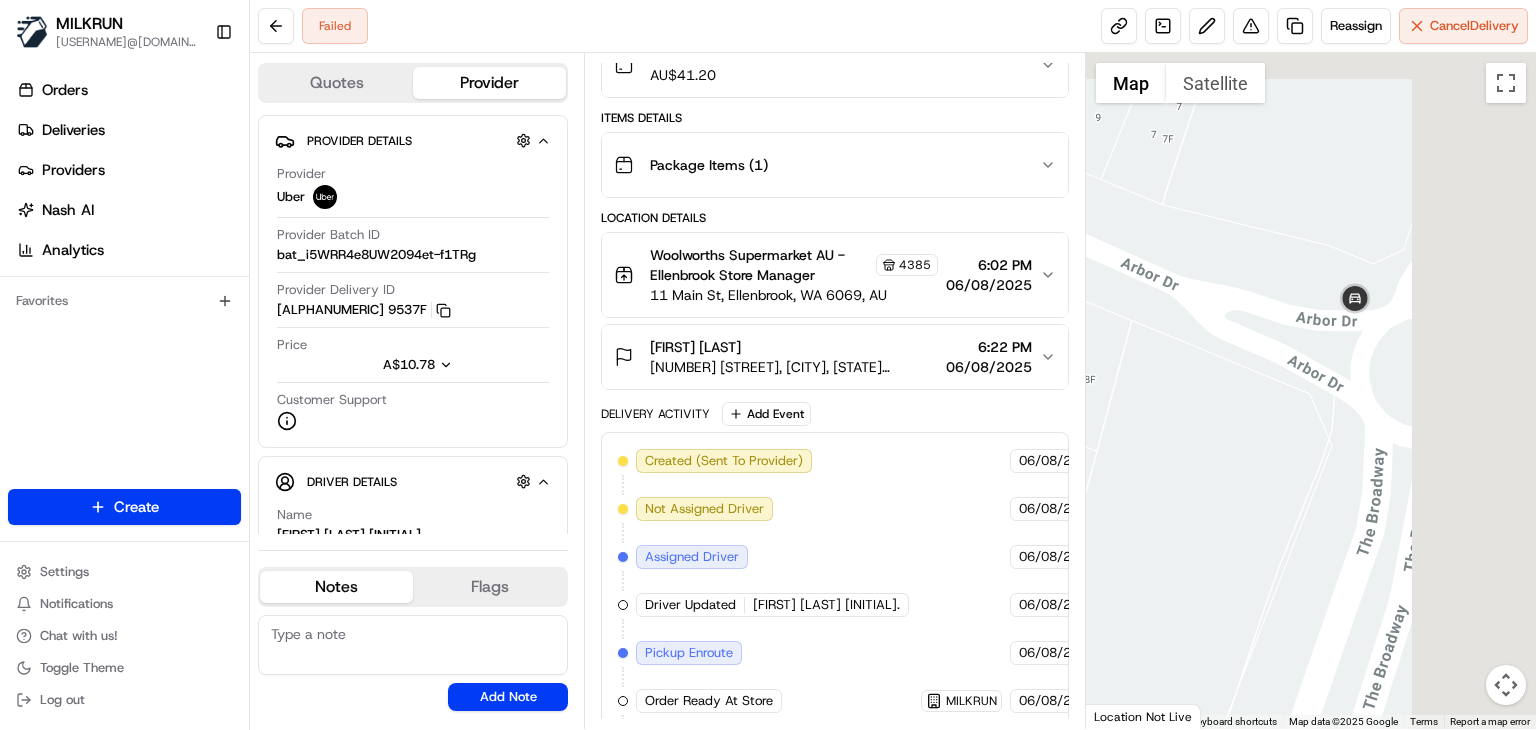 drag, startPoint x: 1451, startPoint y: 363, endPoint x: 1090, endPoint y: 497, distance: 385.06754 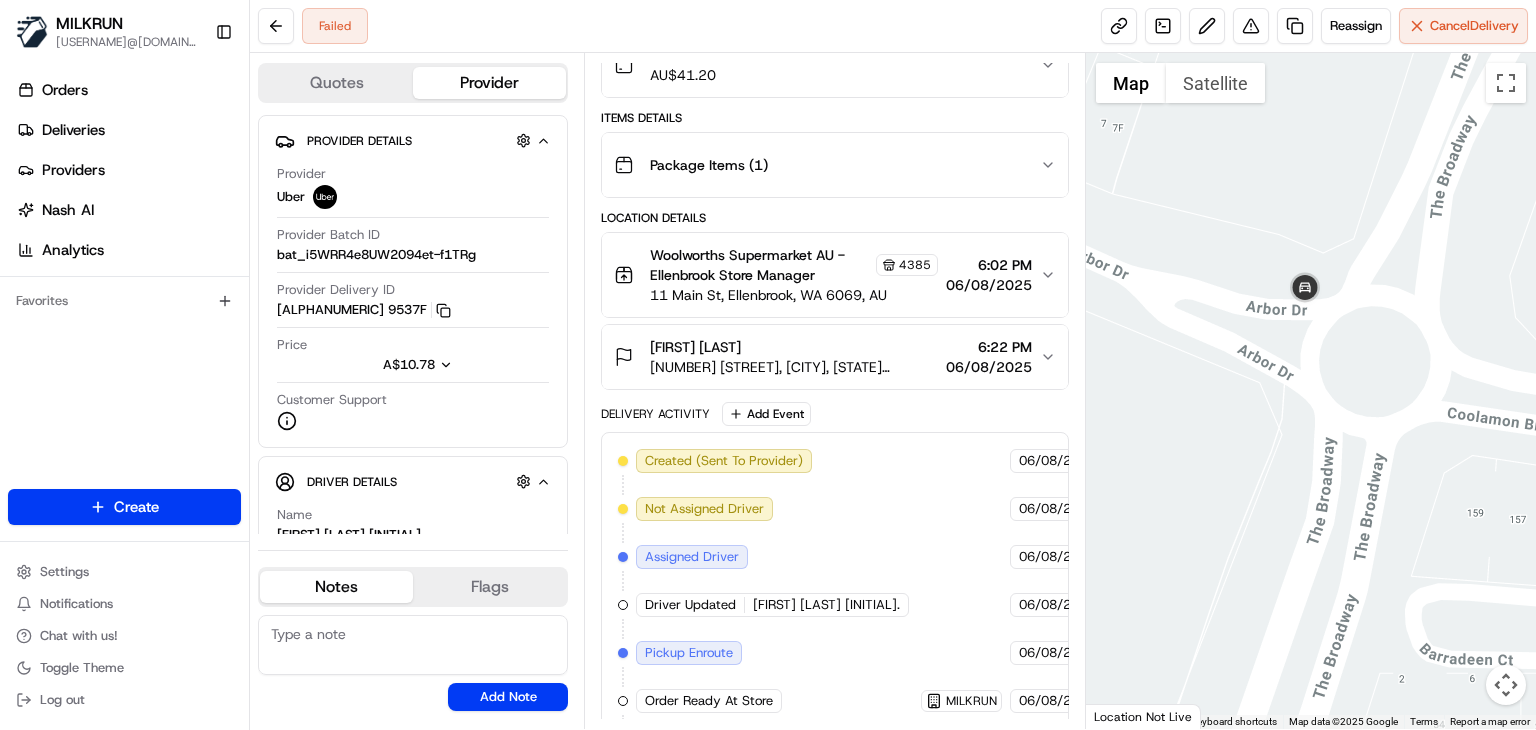 drag, startPoint x: 1208, startPoint y: 514, endPoint x: 1464, endPoint y: 402, distance: 279.42798 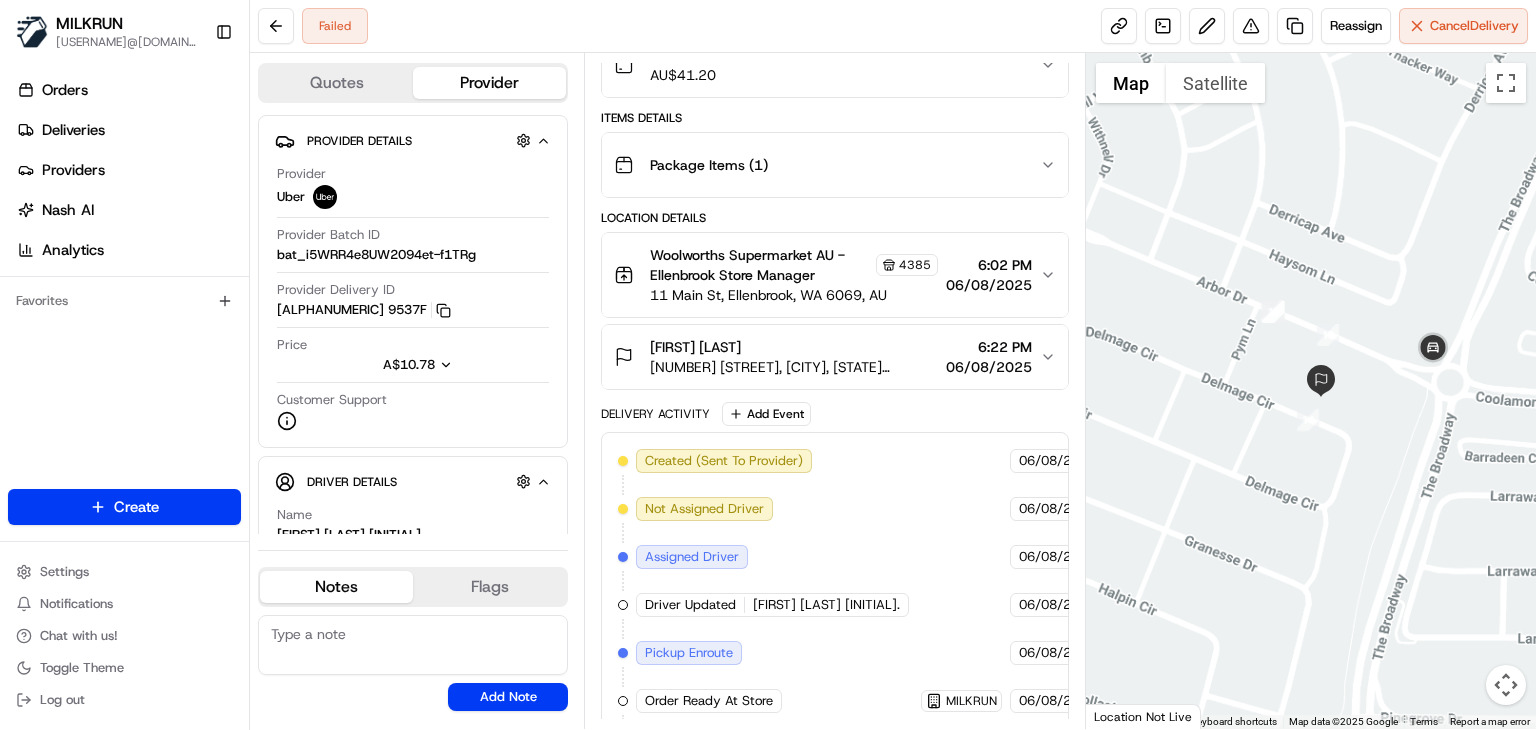 drag, startPoint x: 1434, startPoint y: 406, endPoint x: 1436, endPoint y: 385, distance: 21.095022 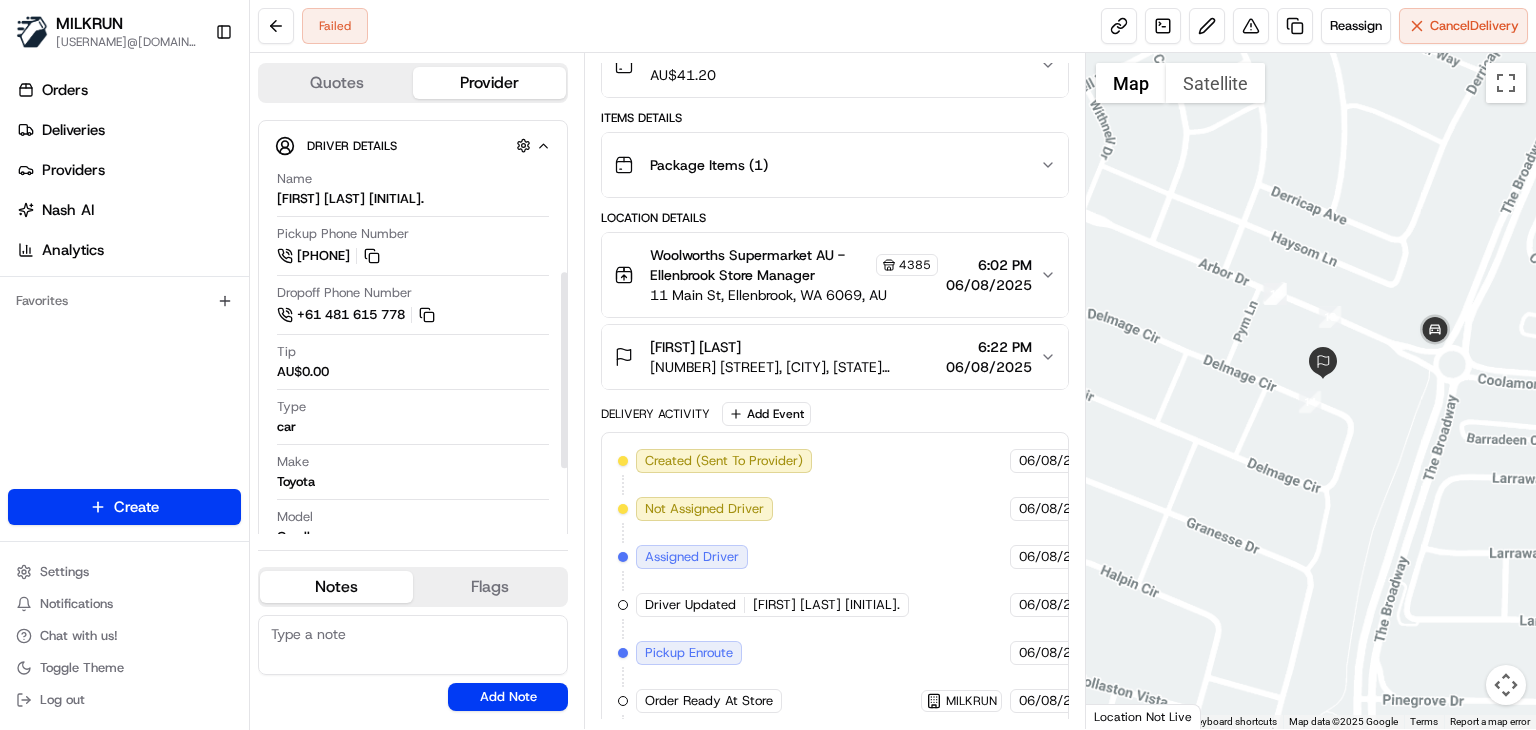scroll, scrollTop: 278, scrollLeft: 0, axis: vertical 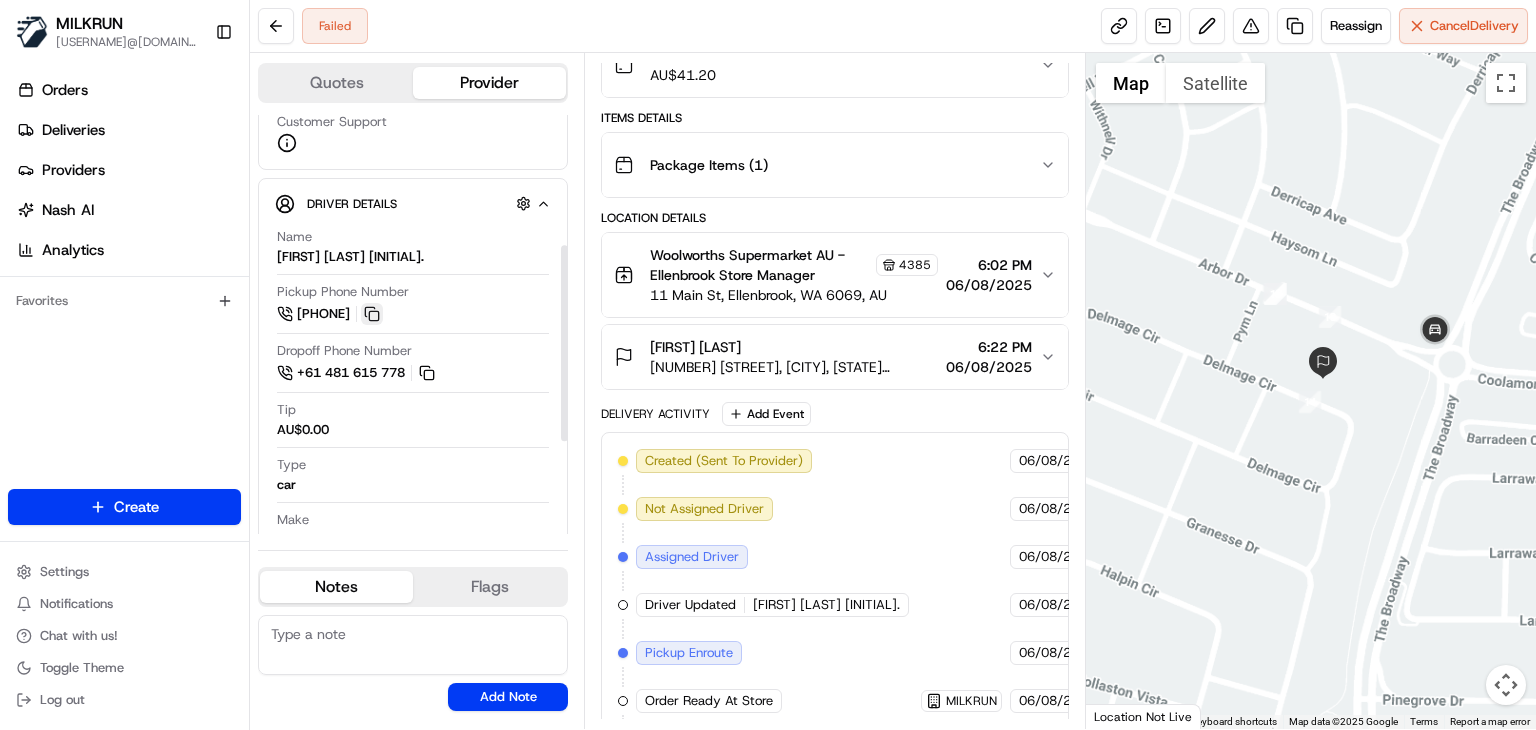 click at bounding box center [372, 314] 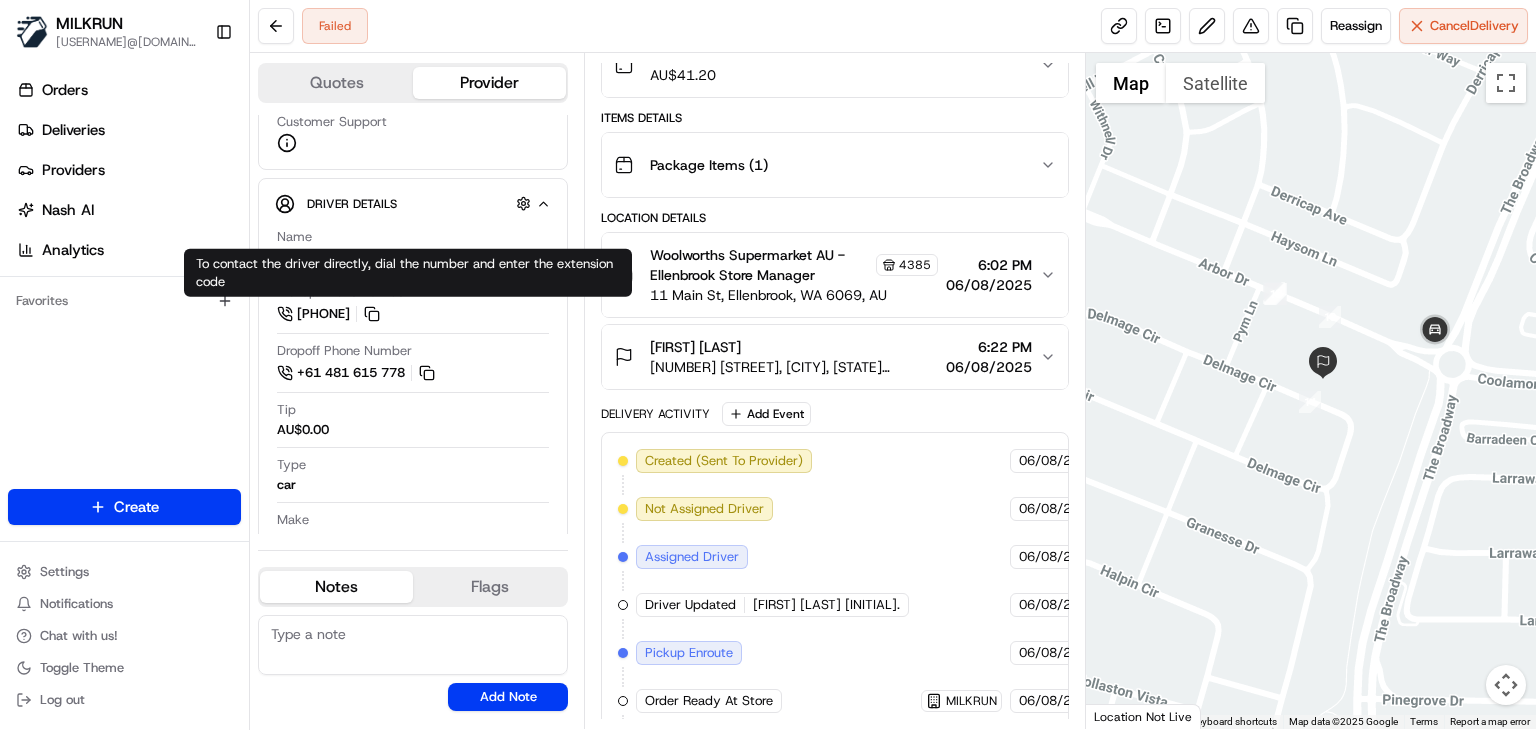 click on "Failed Reassign Cancel  Delivery" at bounding box center [893, 26] 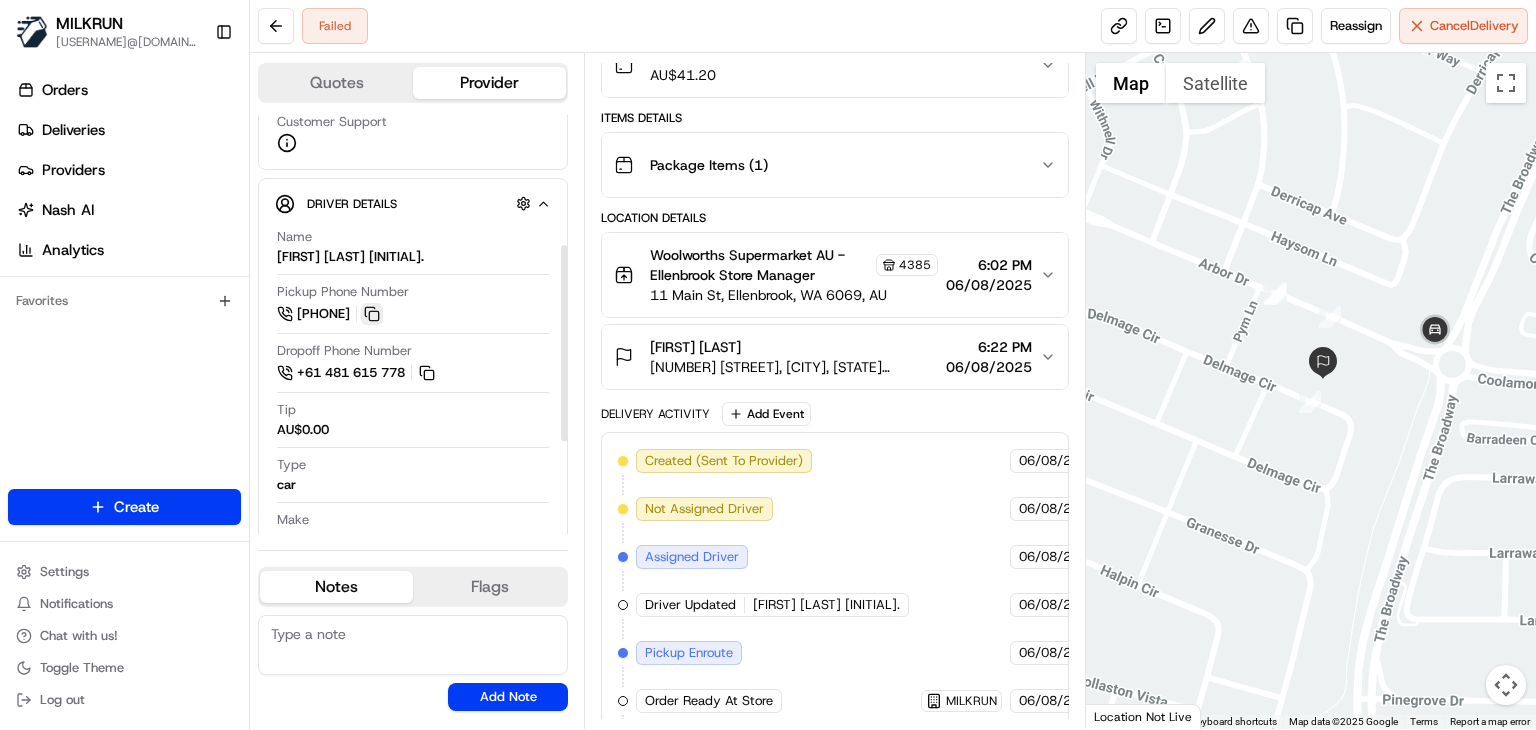 click at bounding box center (372, 314) 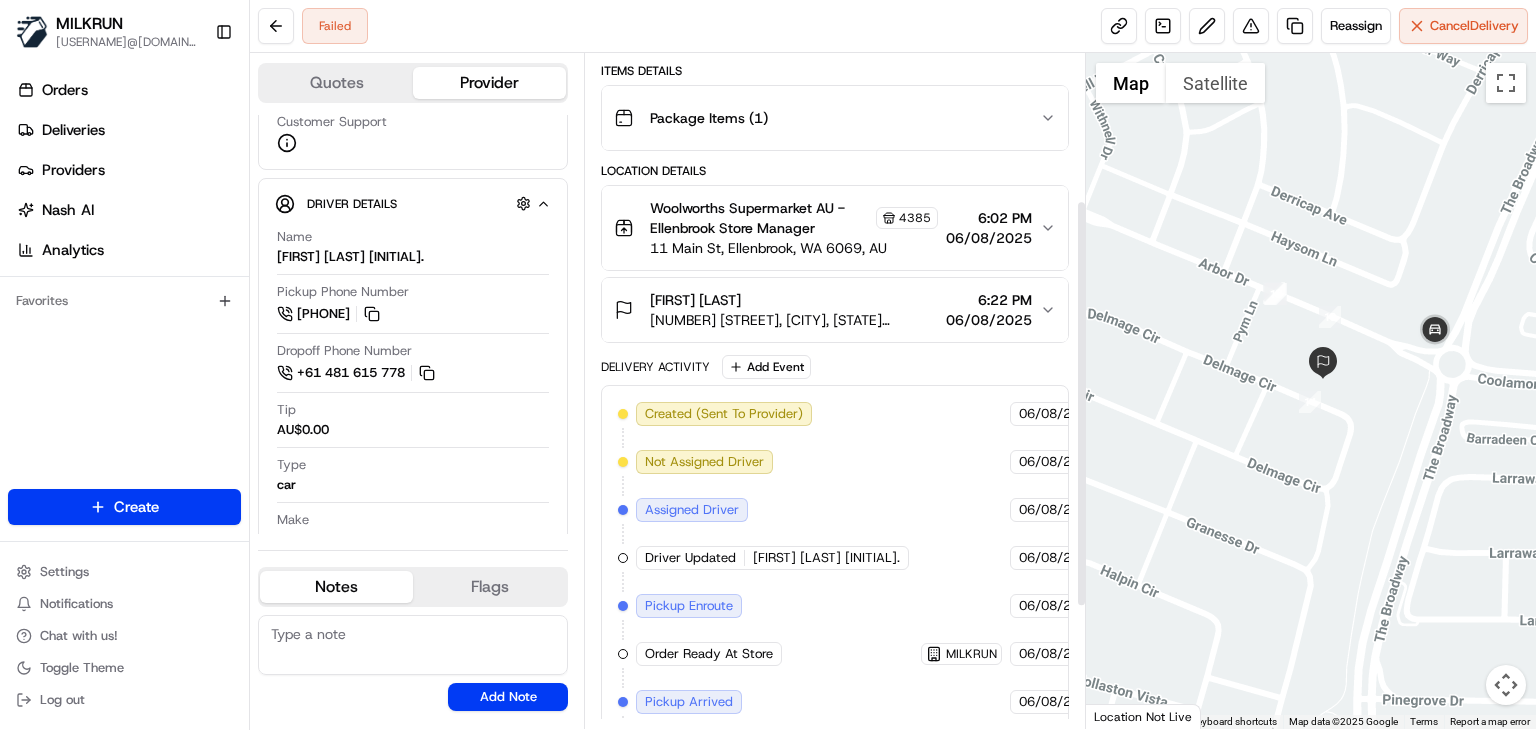 scroll, scrollTop: 243, scrollLeft: 0, axis: vertical 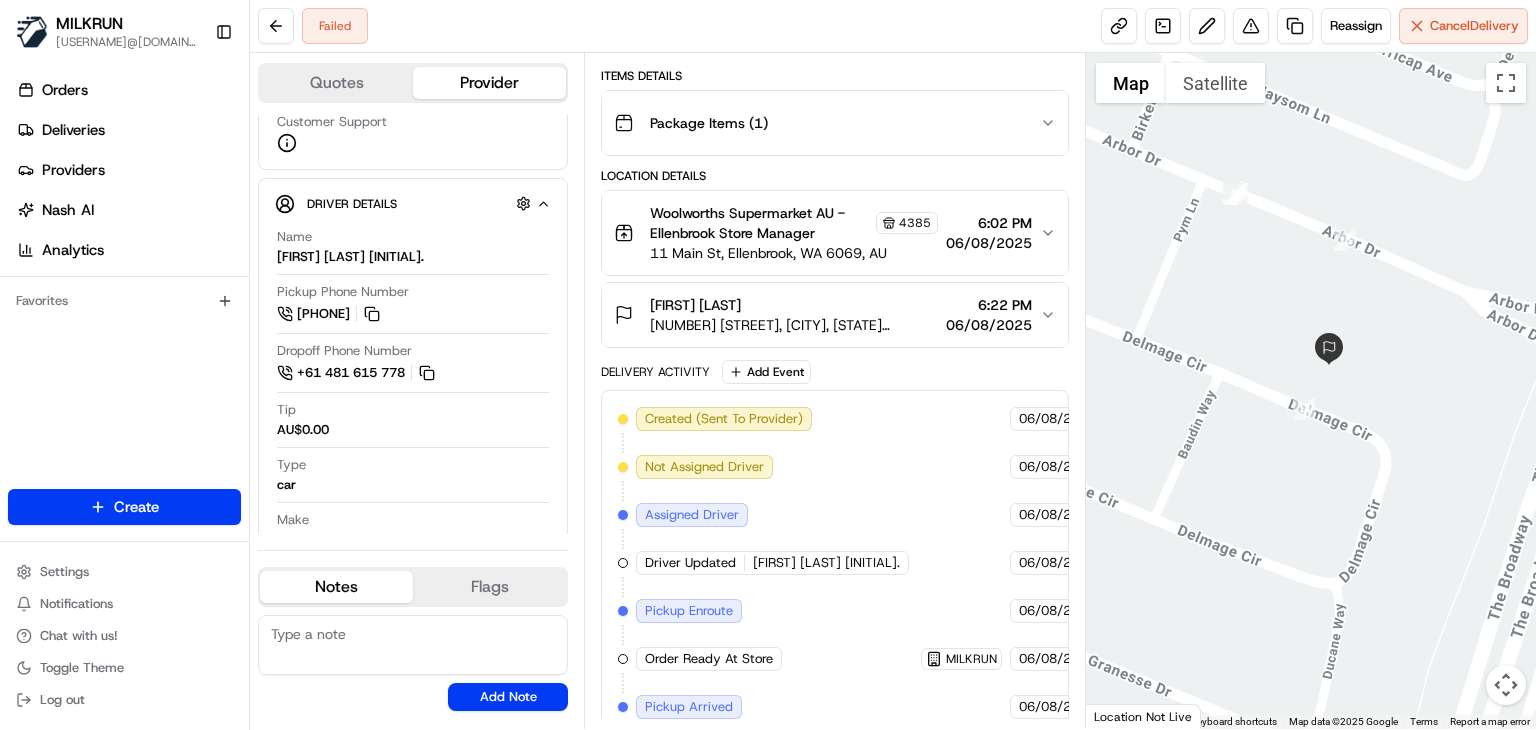 drag, startPoint x: 1356, startPoint y: 424, endPoint x: 1328, endPoint y: 424, distance: 28 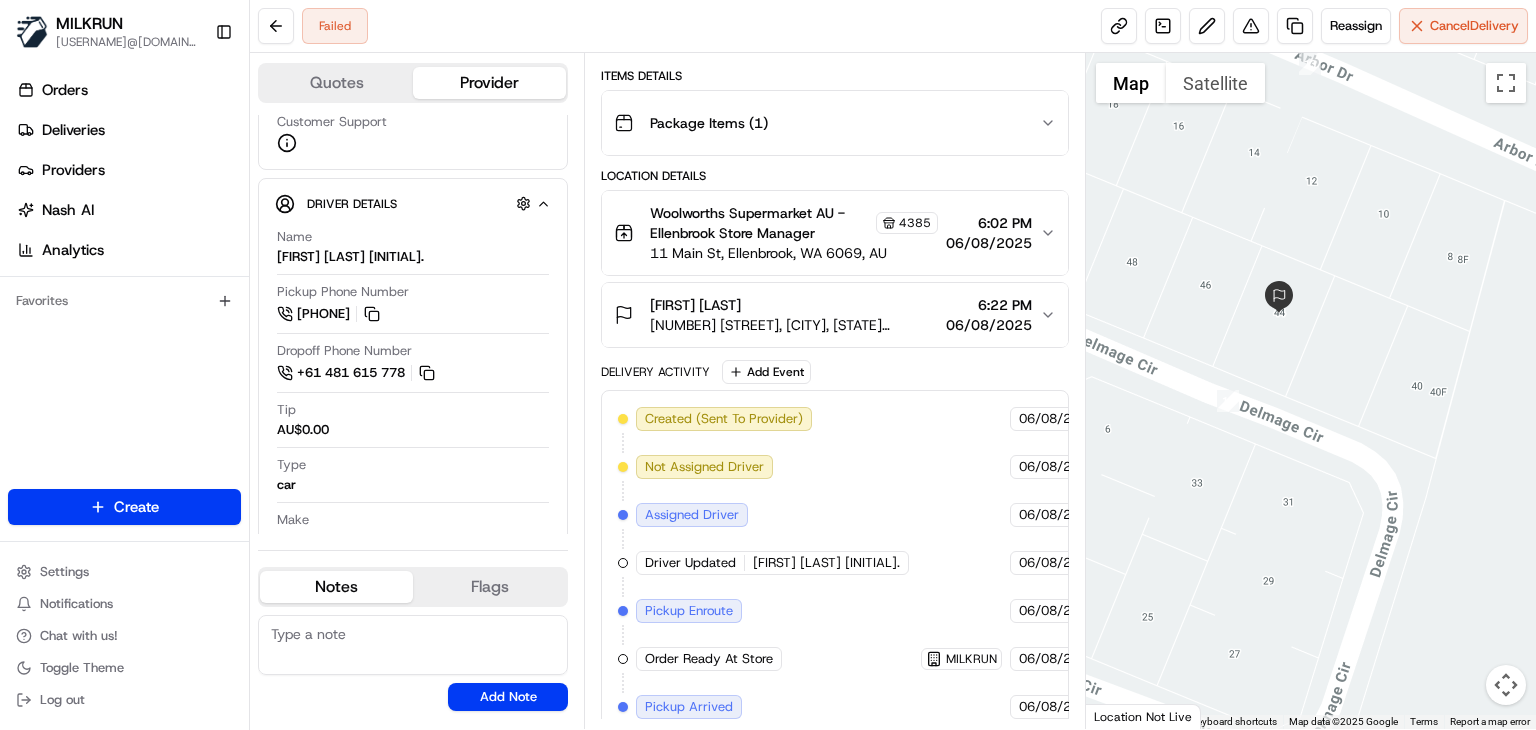 drag, startPoint x: 1238, startPoint y: 400, endPoint x: 1242, endPoint y: 413, distance: 13.601471 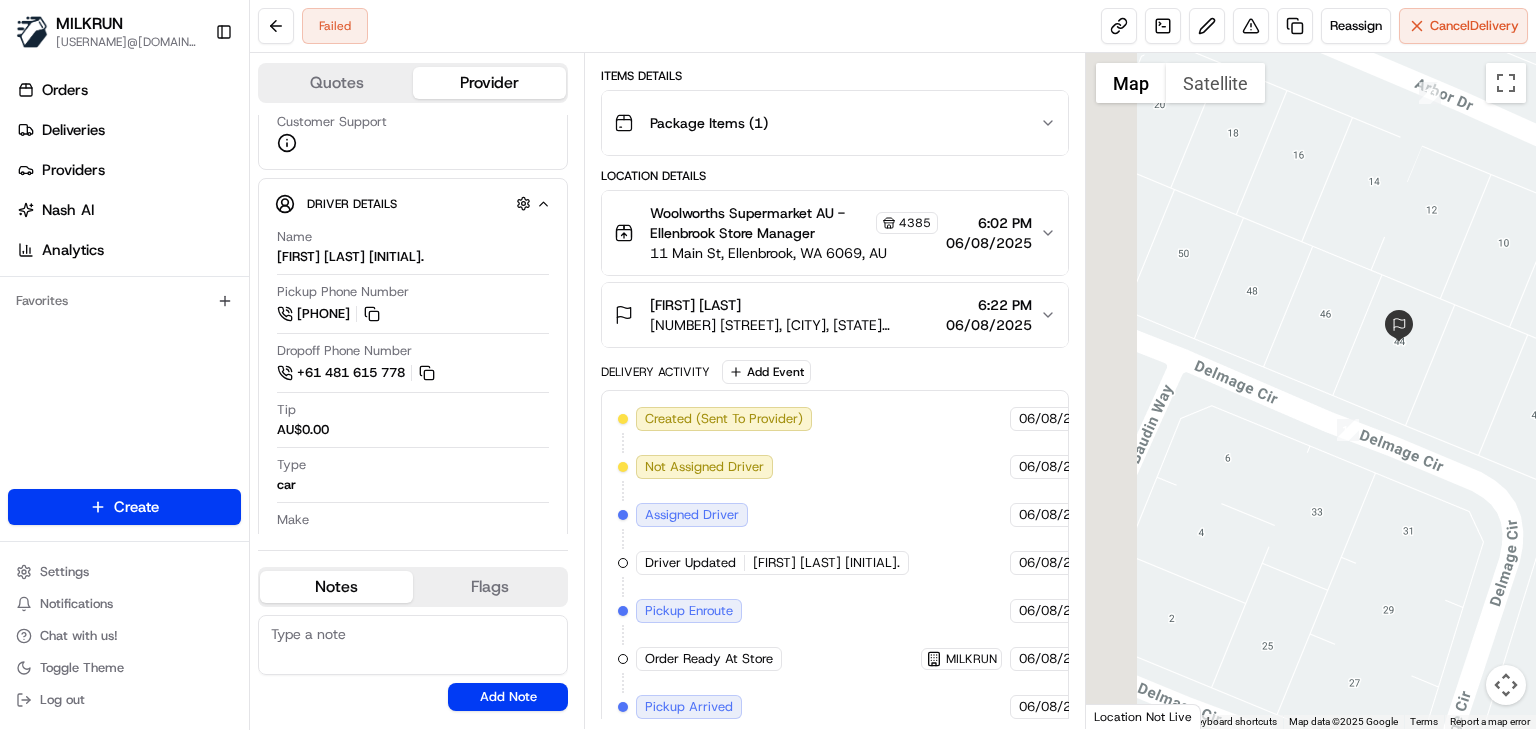 drag, startPoint x: 1242, startPoint y: 413, endPoint x: 1369, endPoint y: 444, distance: 130.72873 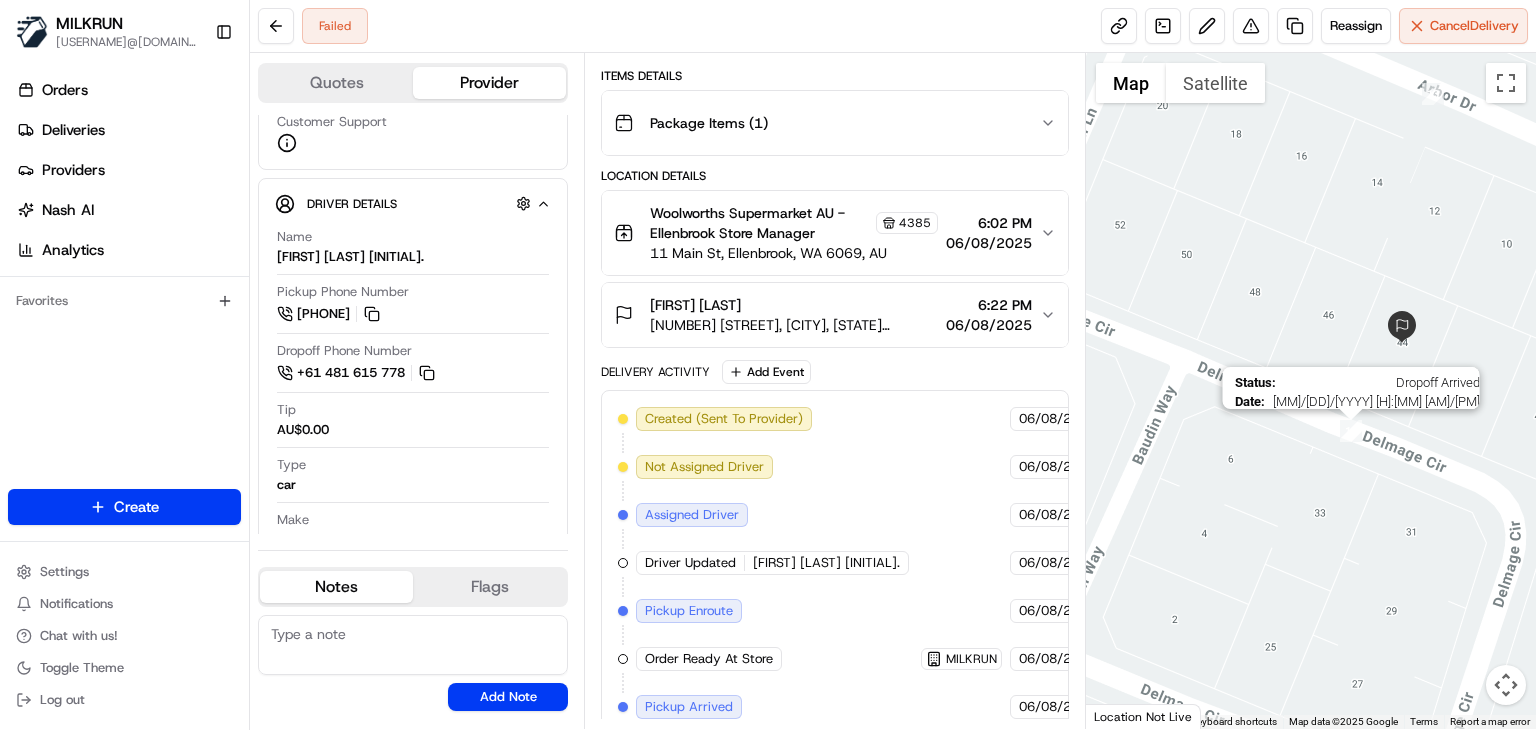drag, startPoint x: 1340, startPoint y: 421, endPoint x: 1282, endPoint y: 381, distance: 70.45566 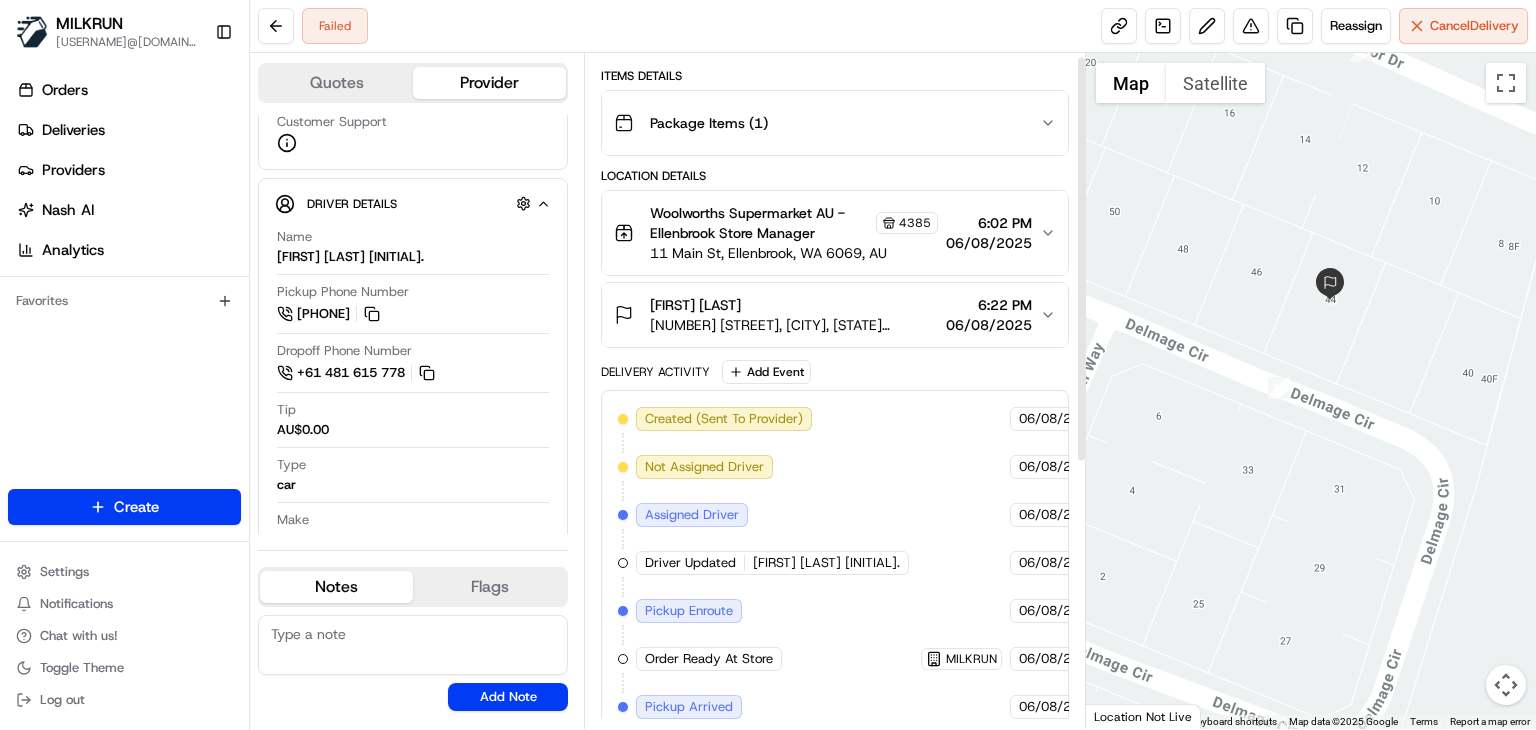 scroll, scrollTop: 0, scrollLeft: 0, axis: both 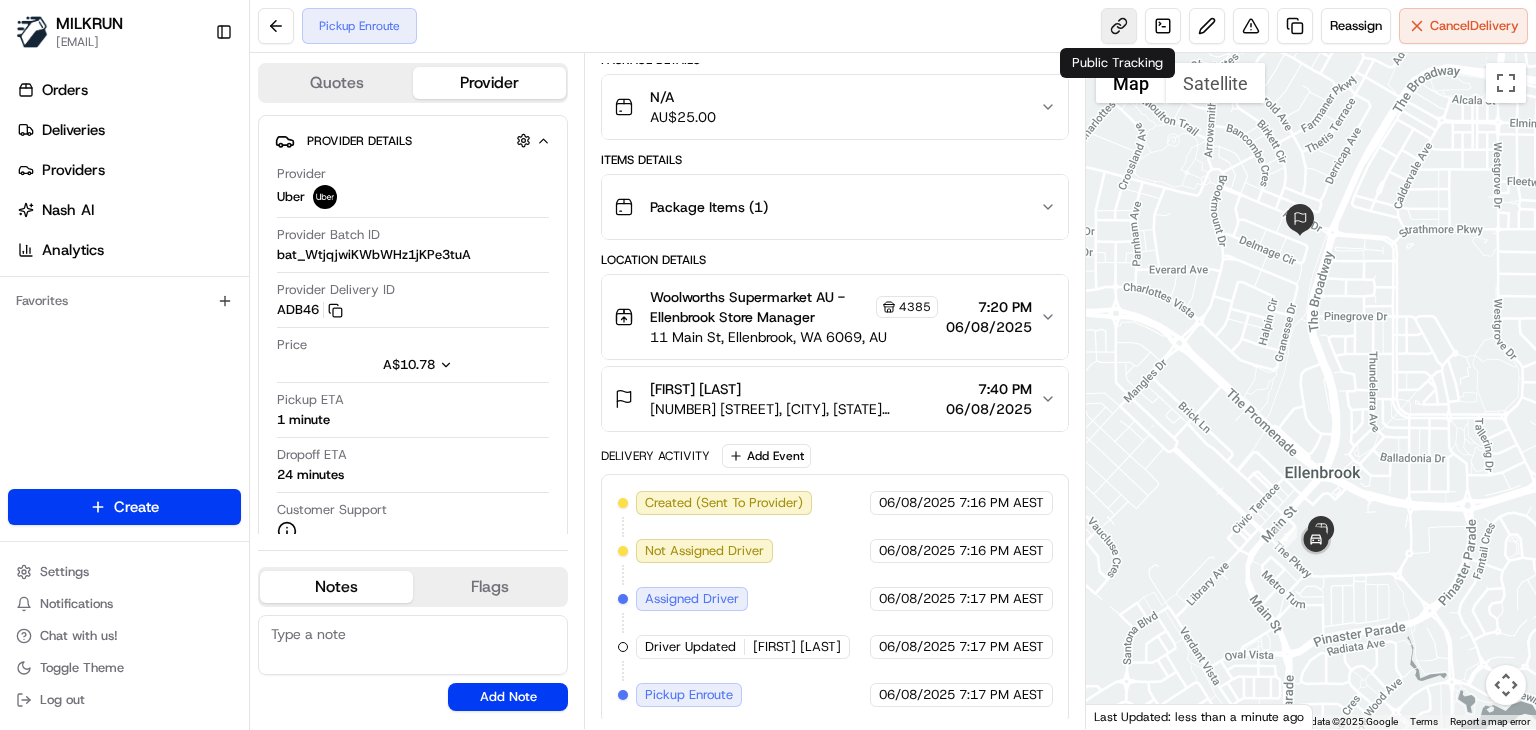 click at bounding box center [1119, 26] 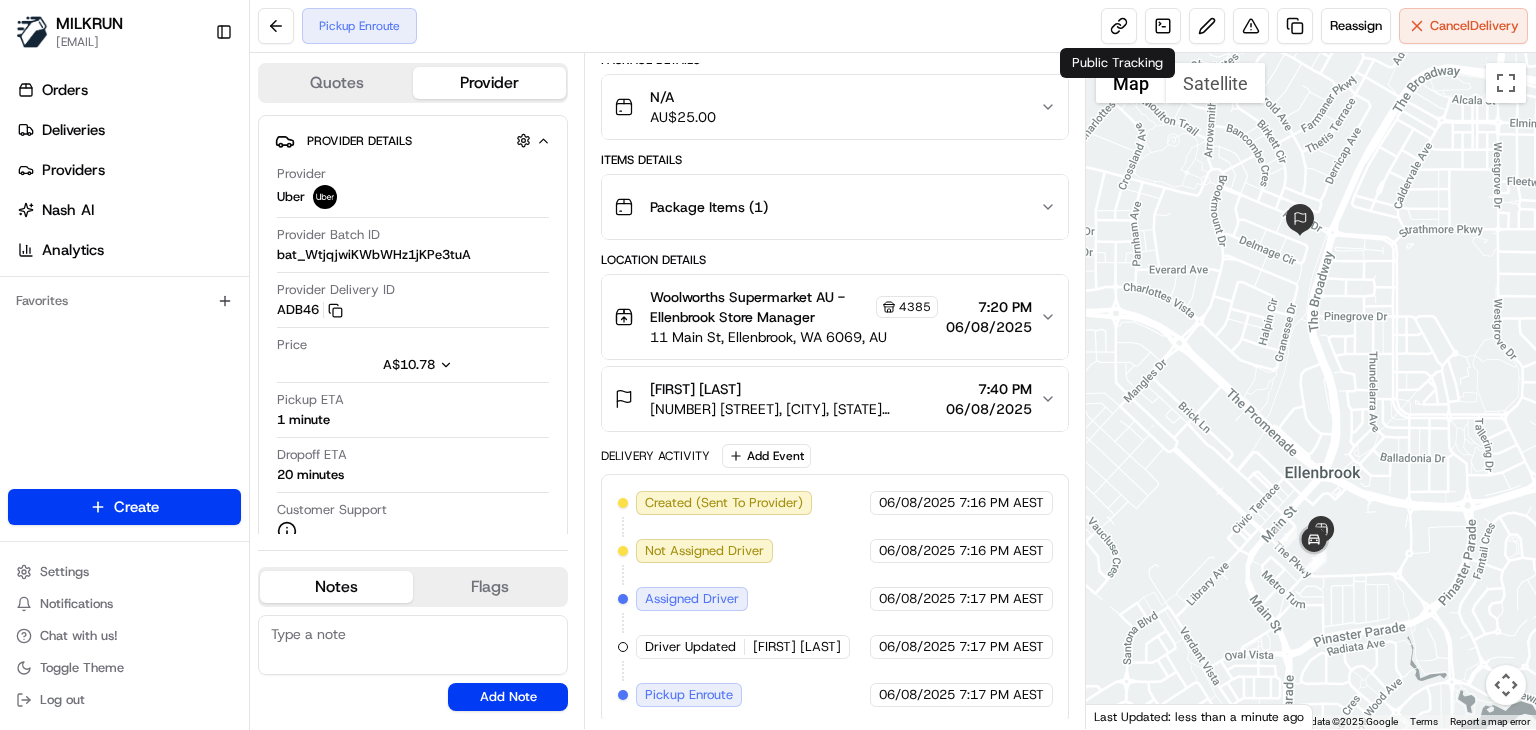scroll, scrollTop: 0, scrollLeft: 0, axis: both 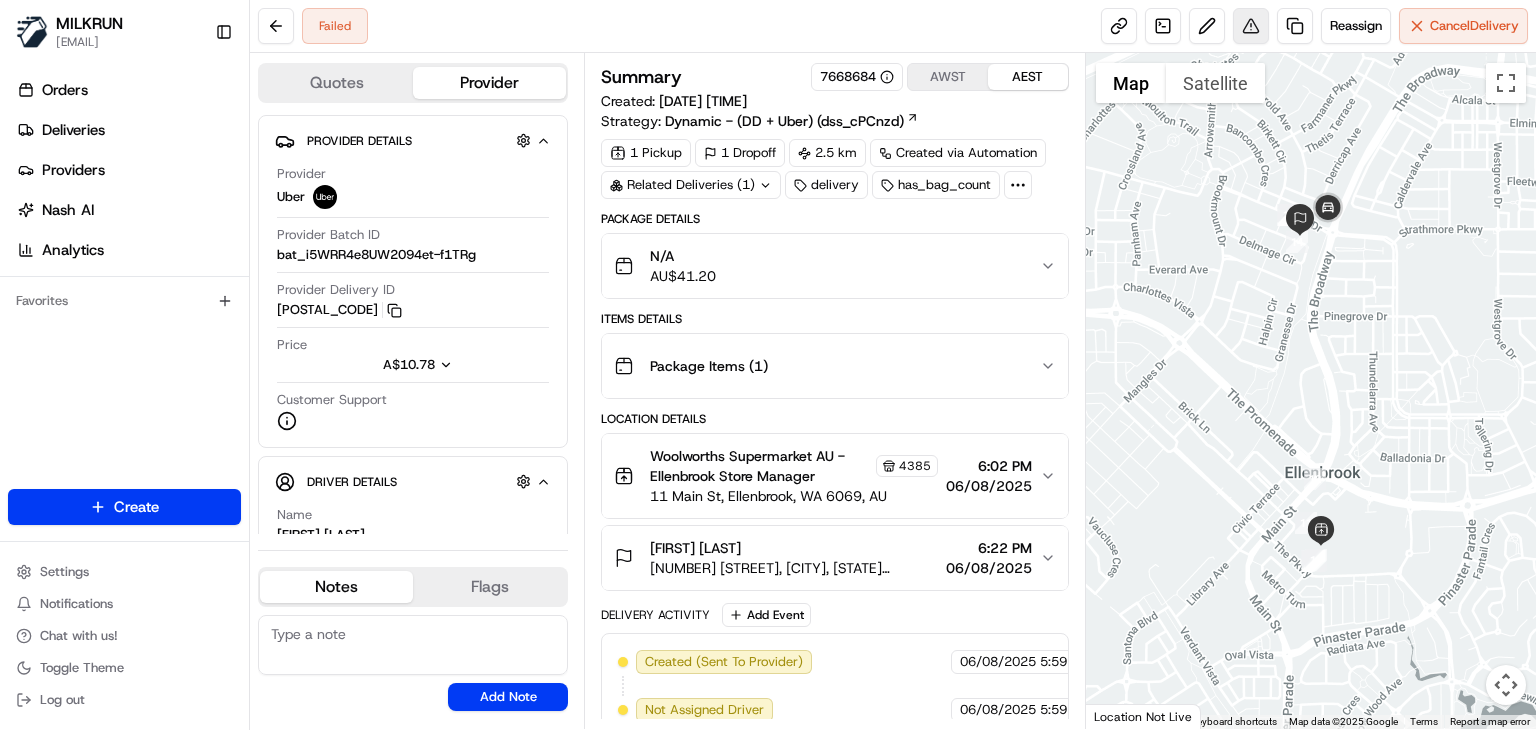 click at bounding box center [1251, 26] 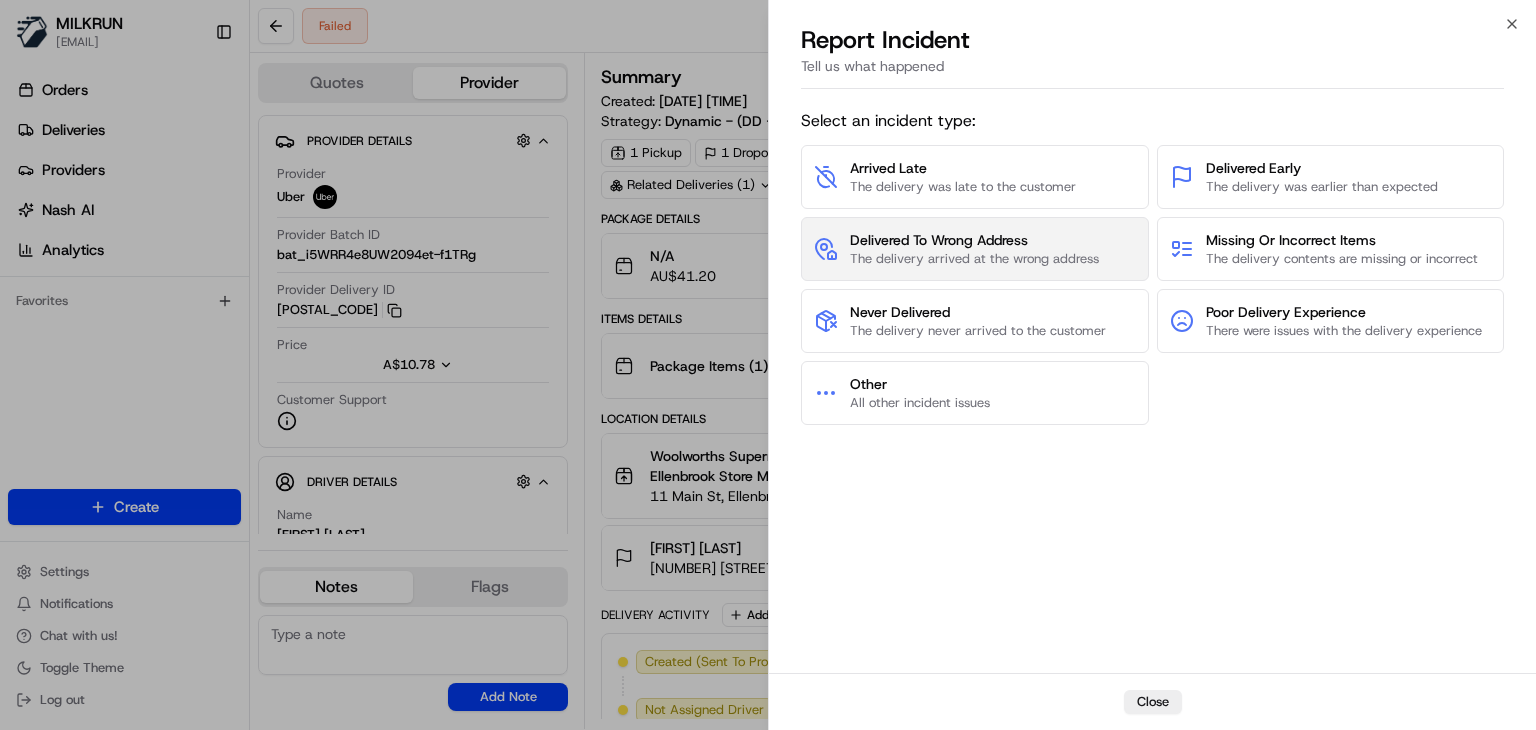 click on "Delivered To Wrong Address" at bounding box center [974, 240] 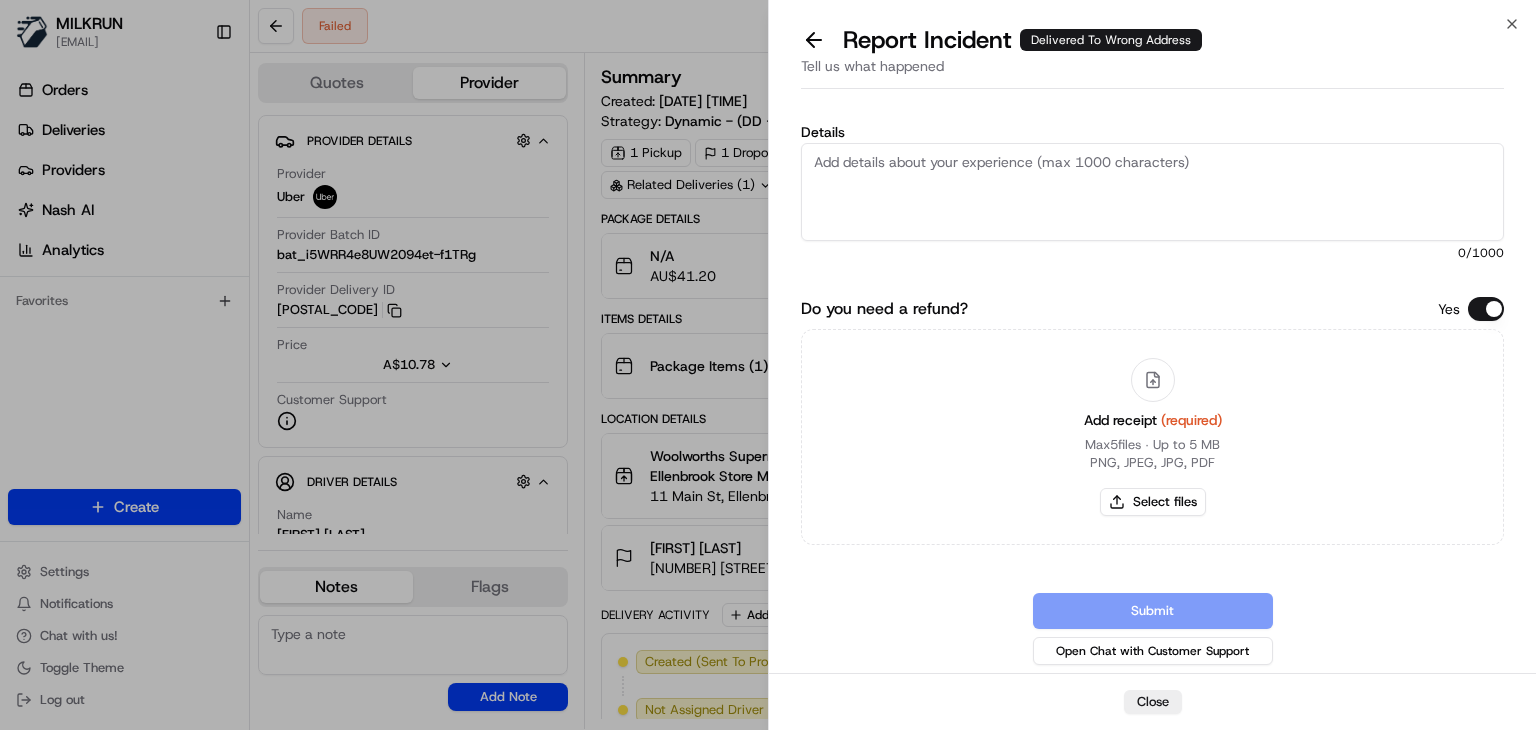 click on "Details" at bounding box center [1152, 192] 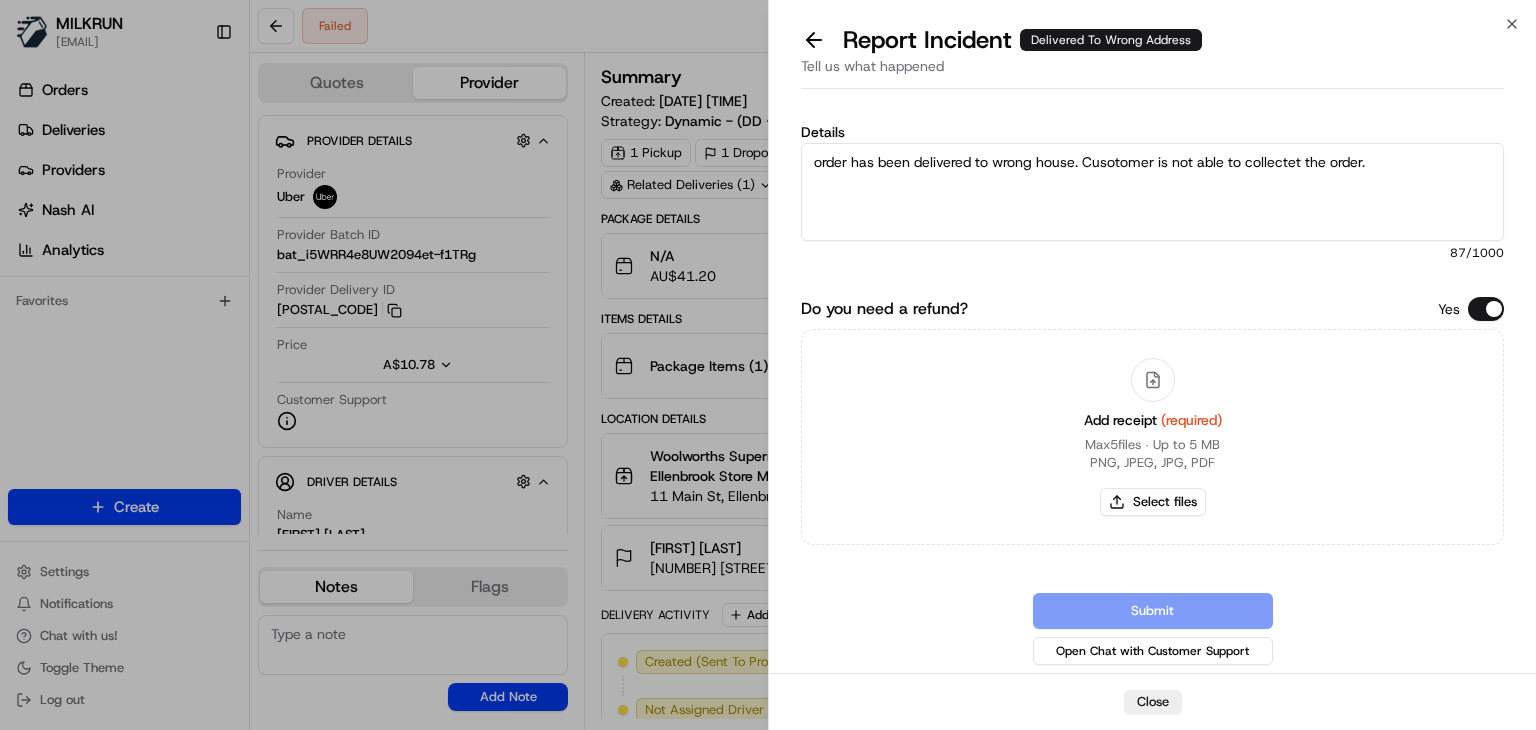 click on "order has been delivered to wrong house. Cusotomer is not able to collectet the order." at bounding box center [1152, 192] 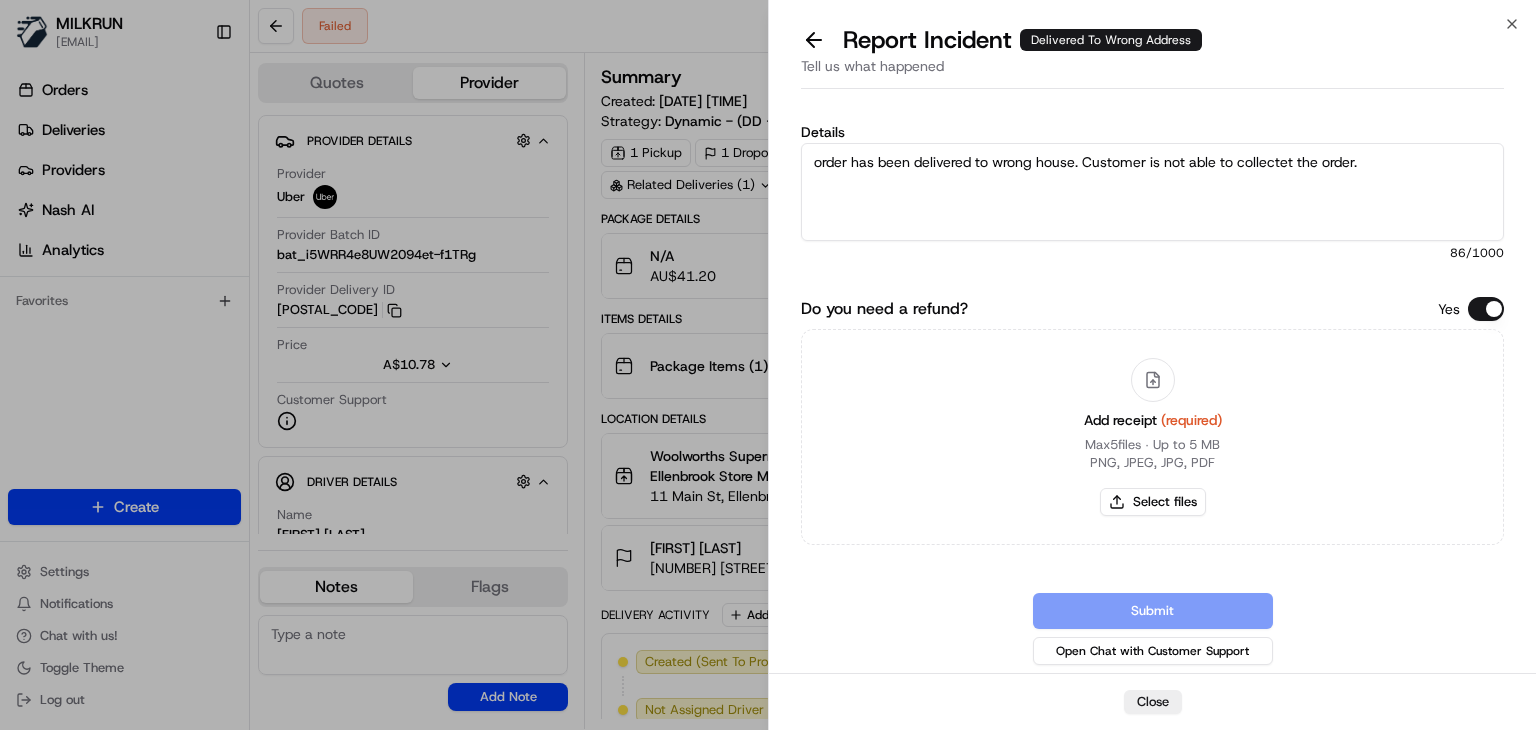 click on "order has been delivered to wrong house. Customer is not able to collectet the order." at bounding box center [1152, 192] 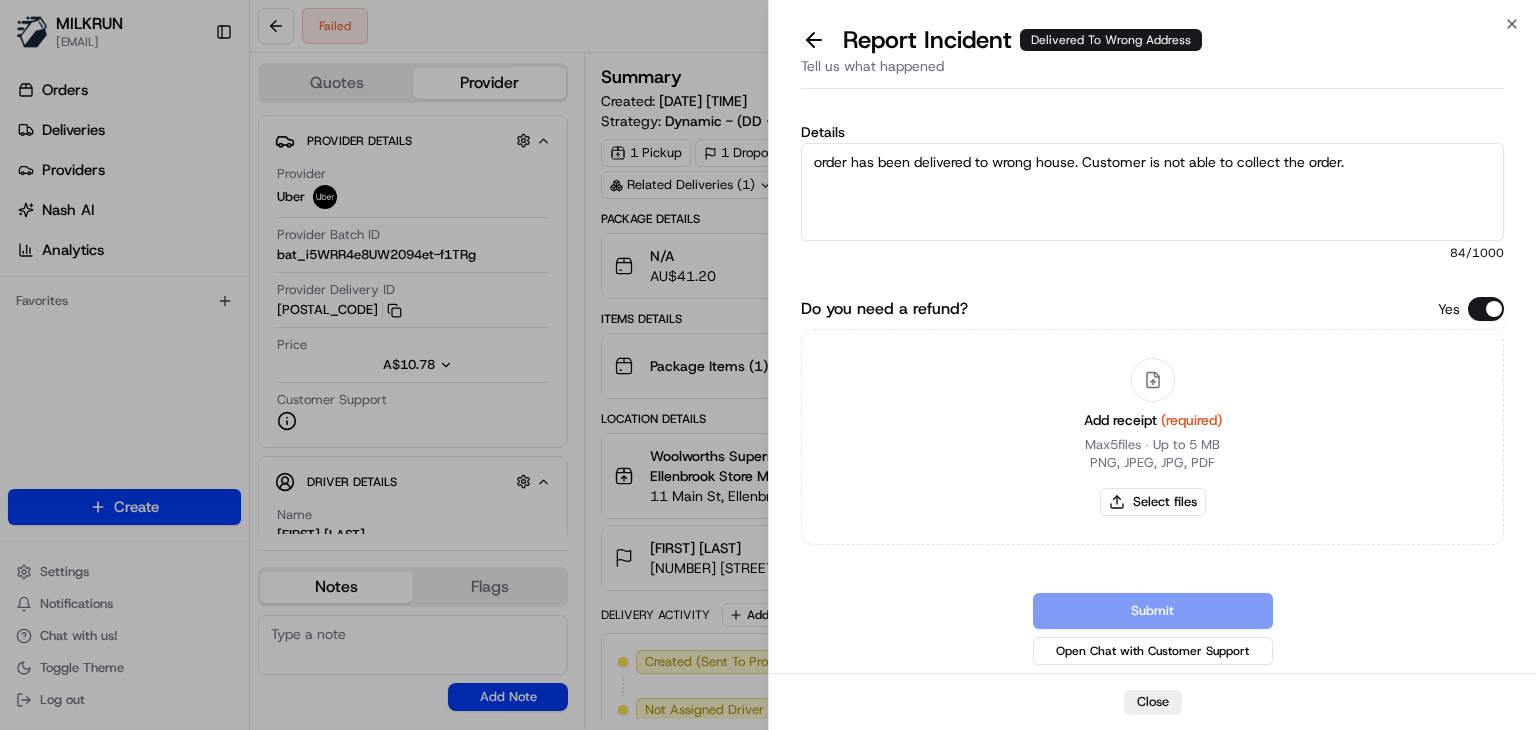 drag, startPoint x: 1374, startPoint y: 153, endPoint x: 1049, endPoint y: 469, distance: 453.3001 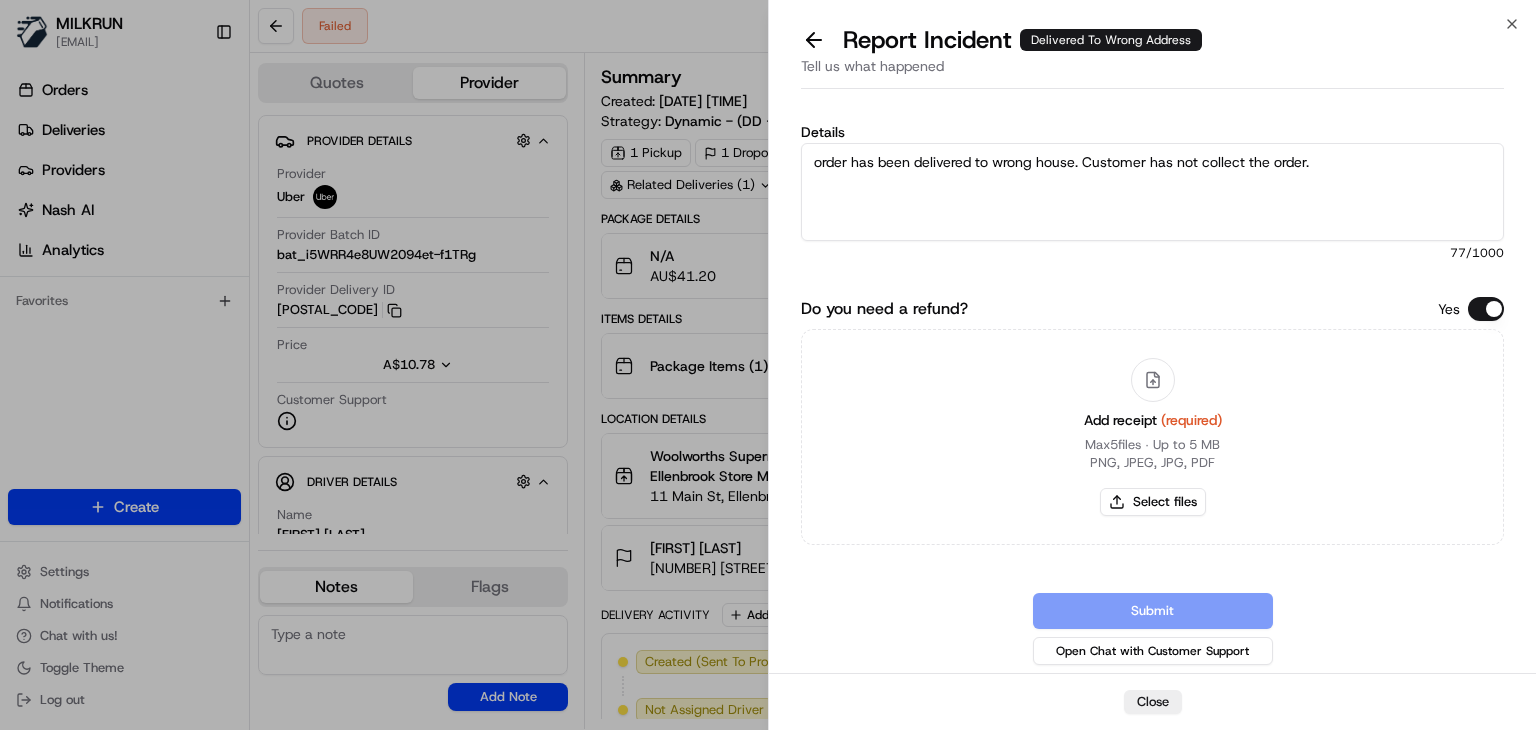 type on "order has been delivered to wrong house. Customer has not collect the order." 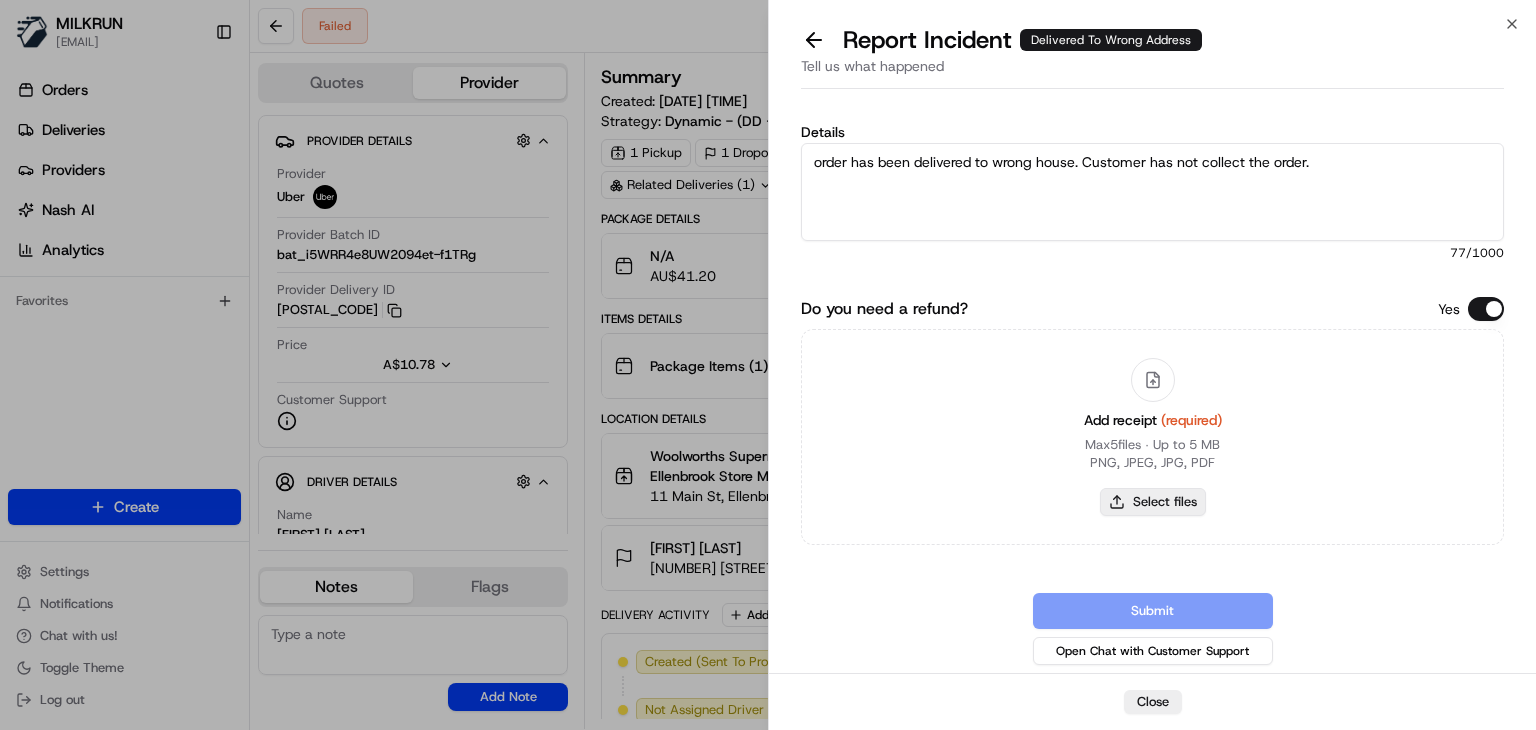 click on "Select files" at bounding box center (1153, 502) 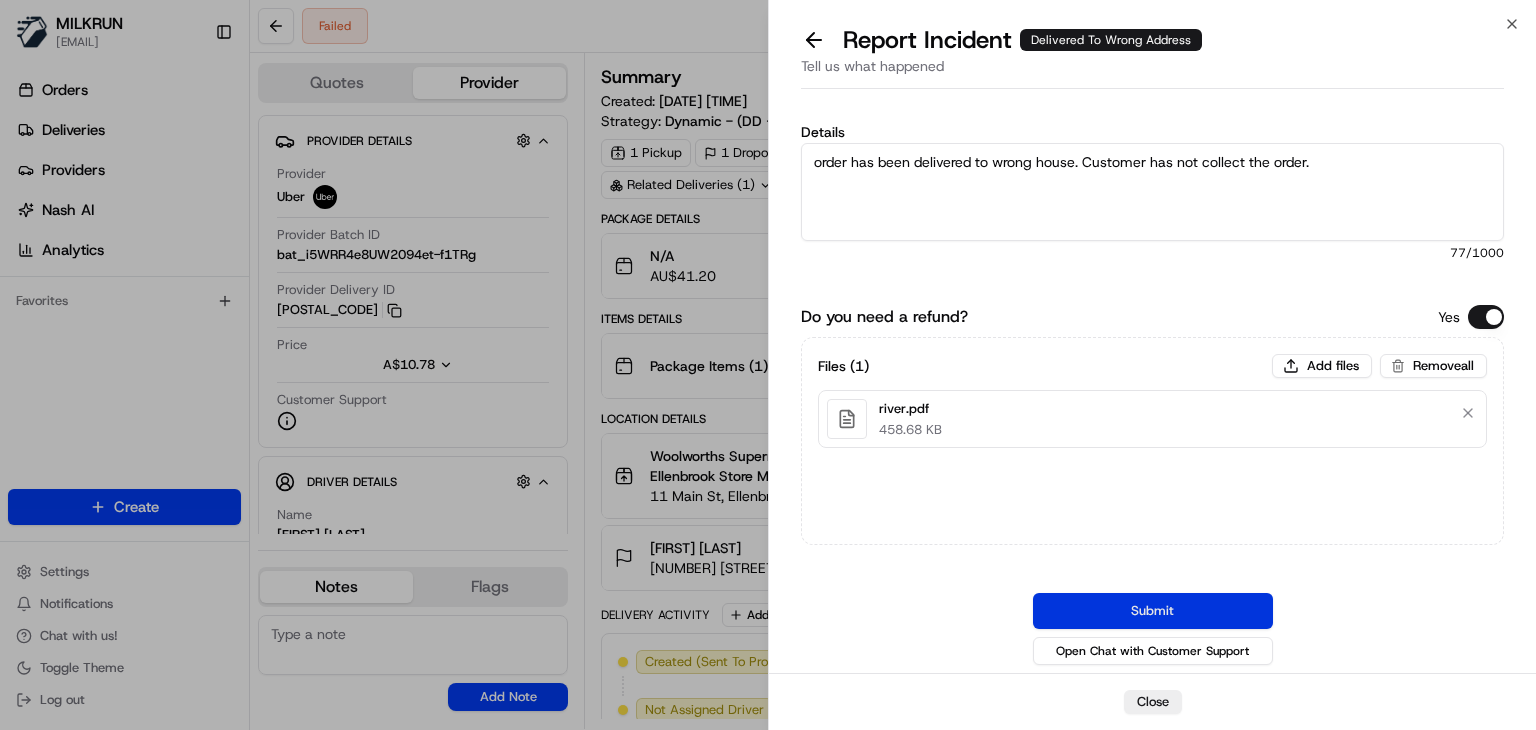 click on "Submit" at bounding box center (1153, 611) 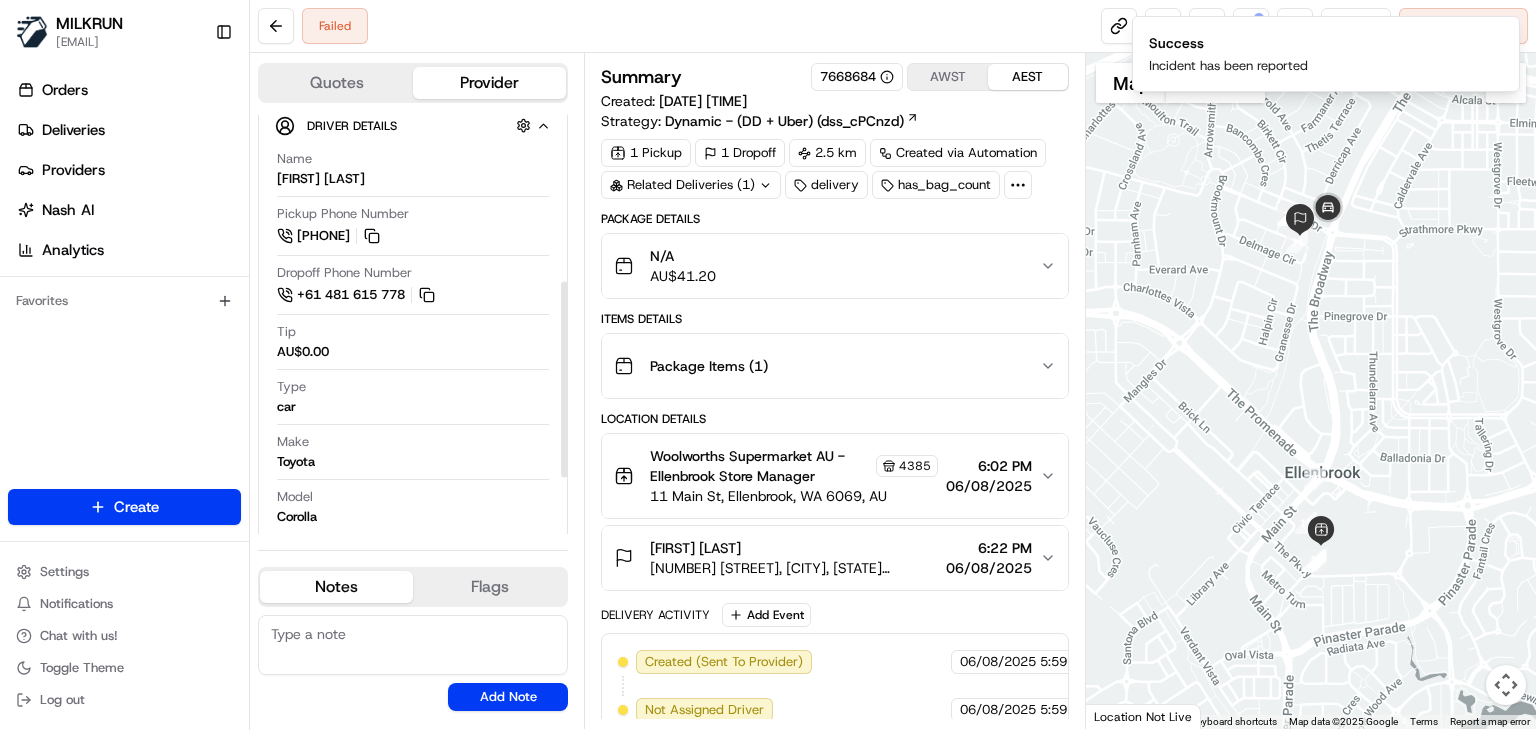 scroll, scrollTop: 476, scrollLeft: 0, axis: vertical 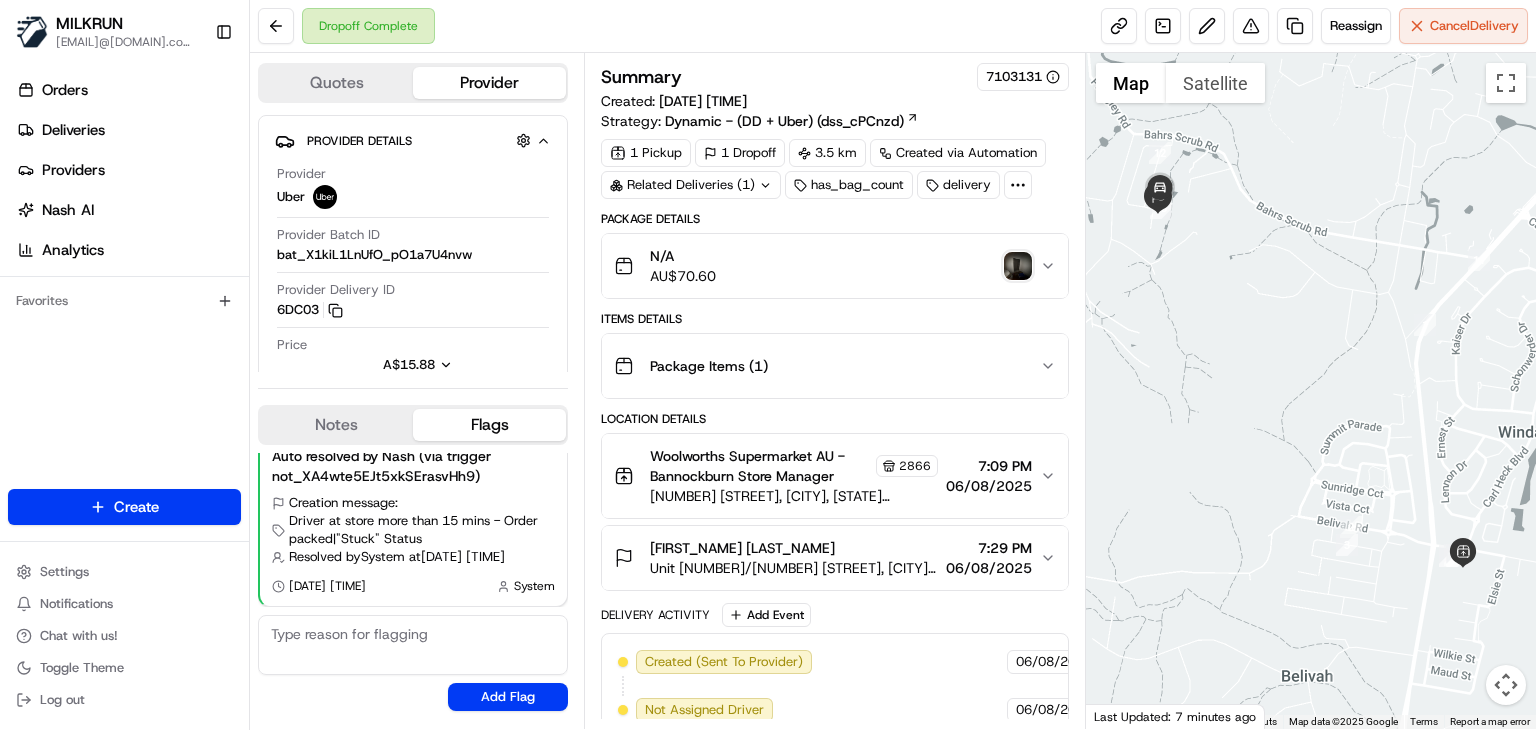 click at bounding box center (1018, 266) 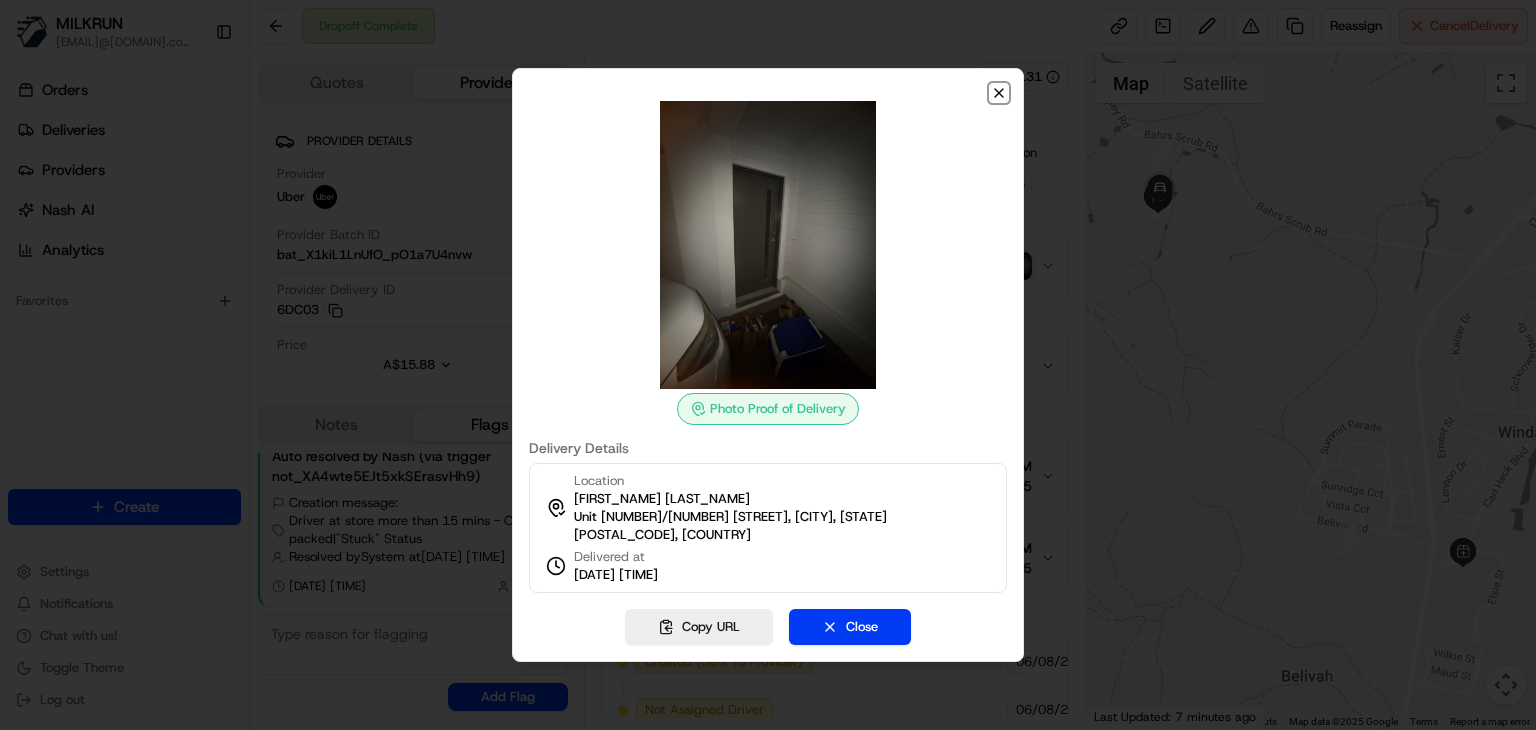 click 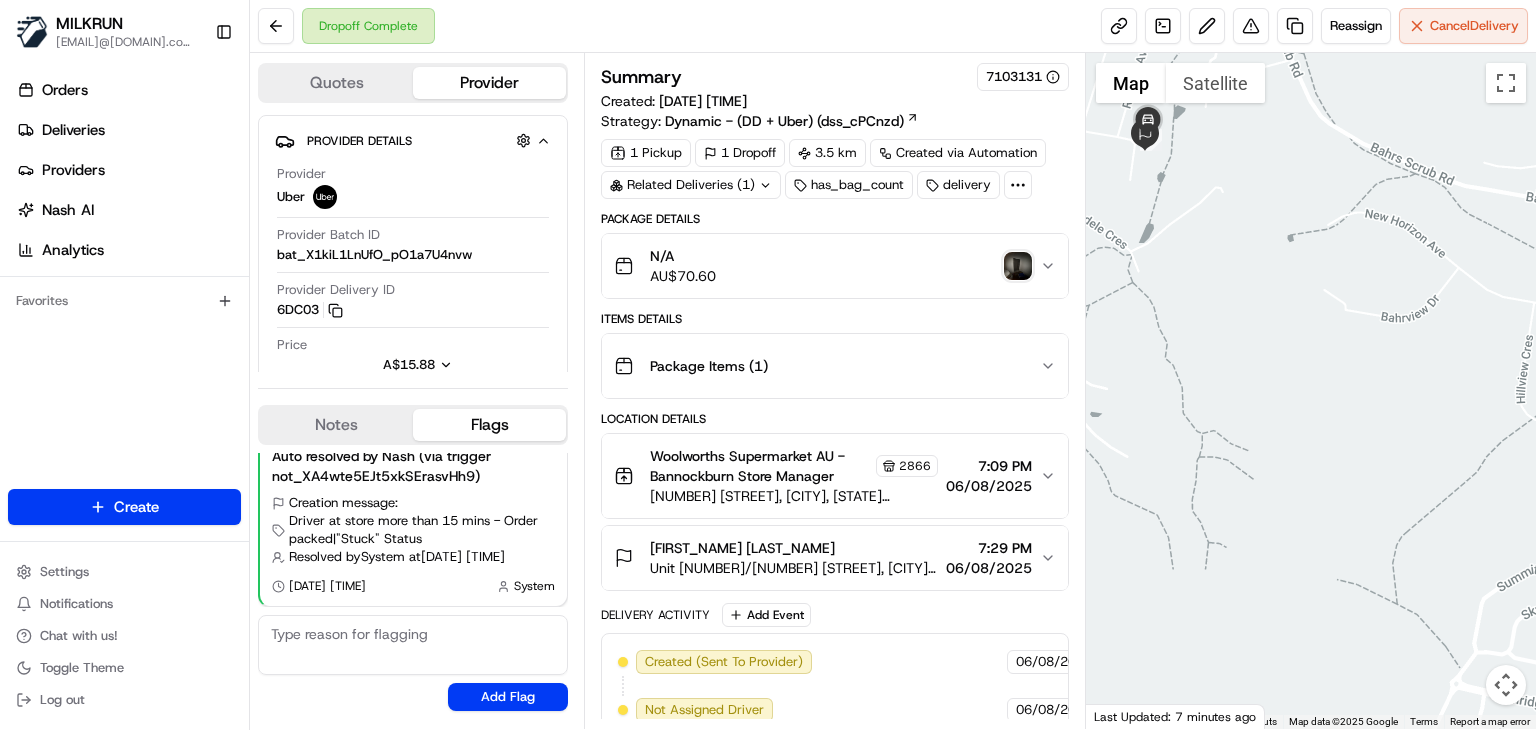 click at bounding box center [1311, 391] 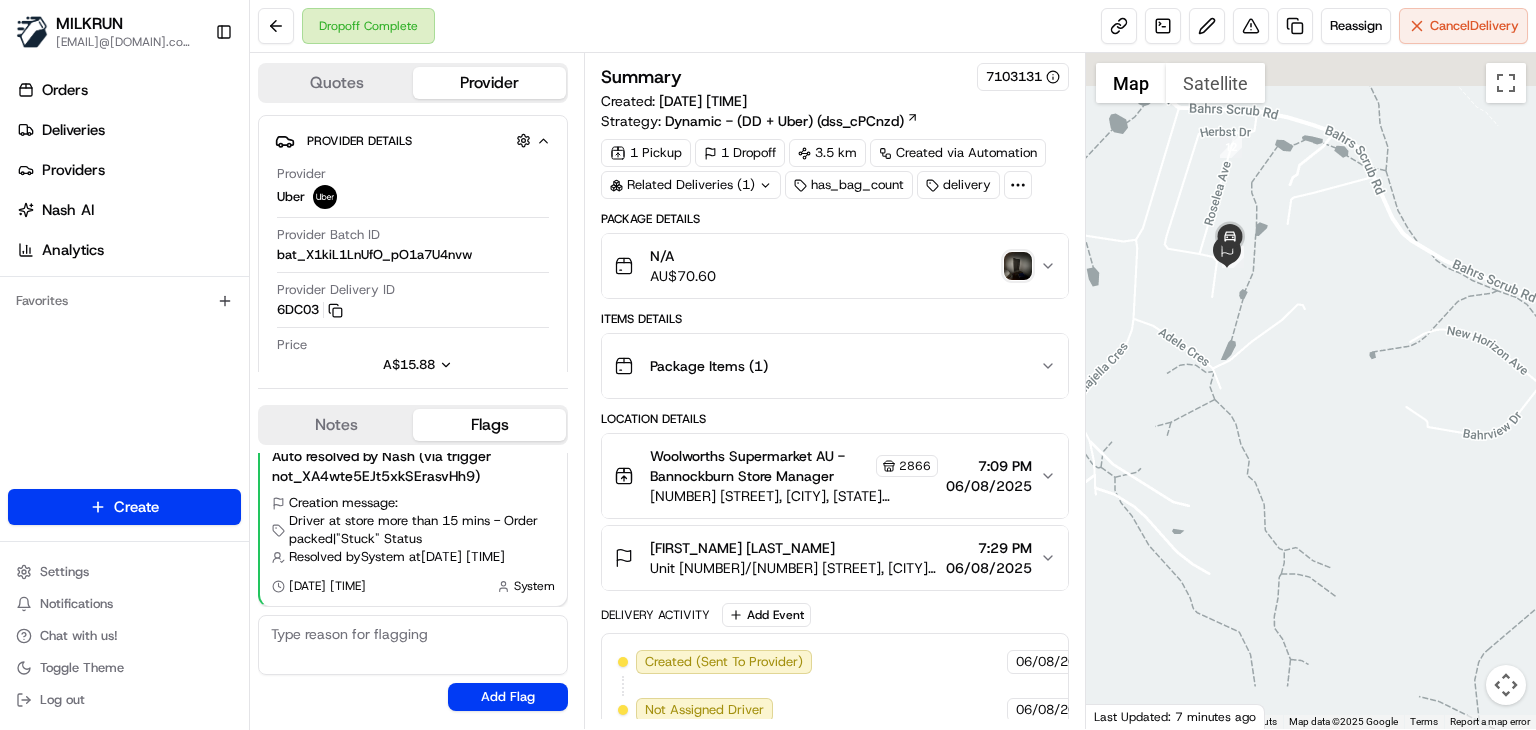 drag, startPoint x: 1171, startPoint y: 276, endPoint x: 1265, endPoint y: 417, distance: 169.4609 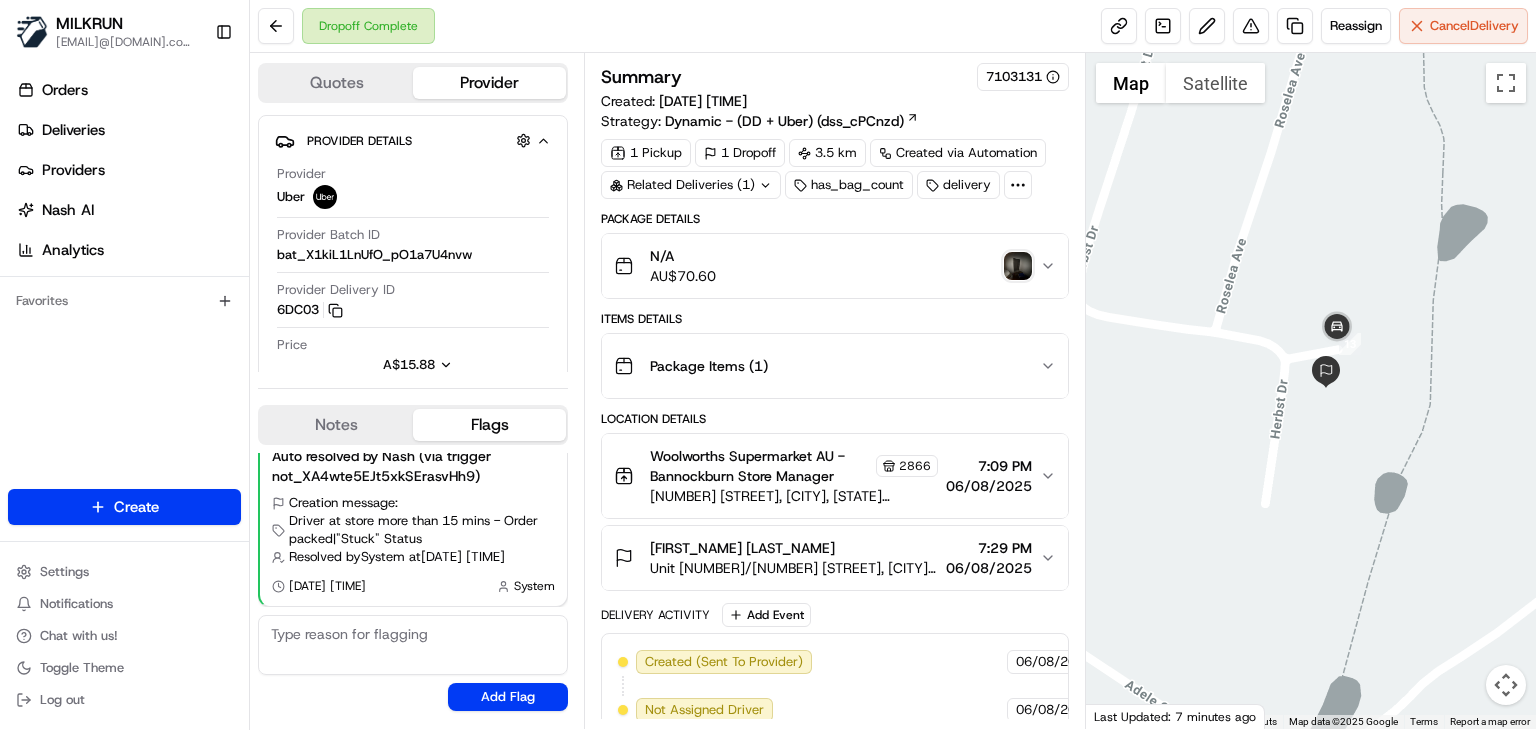 drag, startPoint x: 1297, startPoint y: 391, endPoint x: 1305, endPoint y: 448, distance: 57.558666 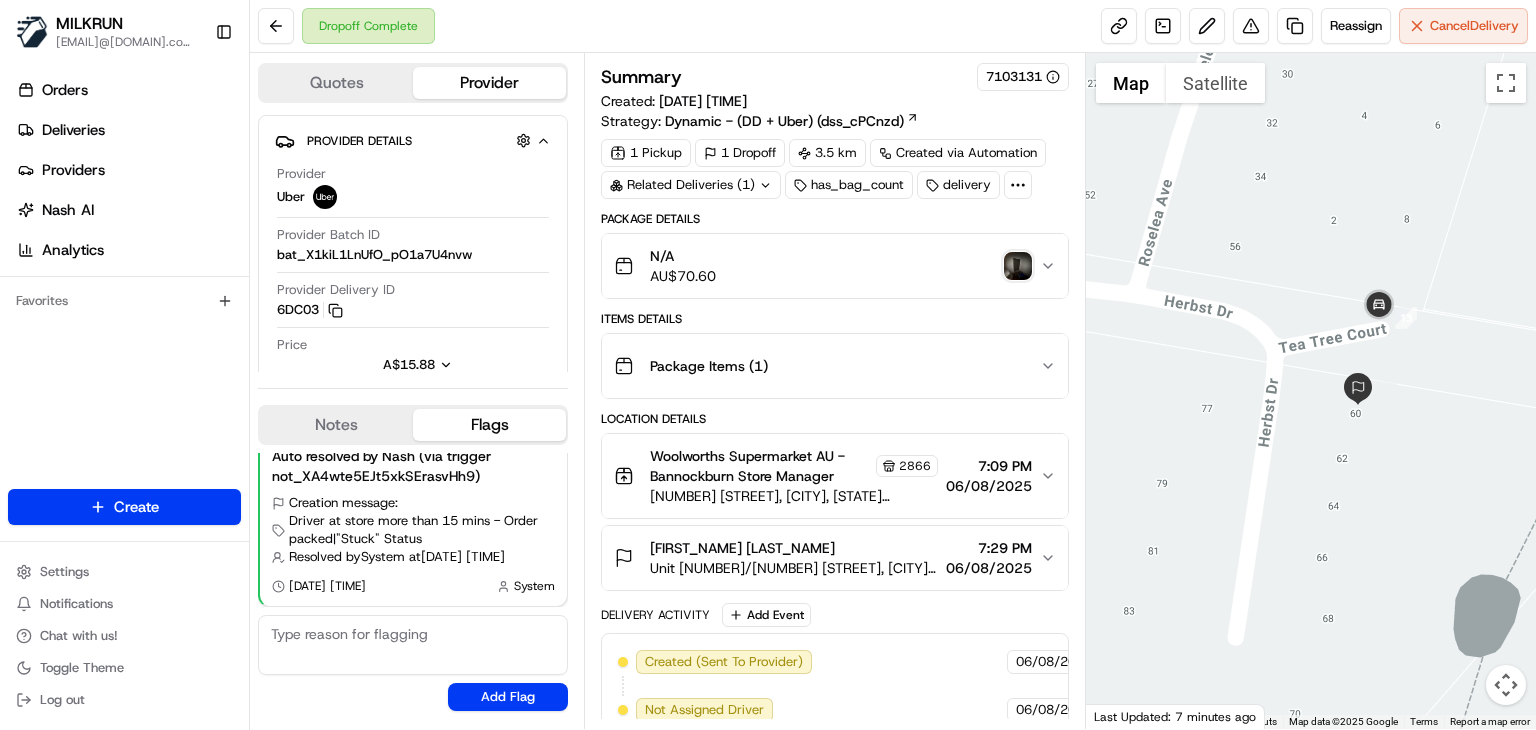 drag, startPoint x: 1363, startPoint y: 448, endPoint x: 1337, endPoint y: 449, distance: 26.019224 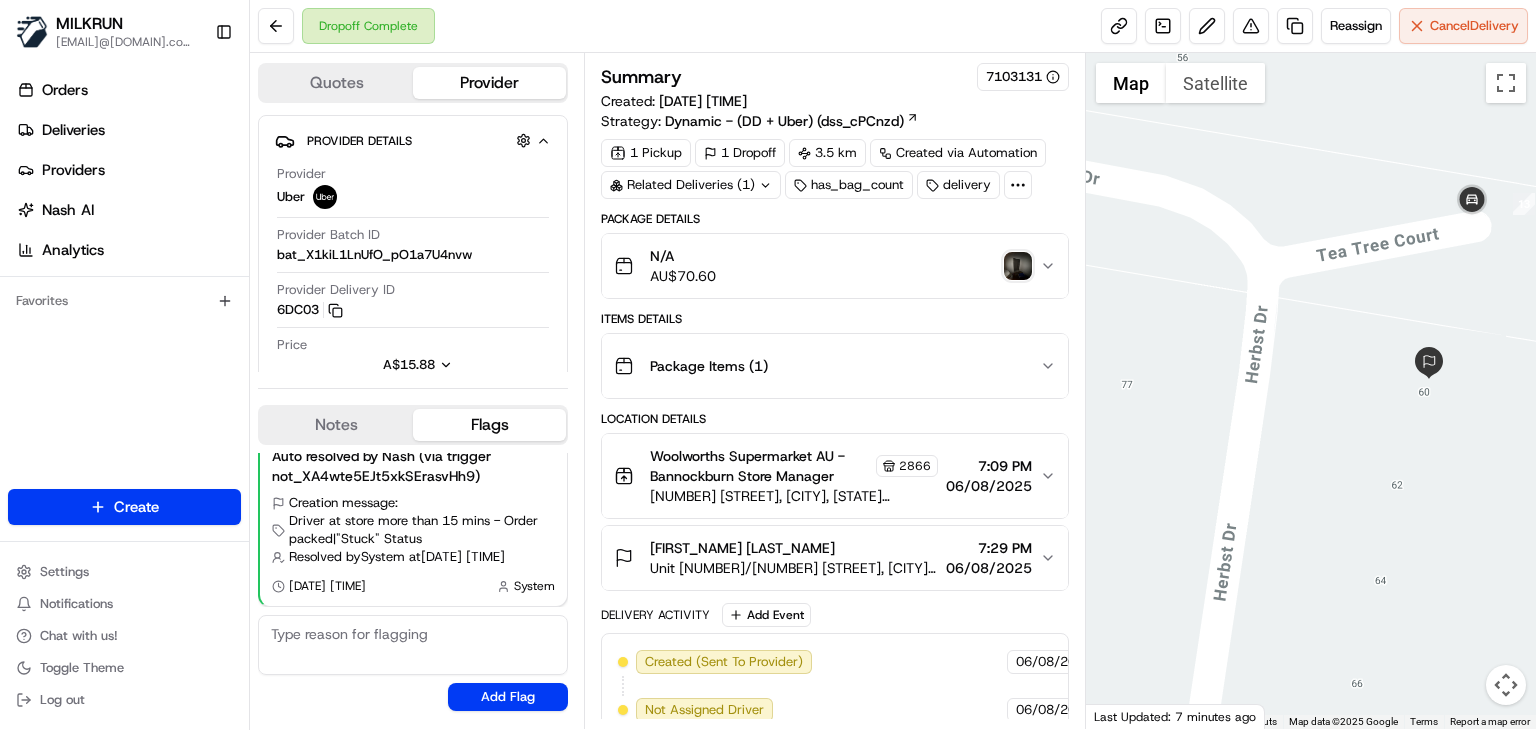 drag, startPoint x: 1332, startPoint y: 437, endPoint x: 1212, endPoint y: 457, distance: 121.65525 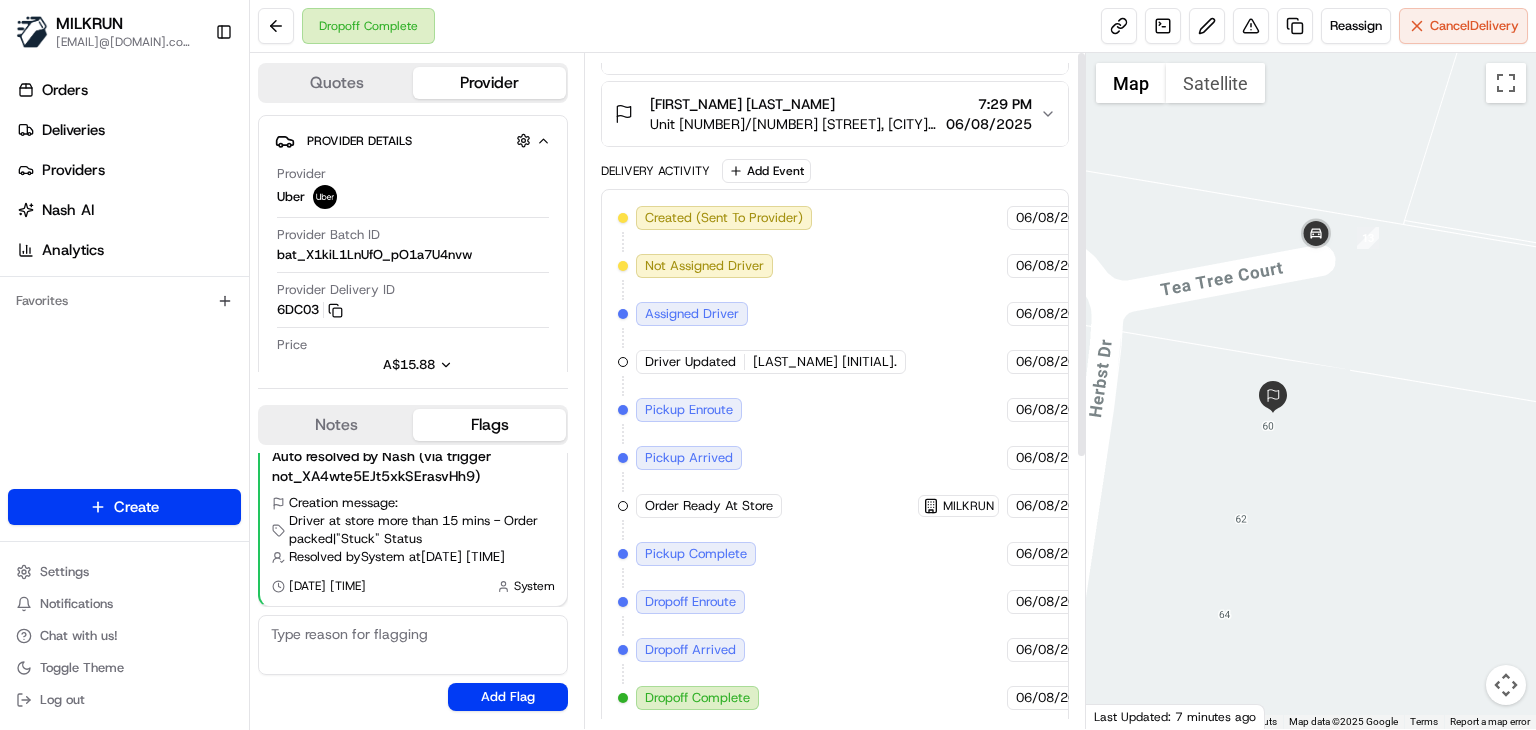 scroll, scrollTop: 0, scrollLeft: 0, axis: both 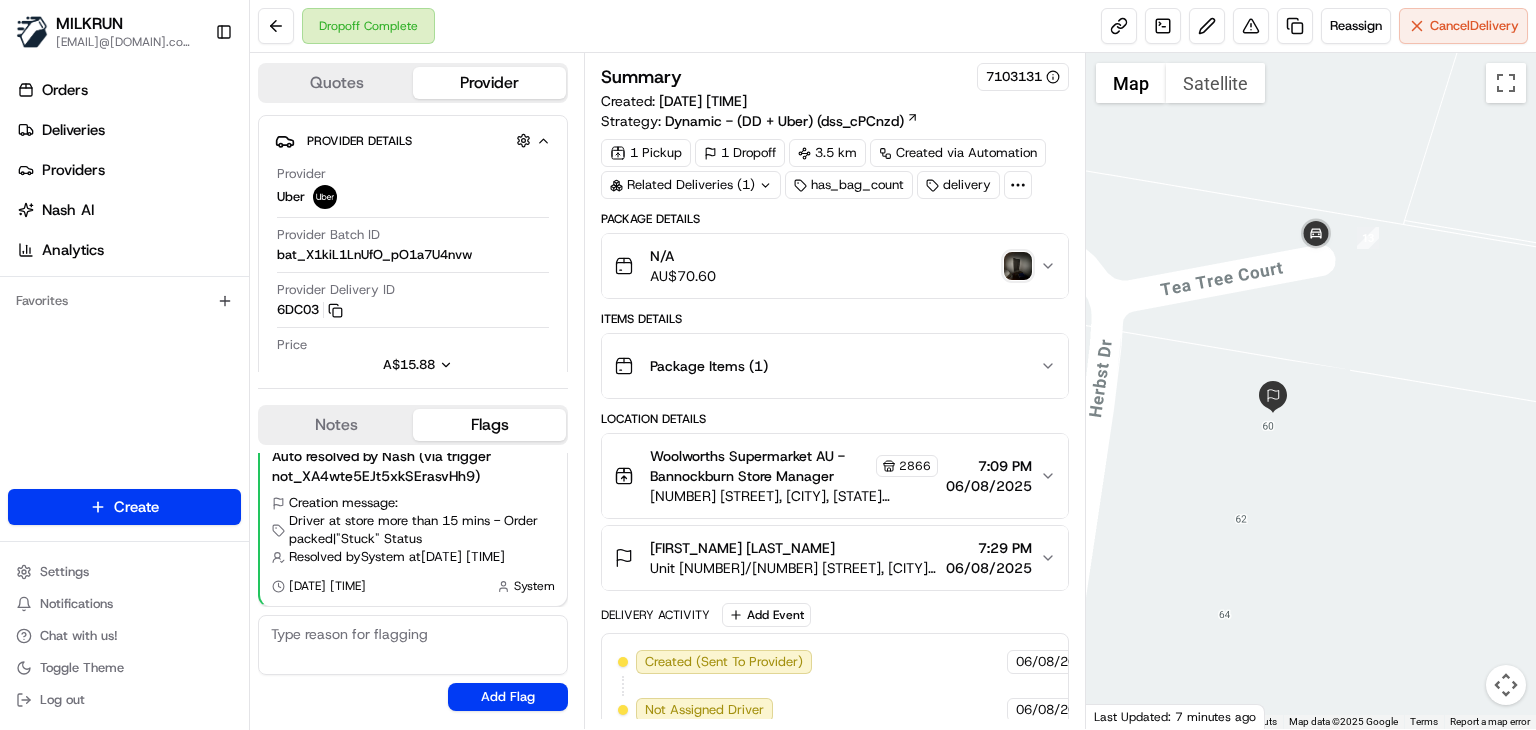 click at bounding box center (1018, 266) 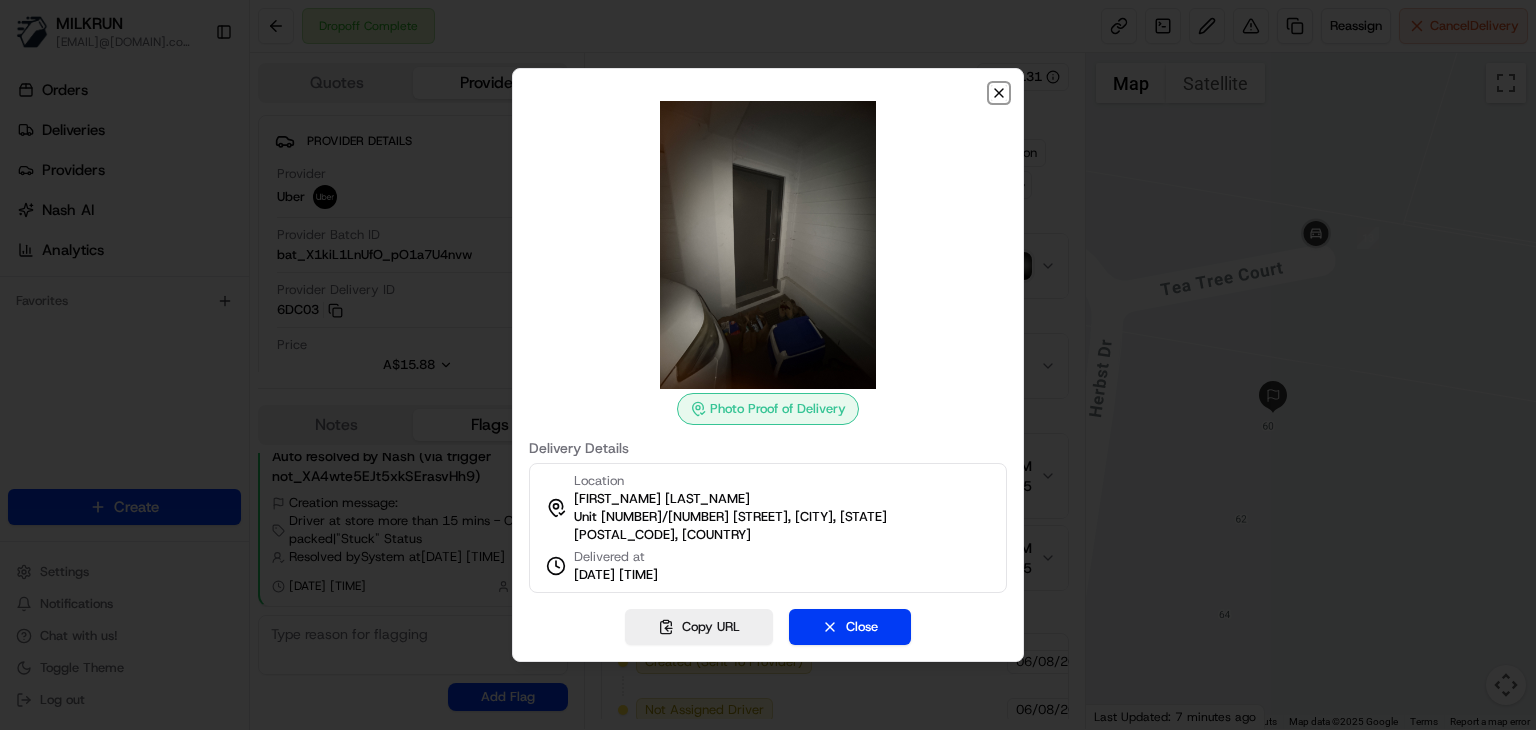 click 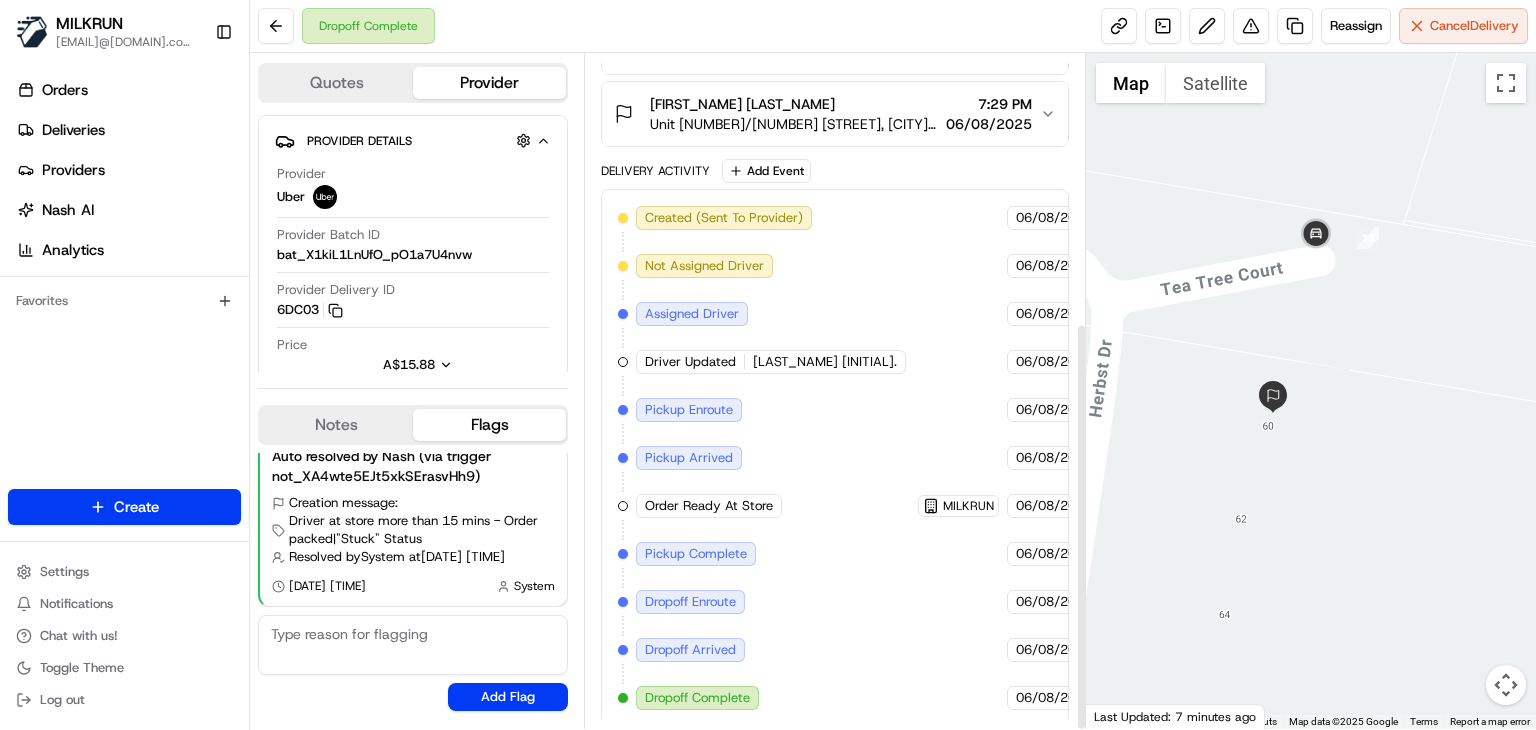 scroll, scrollTop: 0, scrollLeft: 0, axis: both 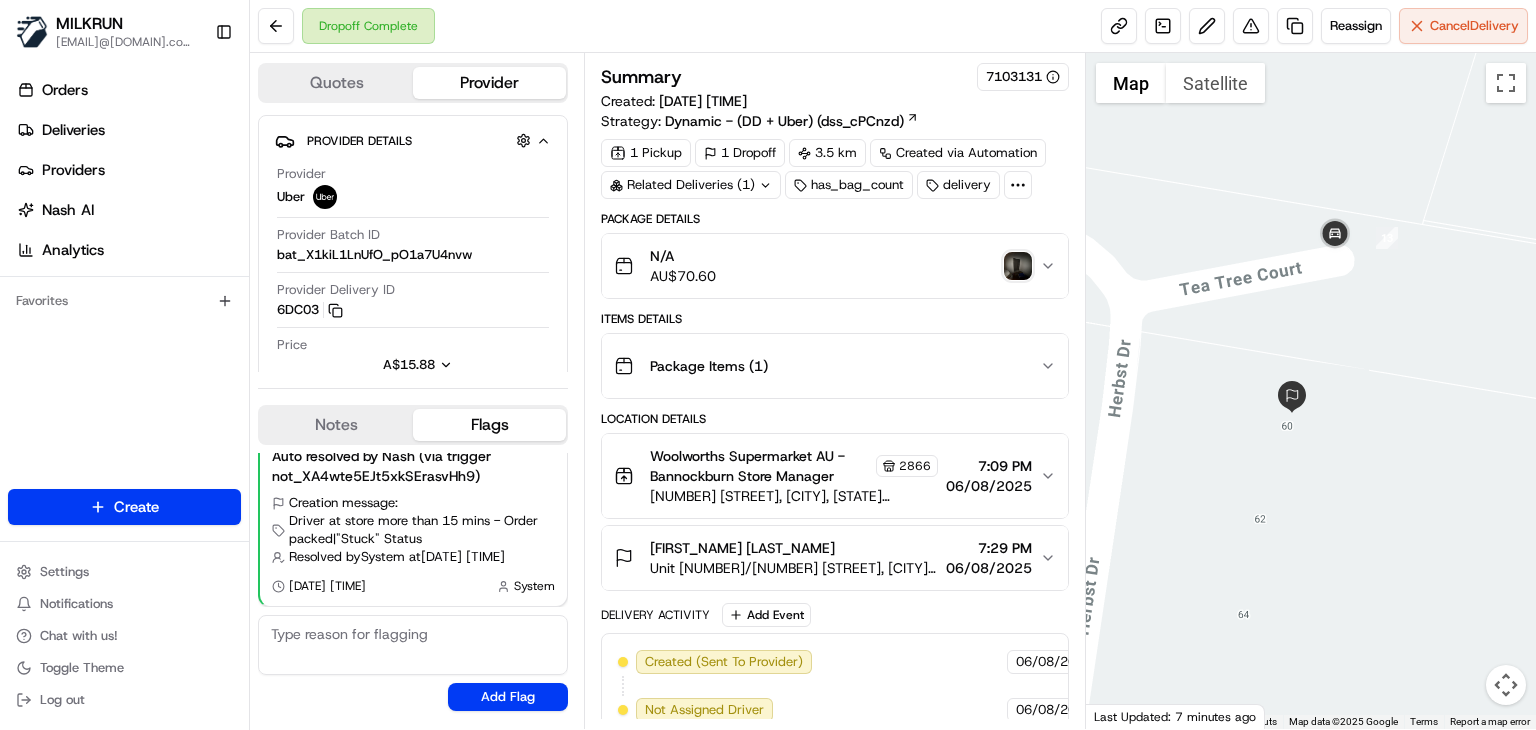 drag, startPoint x: 1286, startPoint y: 357, endPoint x: 1308, endPoint y: 358, distance: 22.022715 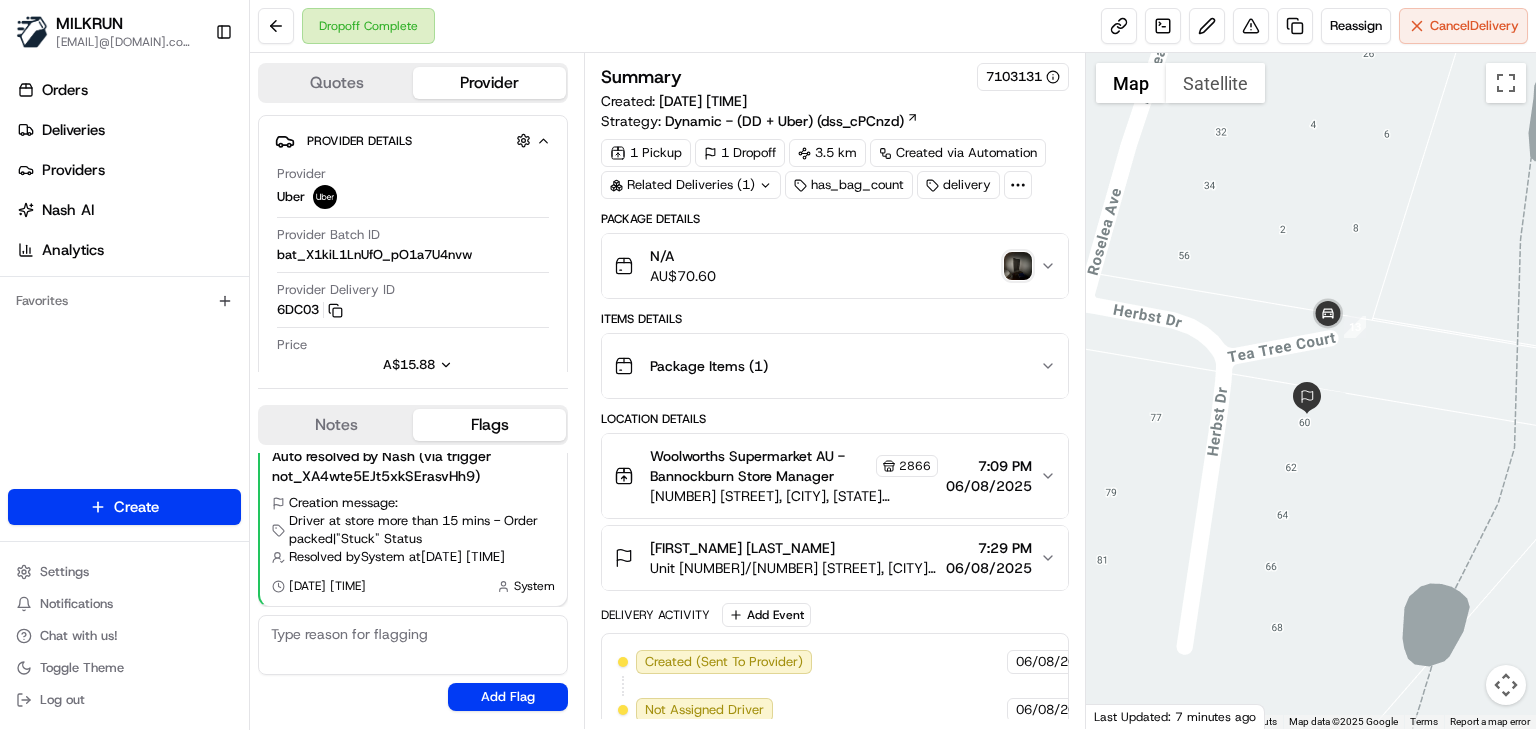 drag, startPoint x: 1348, startPoint y: 401, endPoint x: 1358, endPoint y: 441, distance: 41.231056 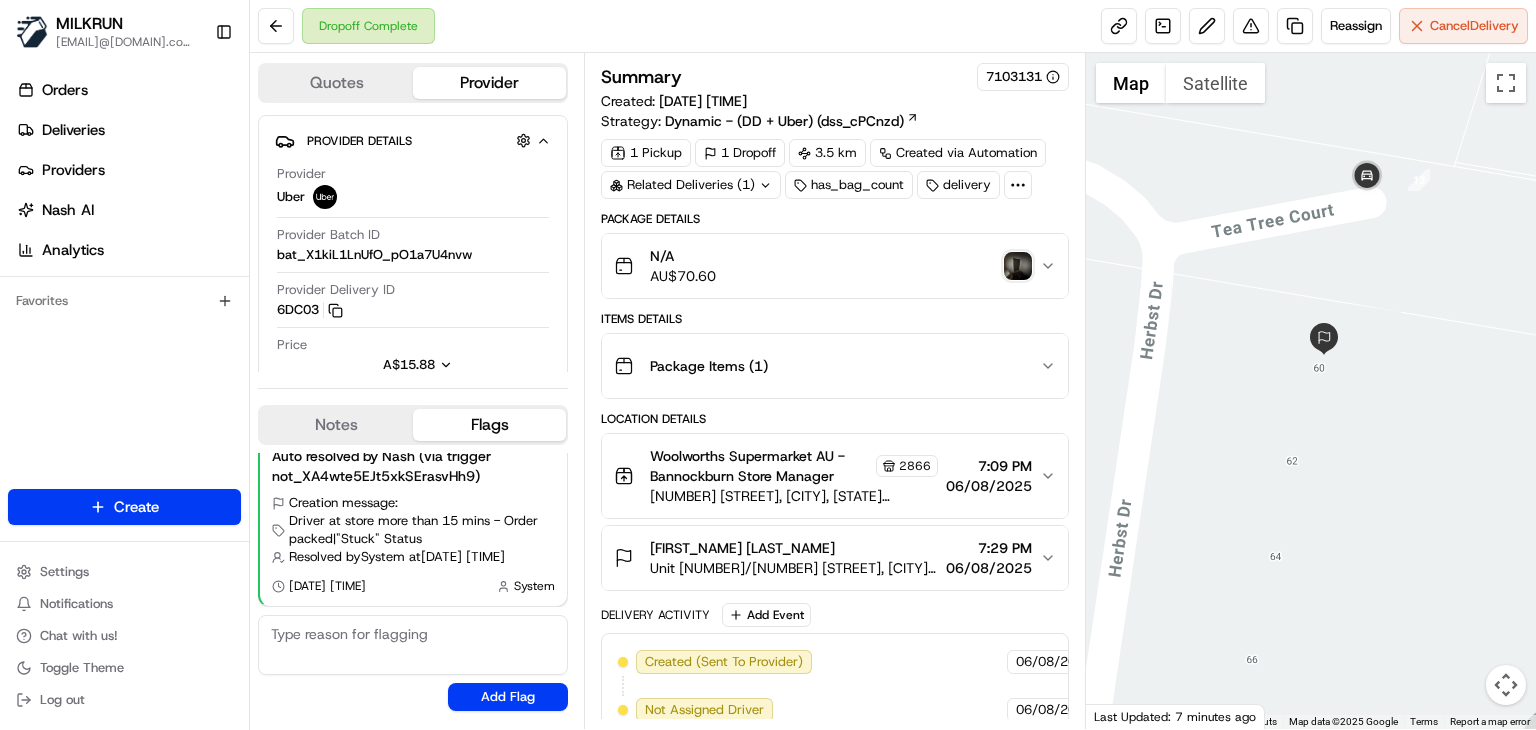 drag, startPoint x: 1242, startPoint y: 433, endPoint x: 1271, endPoint y: 448, distance: 32.649654 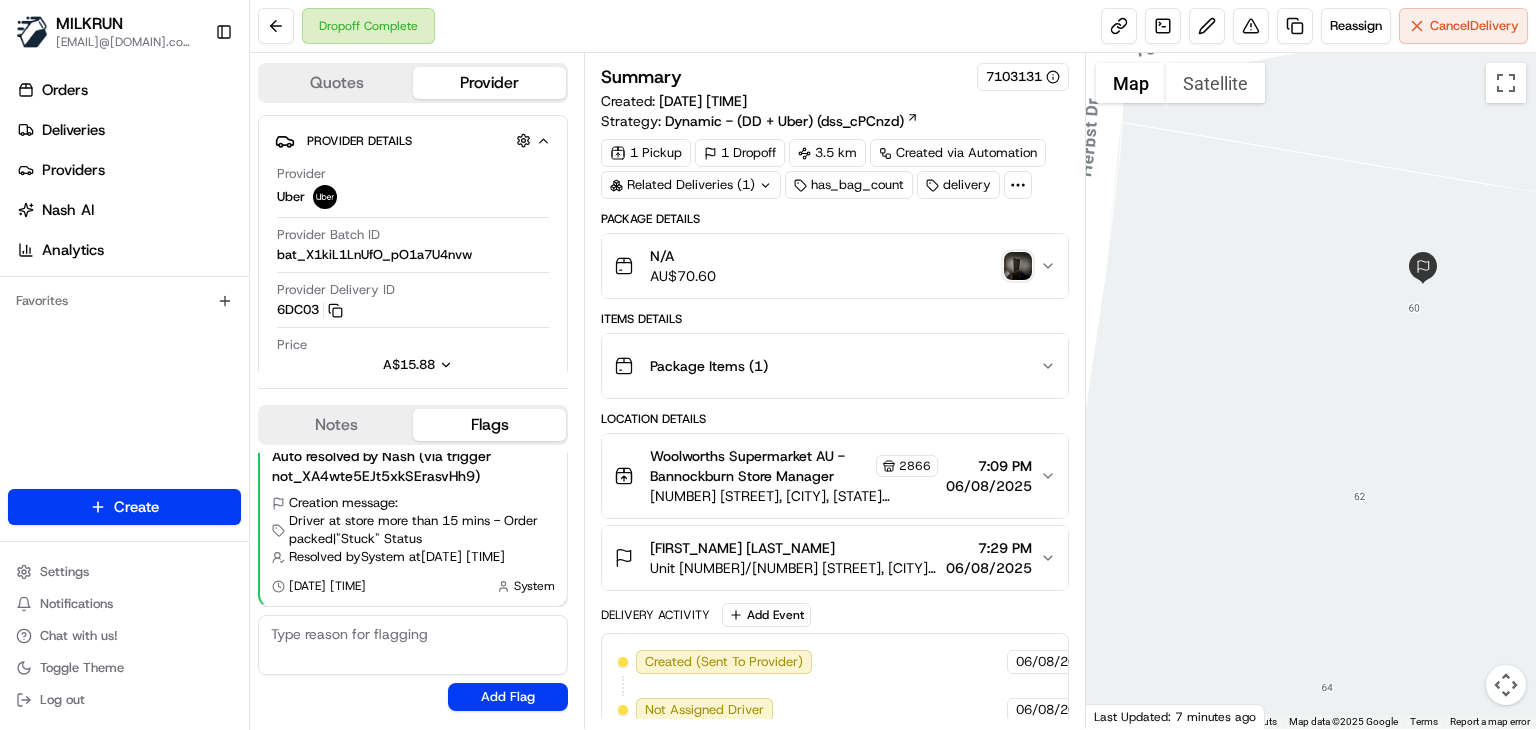 click at bounding box center (1311, 391) 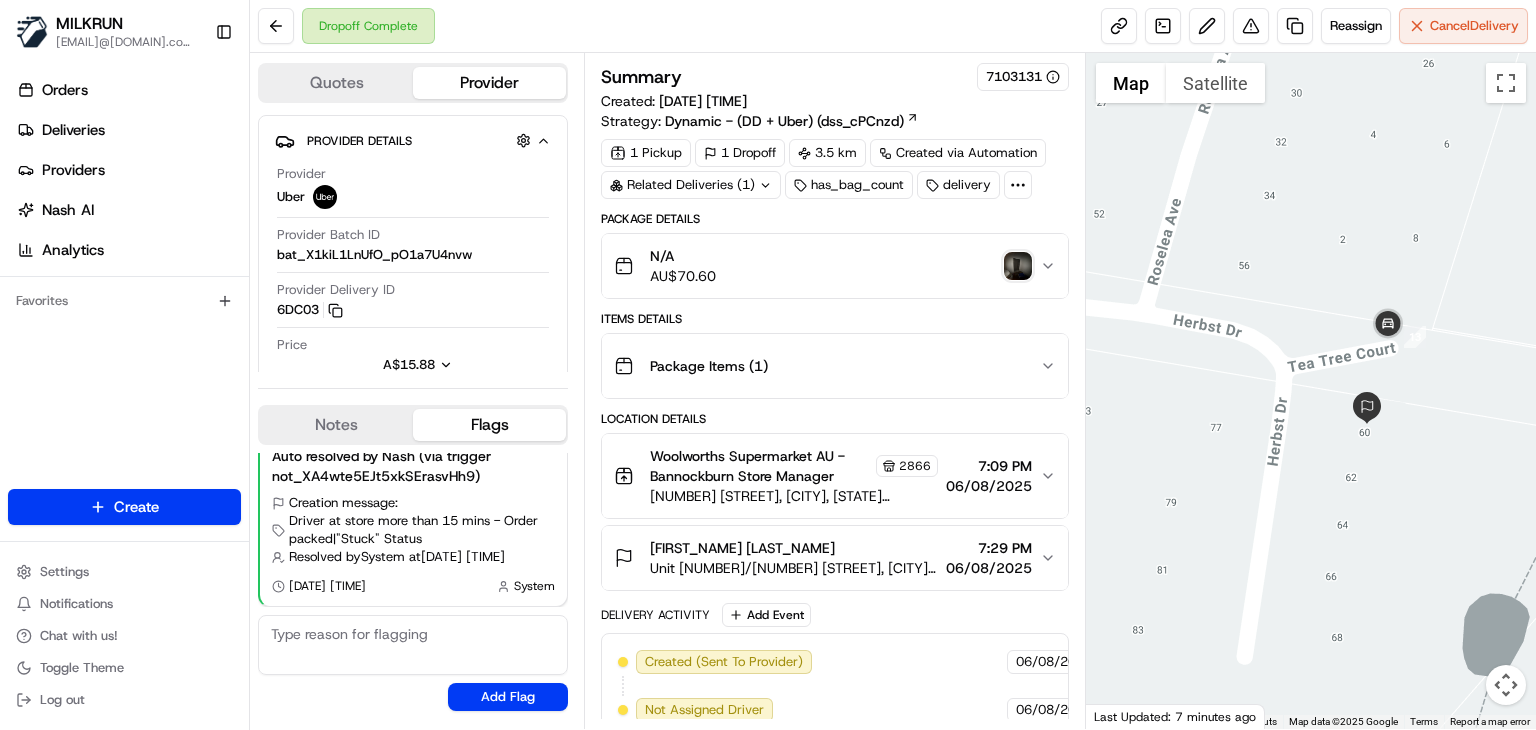 drag, startPoint x: 1321, startPoint y: 493, endPoint x: 1388, endPoint y: 488, distance: 67.18631 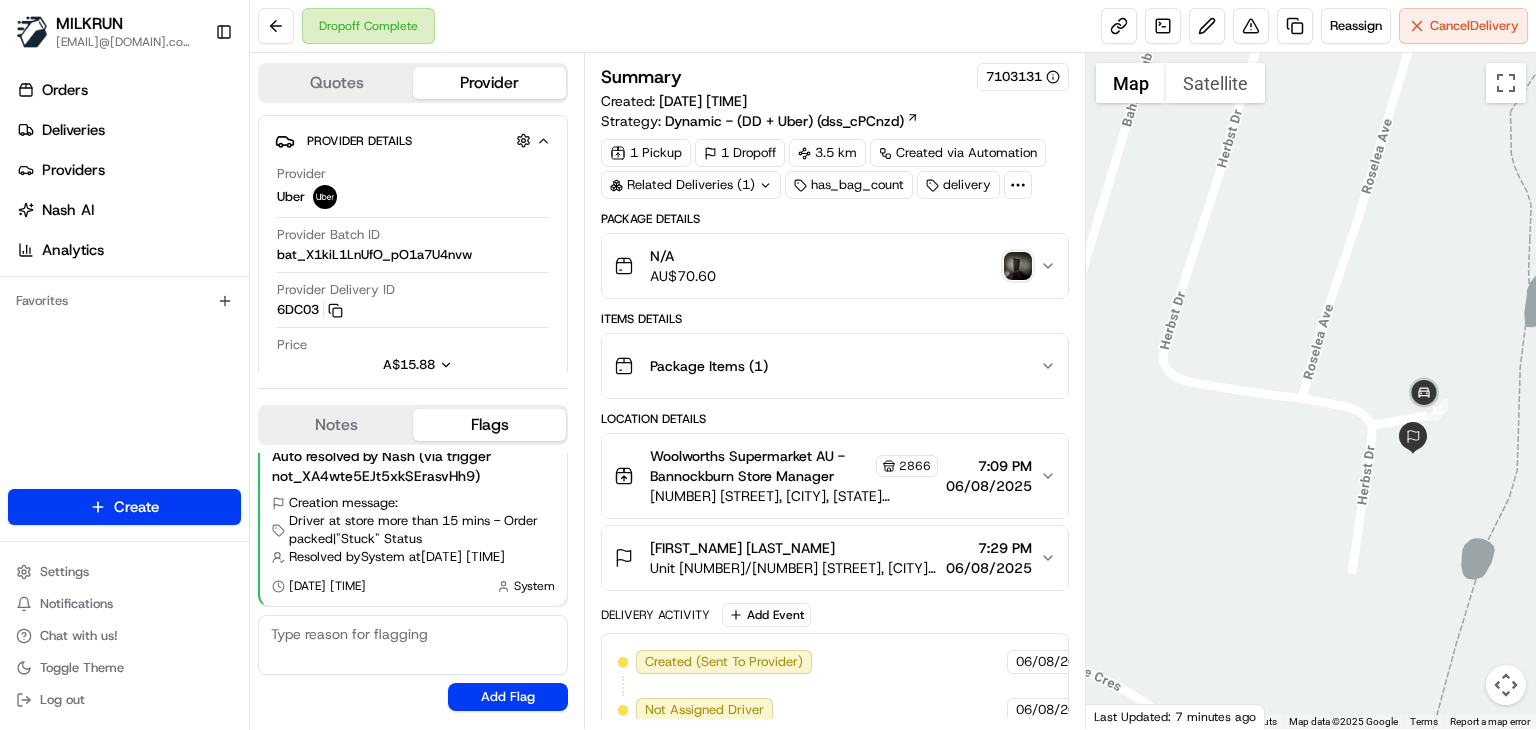 drag, startPoint x: 1392, startPoint y: 530, endPoint x: 1356, endPoint y: 515, distance: 39 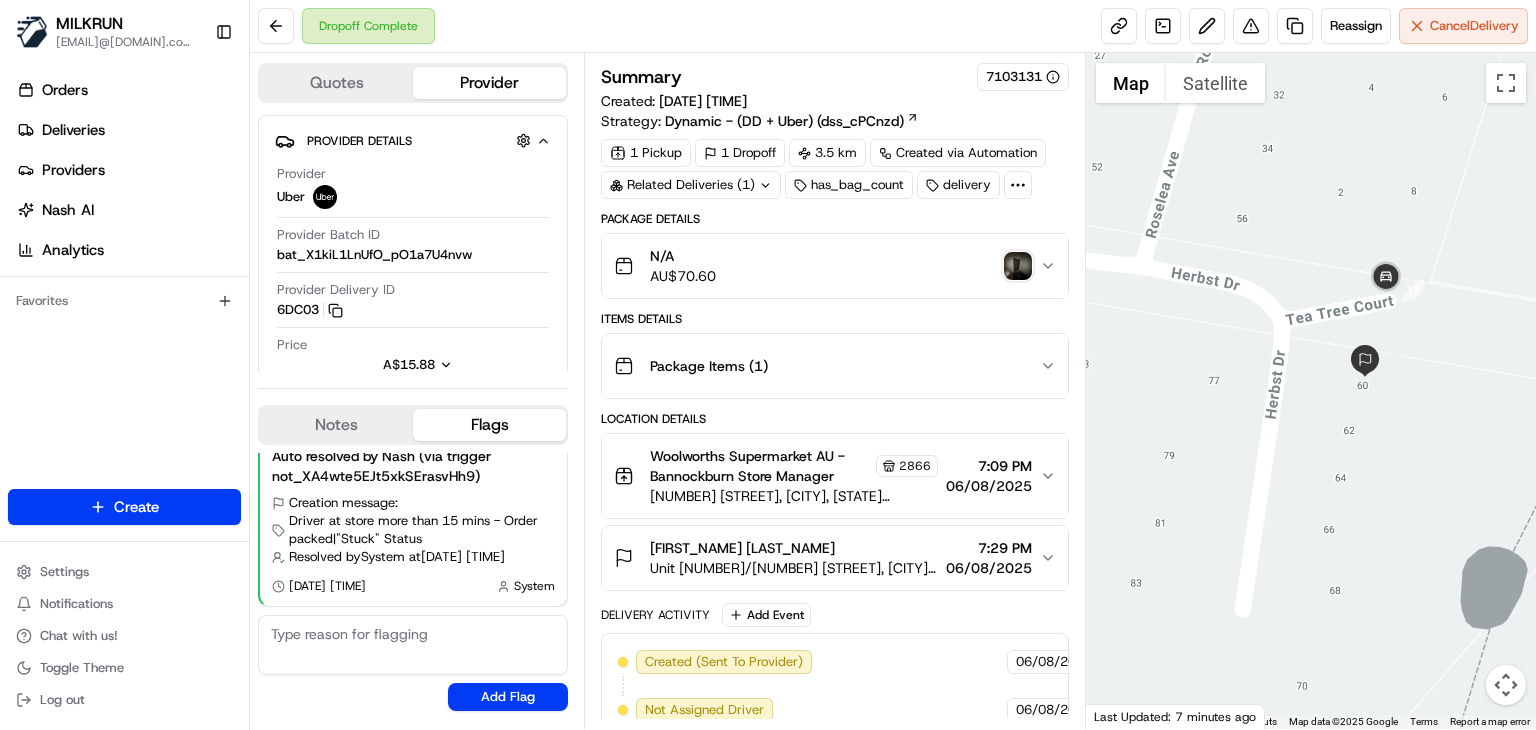 drag, startPoint x: 1324, startPoint y: 457, endPoint x: 1331, endPoint y: 495, distance: 38.63936 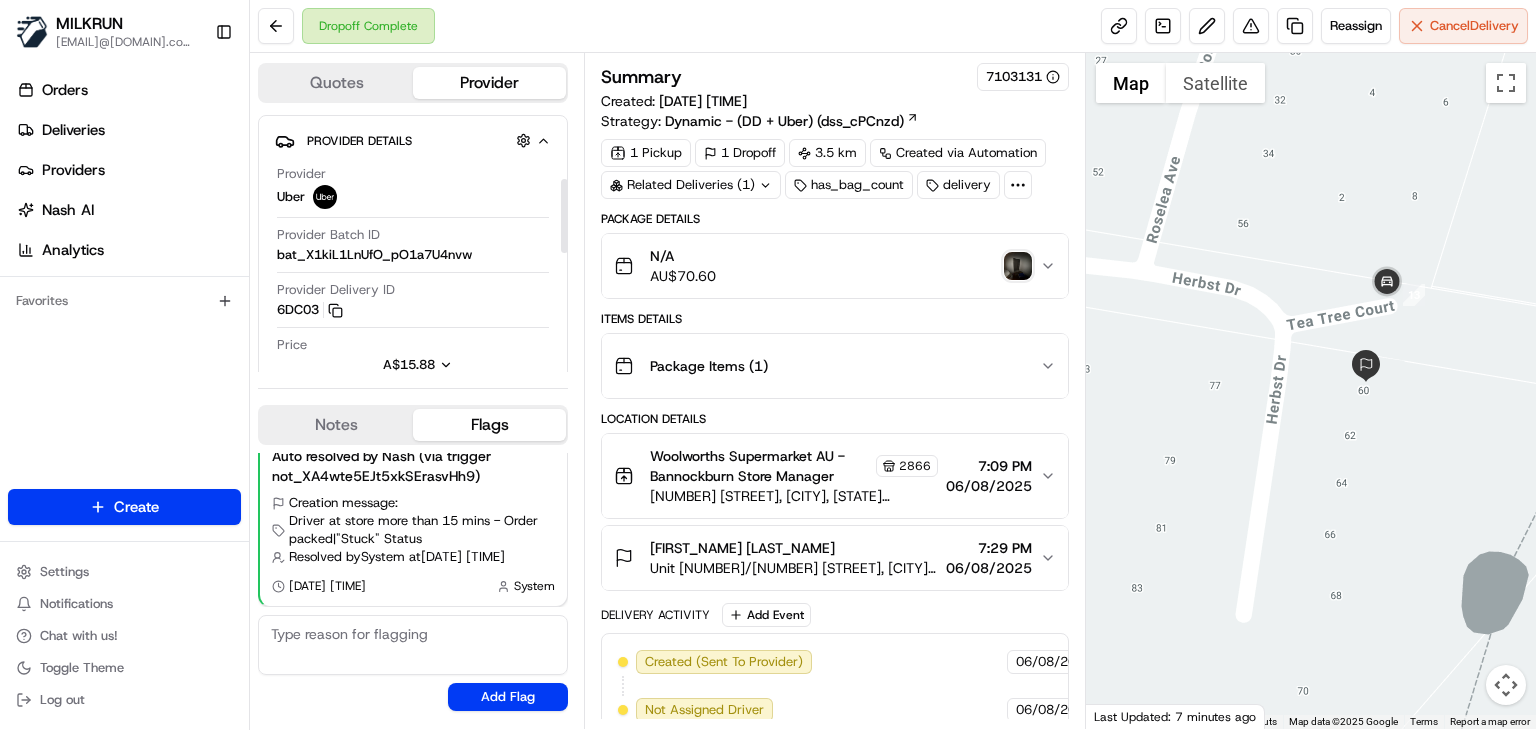 scroll, scrollTop: 312, scrollLeft: 0, axis: vertical 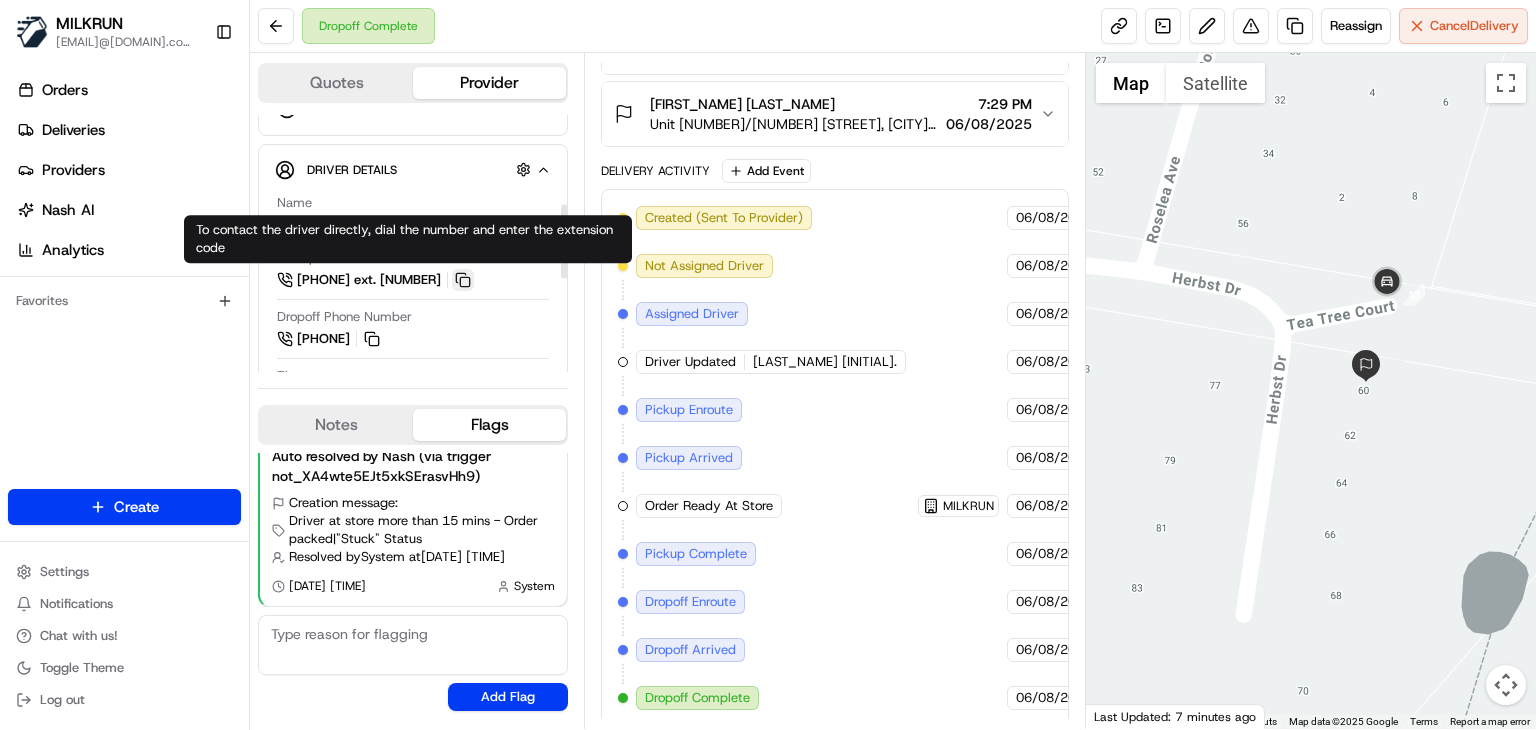 click at bounding box center (463, 280) 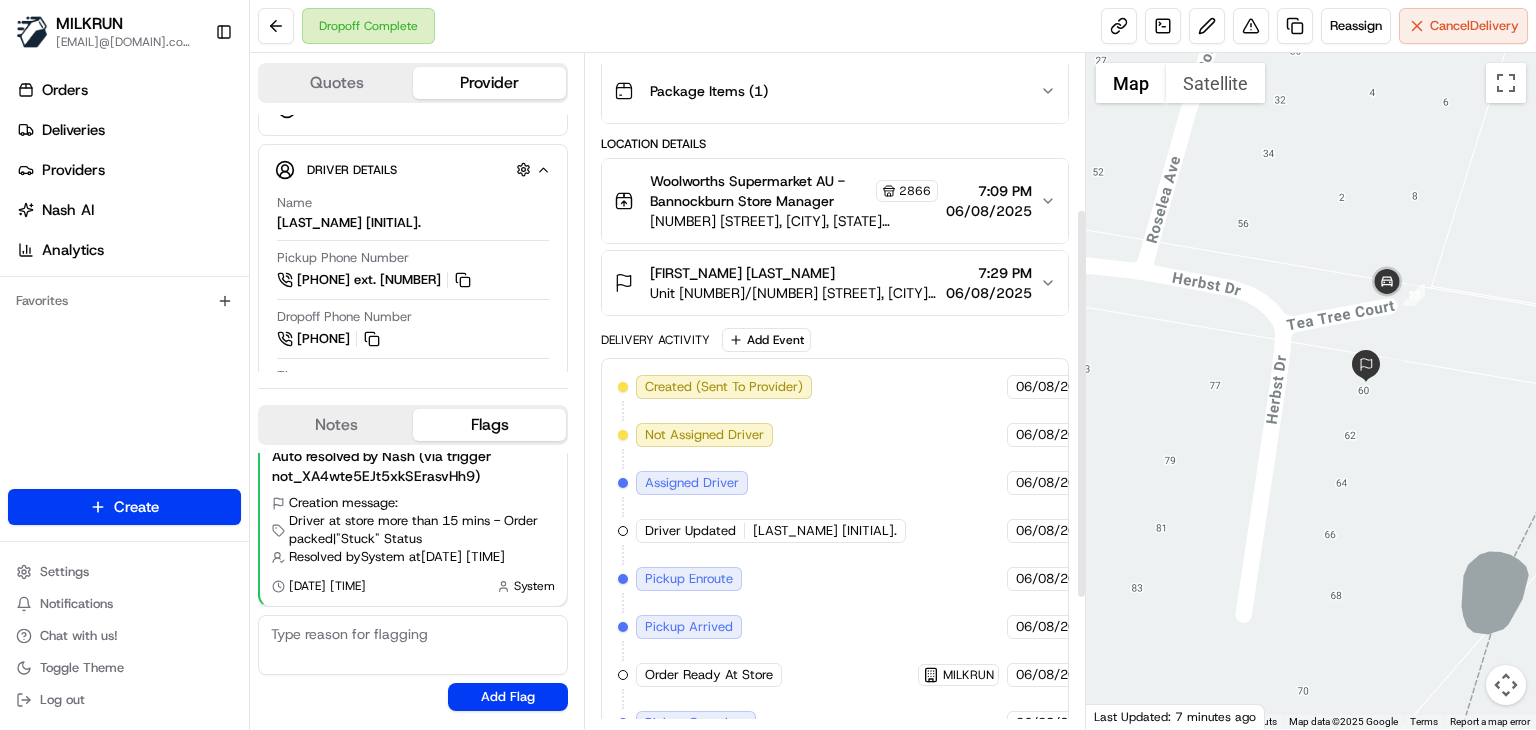 scroll, scrollTop: 268, scrollLeft: 0, axis: vertical 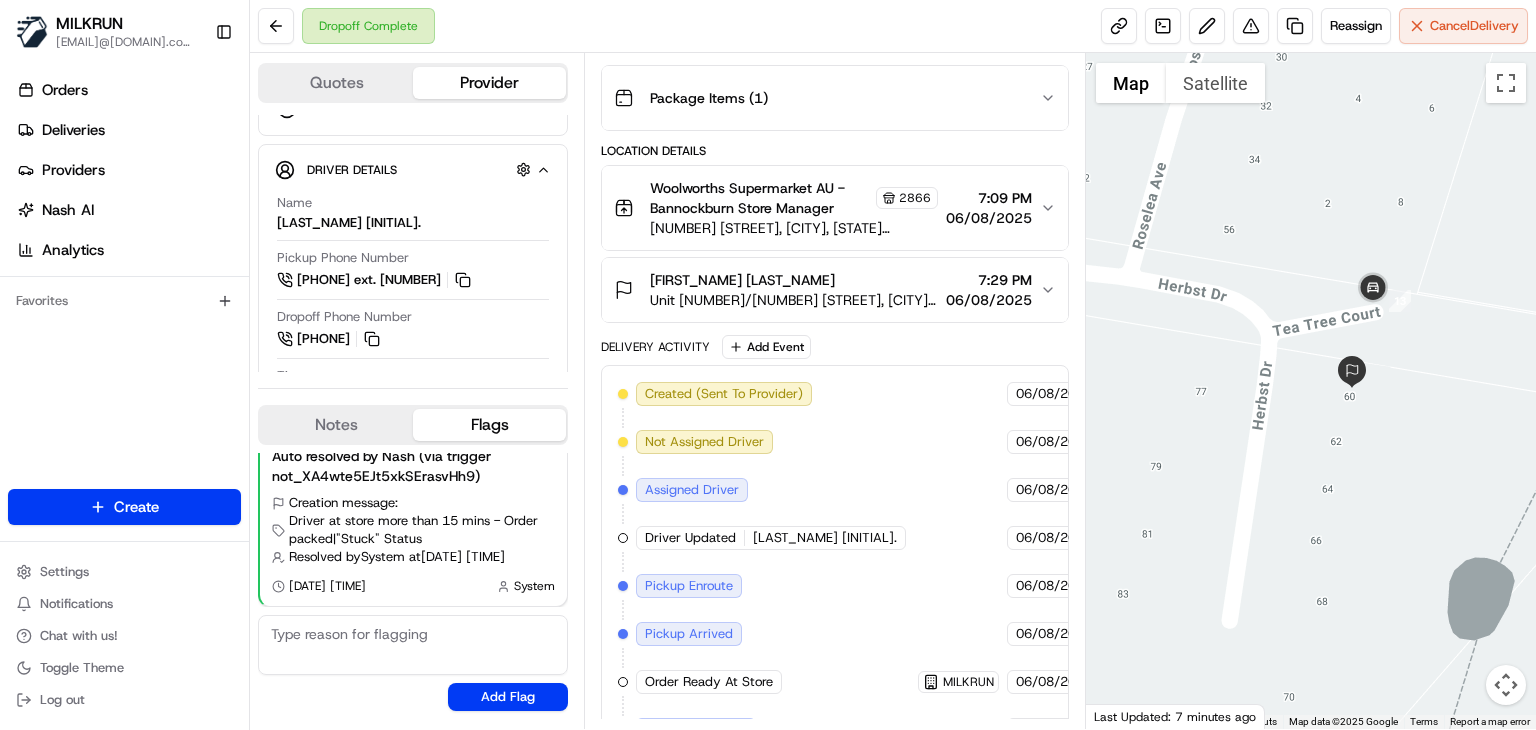 drag, startPoint x: 1355, startPoint y: 484, endPoint x: 1336, endPoint y: 492, distance: 20.615528 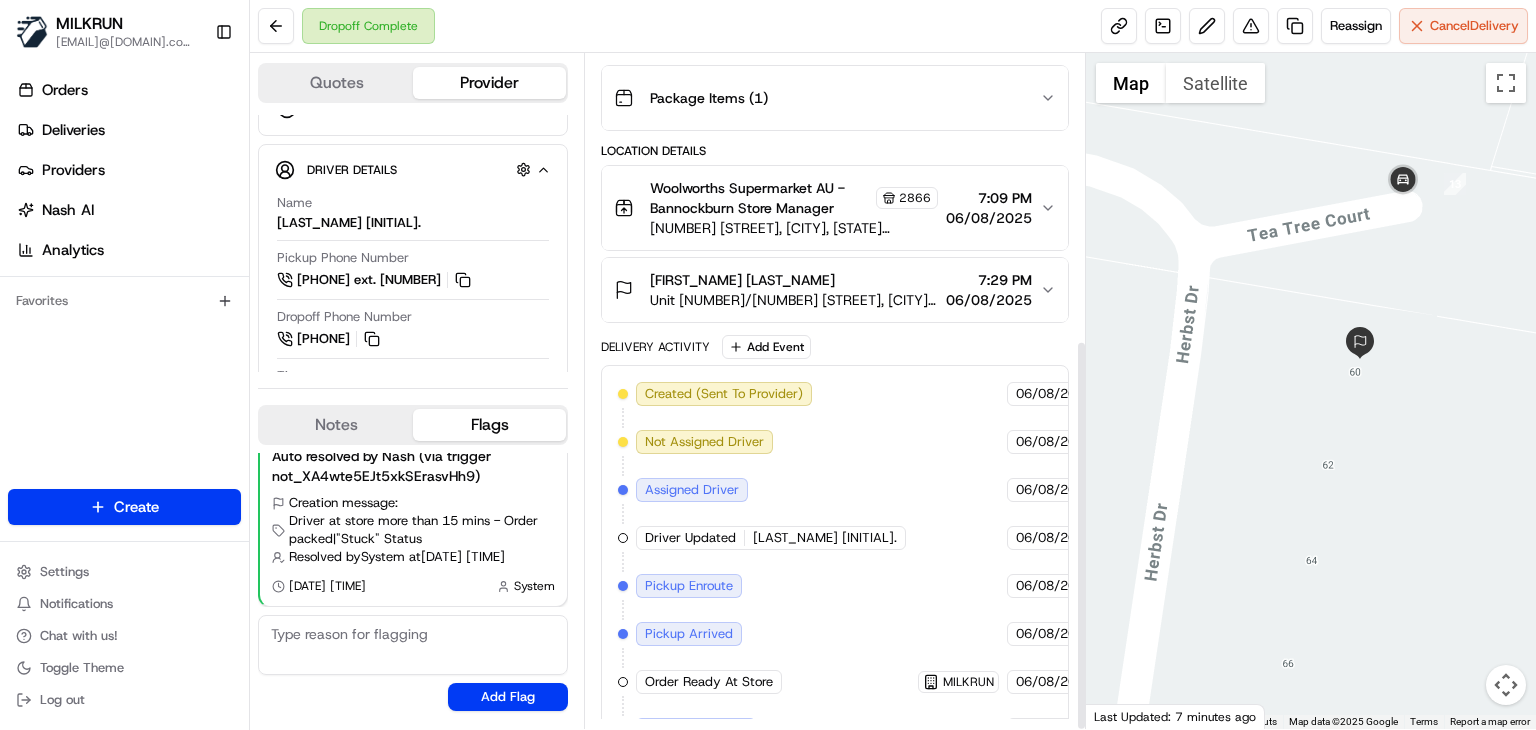 scroll, scrollTop: 492, scrollLeft: 0, axis: vertical 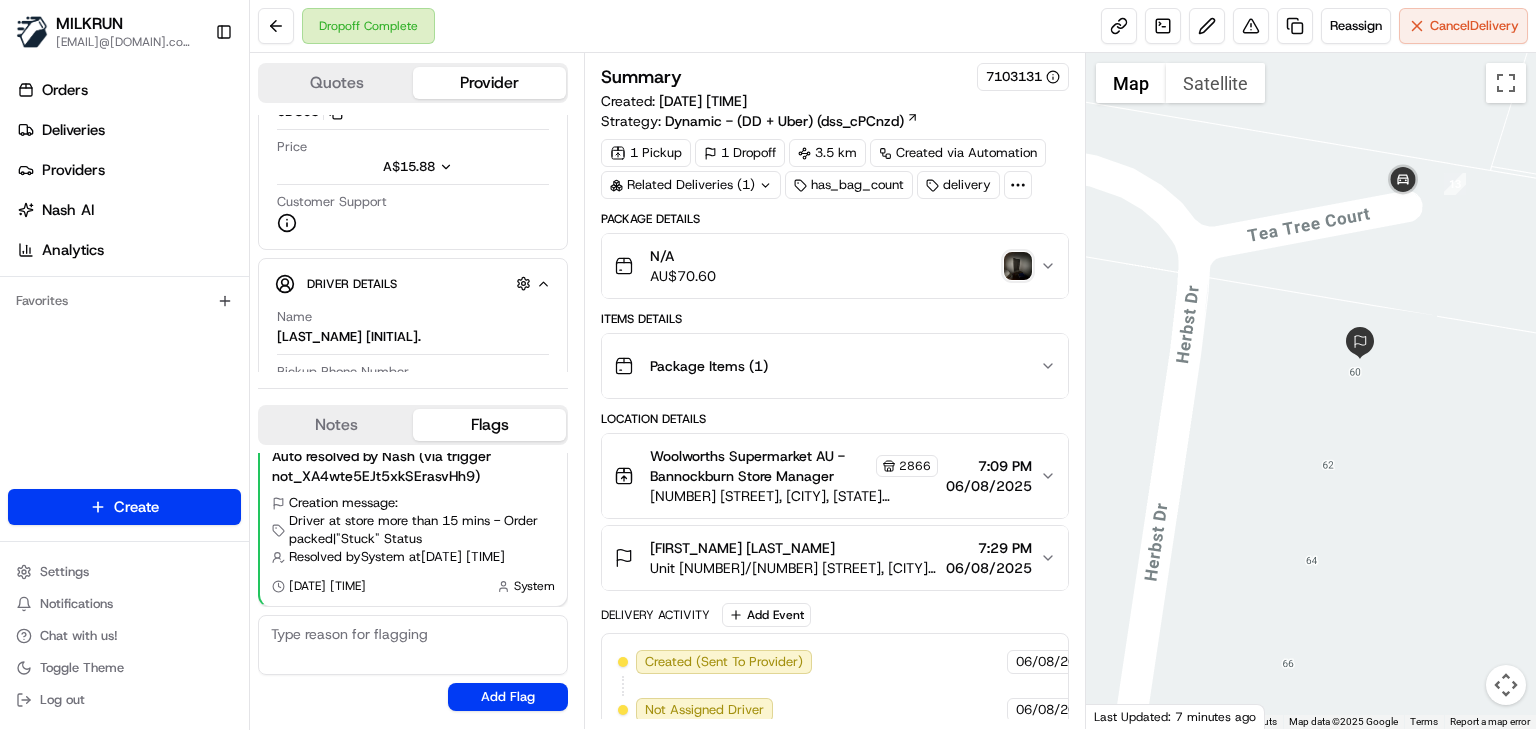click at bounding box center (1018, 266) 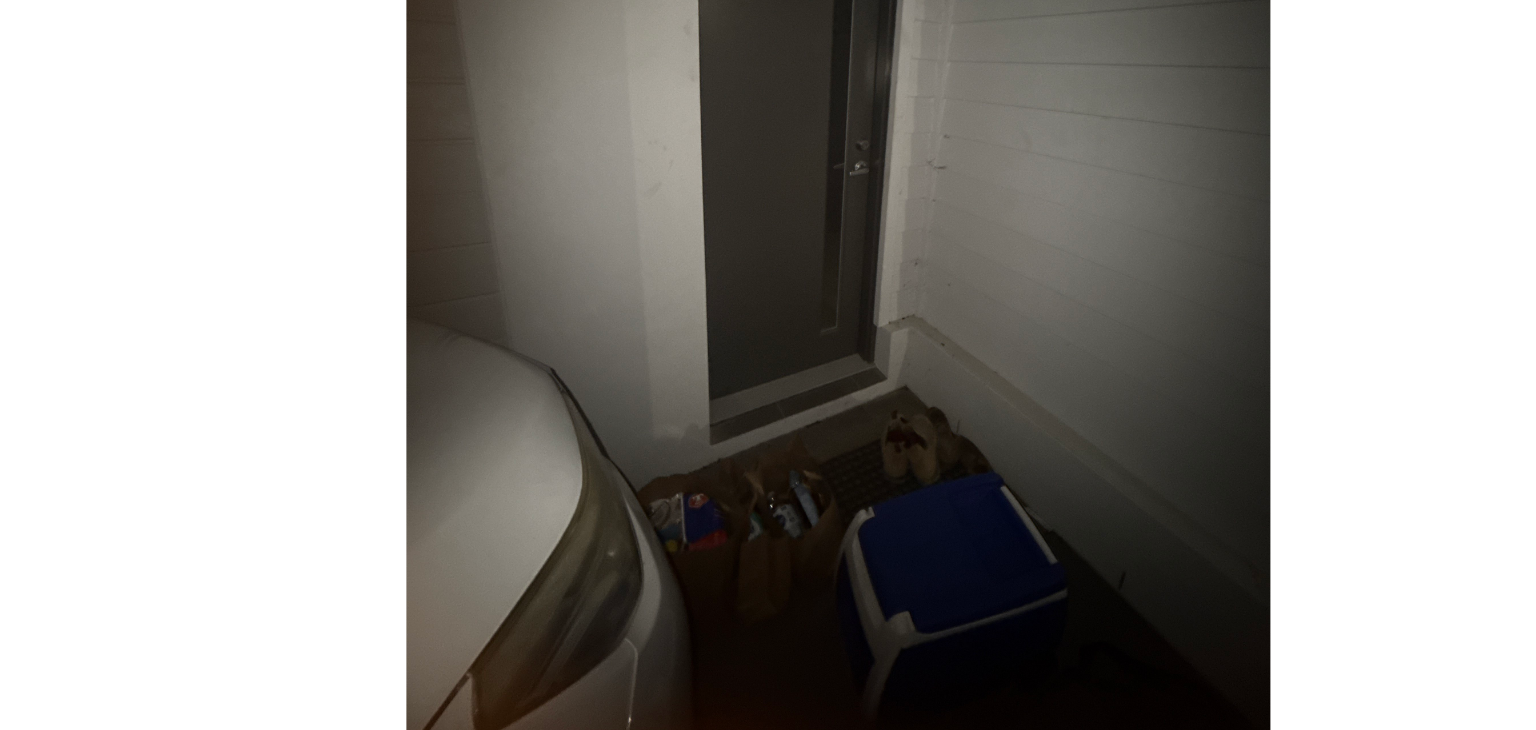 click at bounding box center (768, 245) 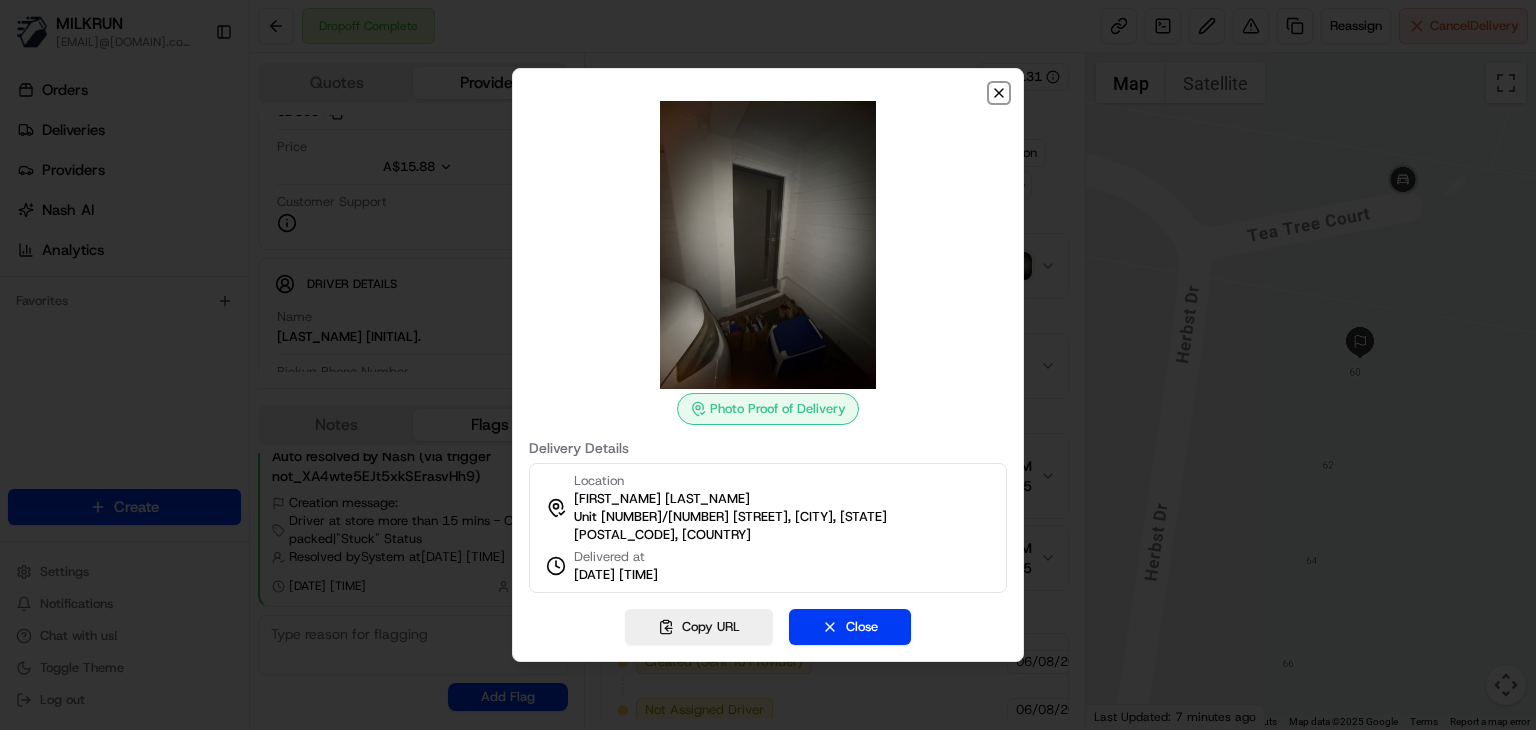 click 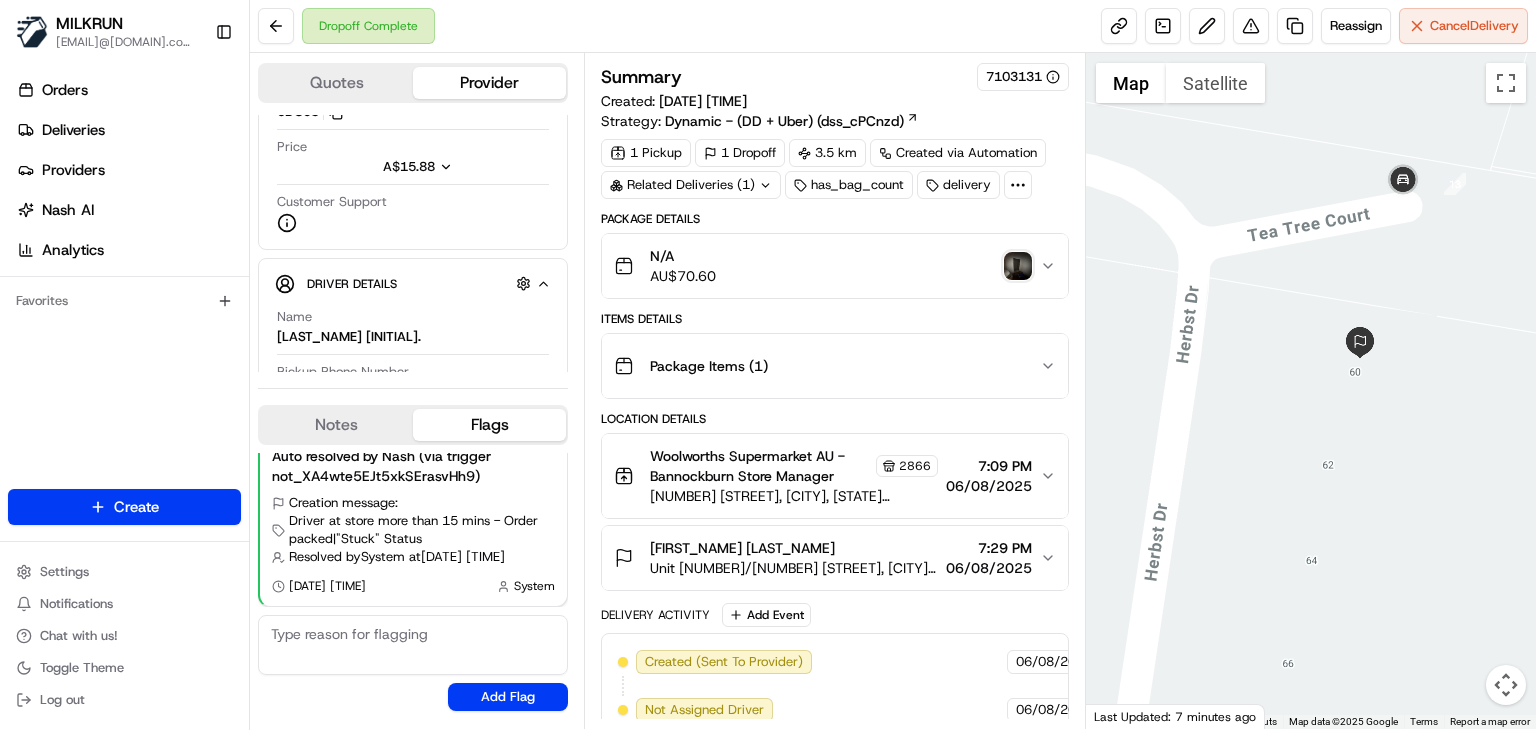 scroll, scrollTop: 492, scrollLeft: 0, axis: vertical 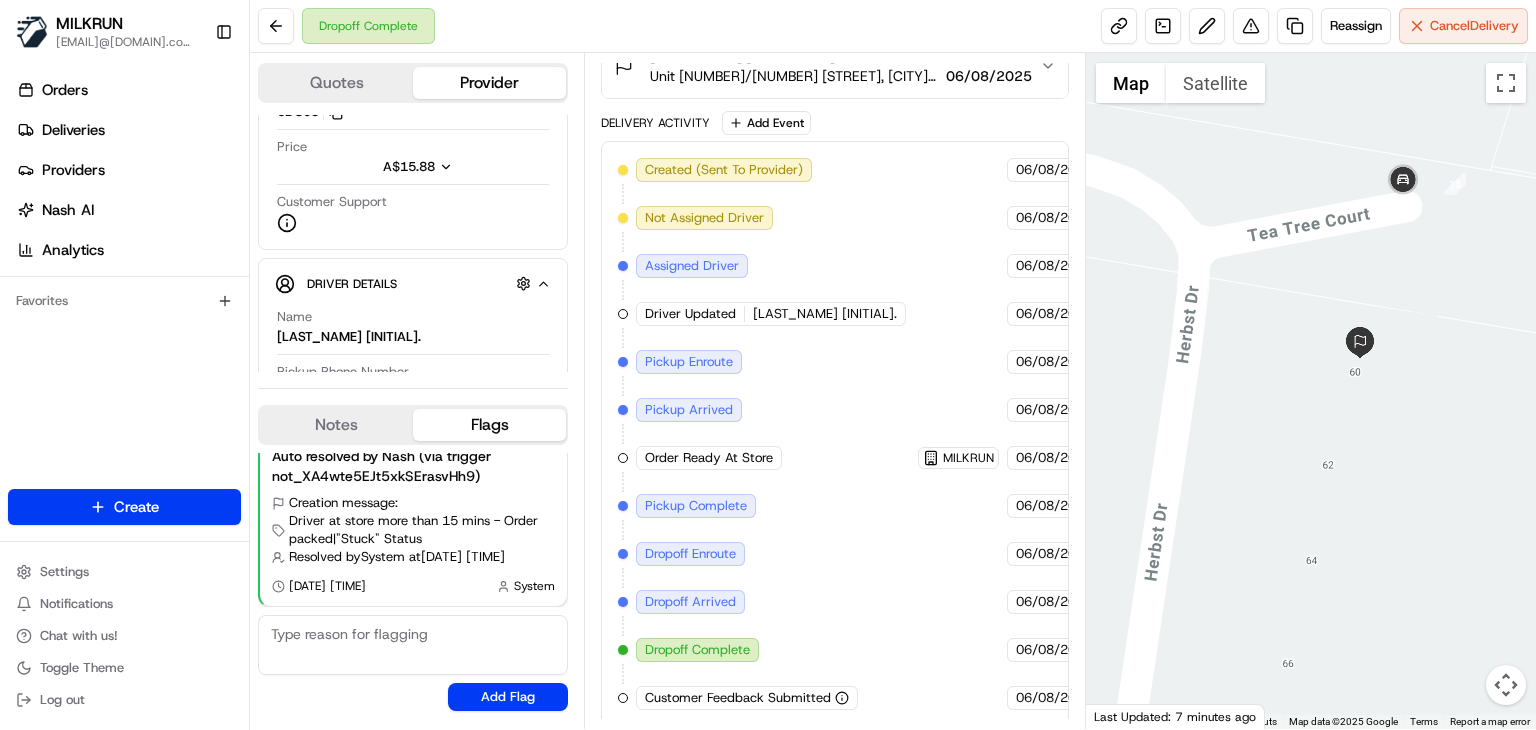 drag, startPoint x: 1385, startPoint y: 371, endPoint x: 1308, endPoint y: 425, distance: 94.04786 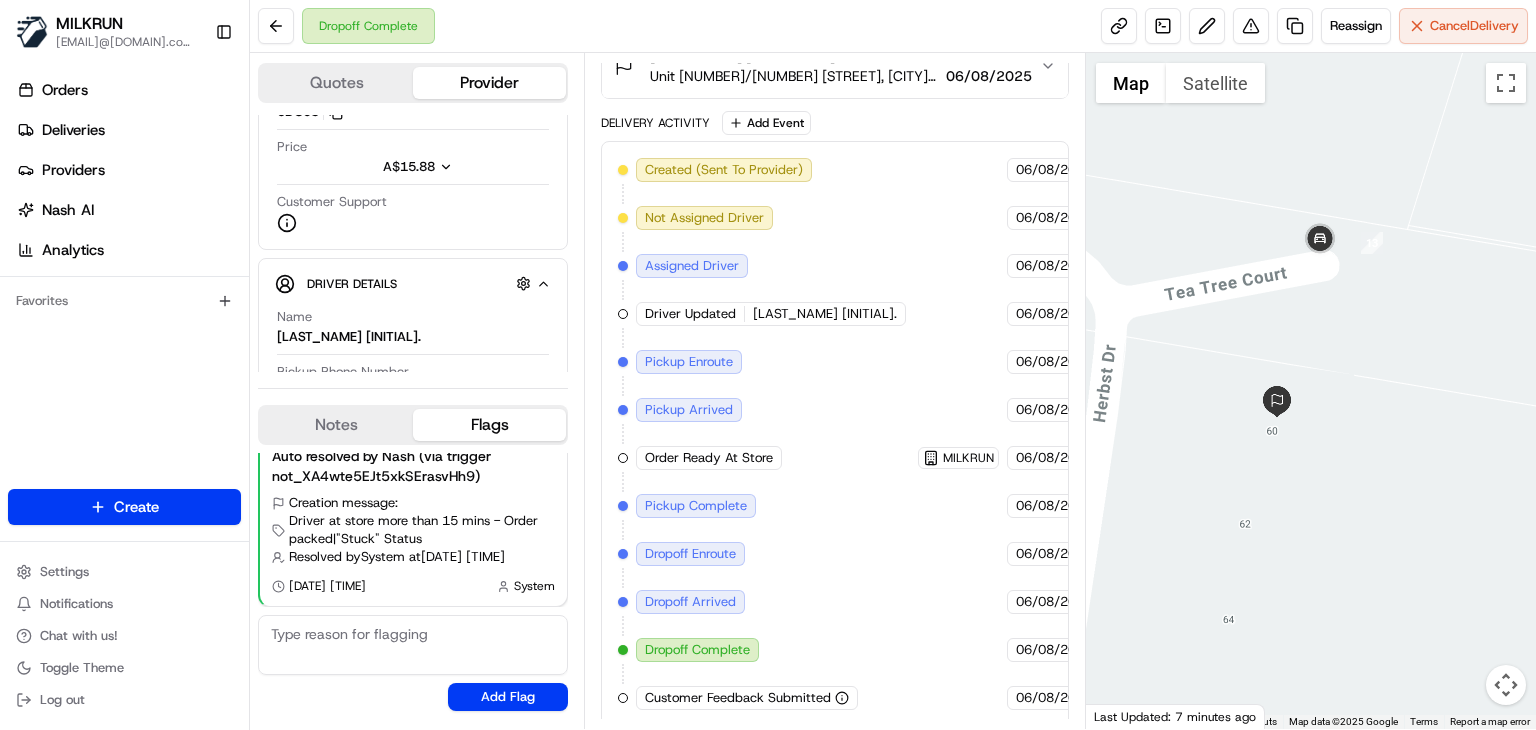 drag, startPoint x: 1195, startPoint y: 421, endPoint x: 1236, endPoint y: 461, distance: 57.280014 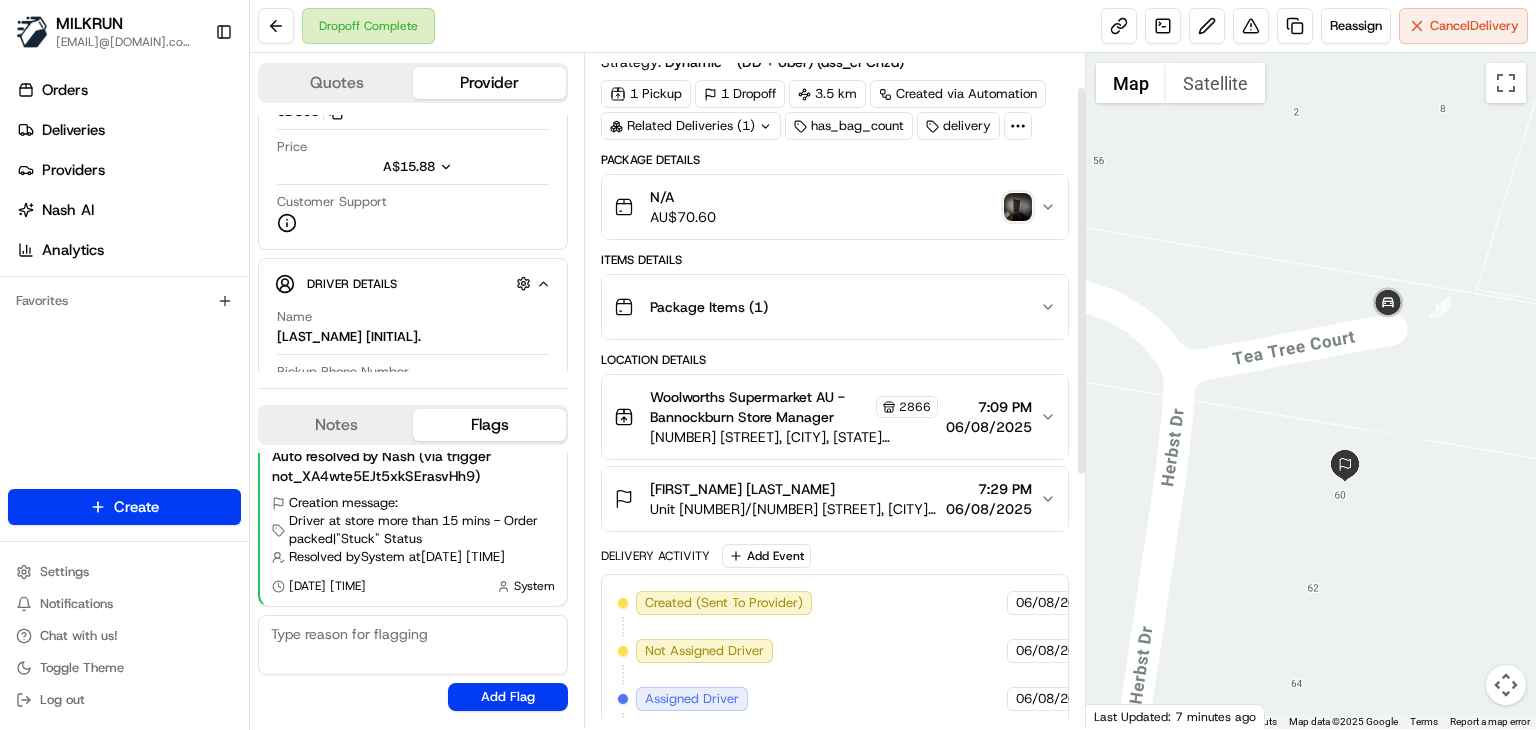 scroll, scrollTop: 27, scrollLeft: 0, axis: vertical 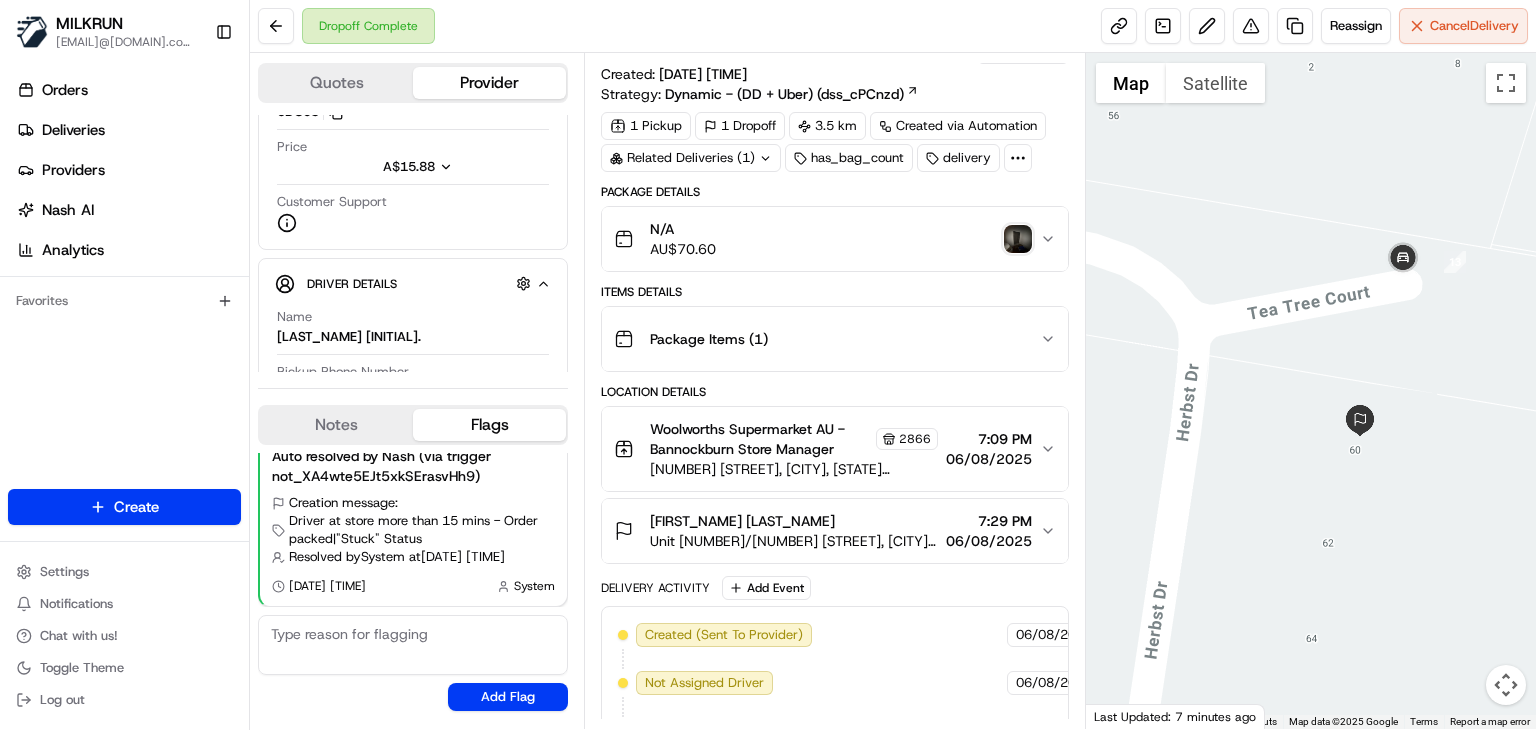 drag, startPoint x: 1241, startPoint y: 529, endPoint x: 1267, endPoint y: 451, distance: 82.219215 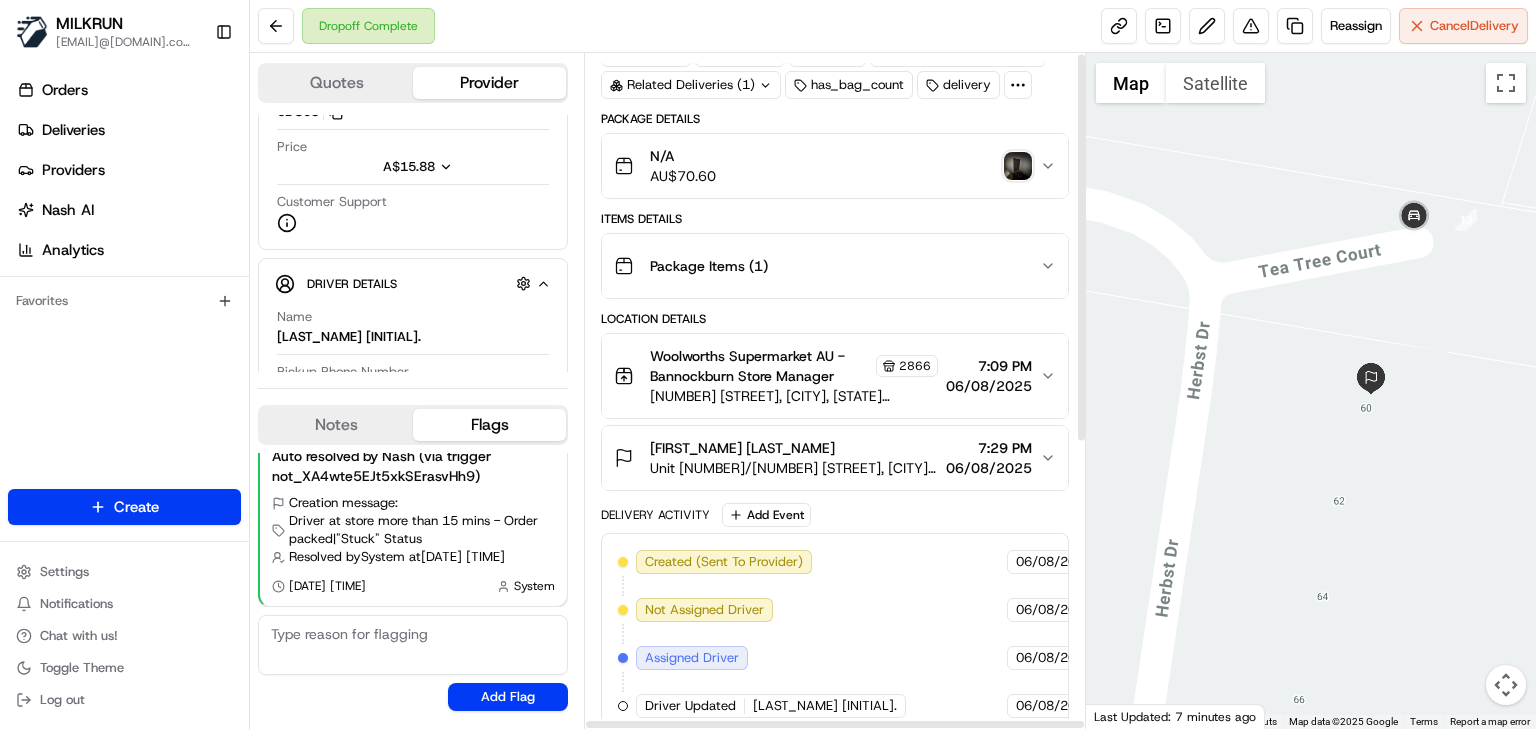 scroll, scrollTop: 0, scrollLeft: 0, axis: both 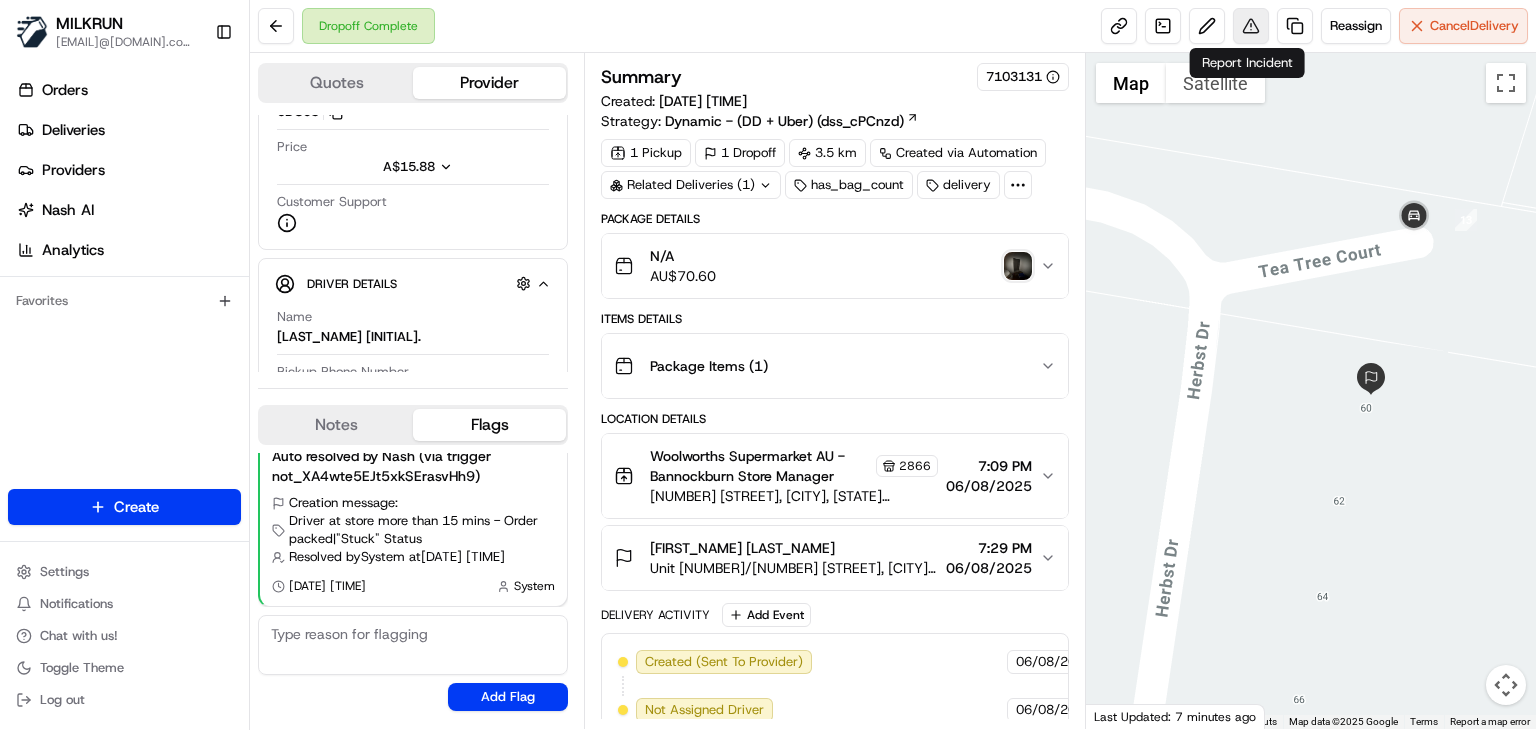click at bounding box center [1251, 26] 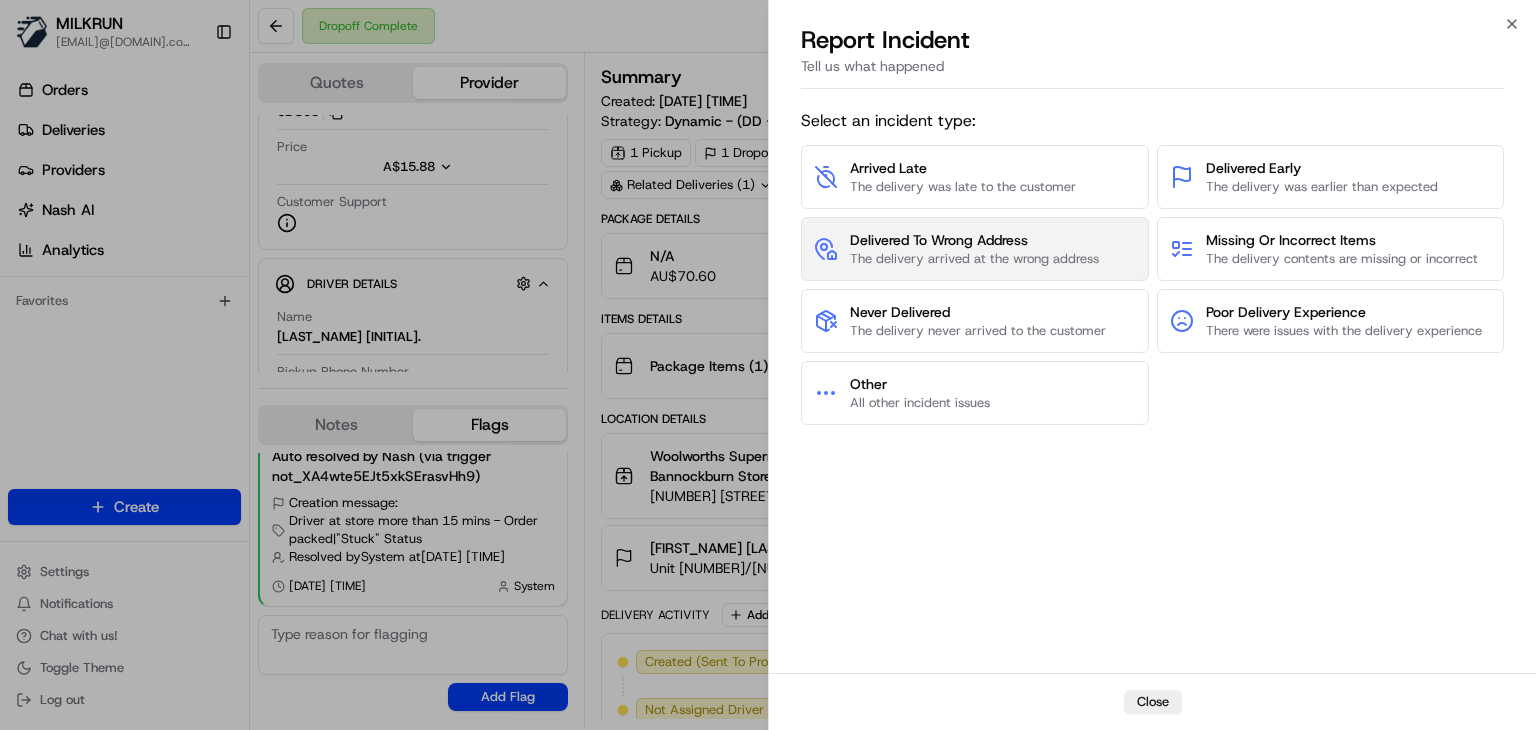 click on "Delivered To Wrong Address" at bounding box center [974, 240] 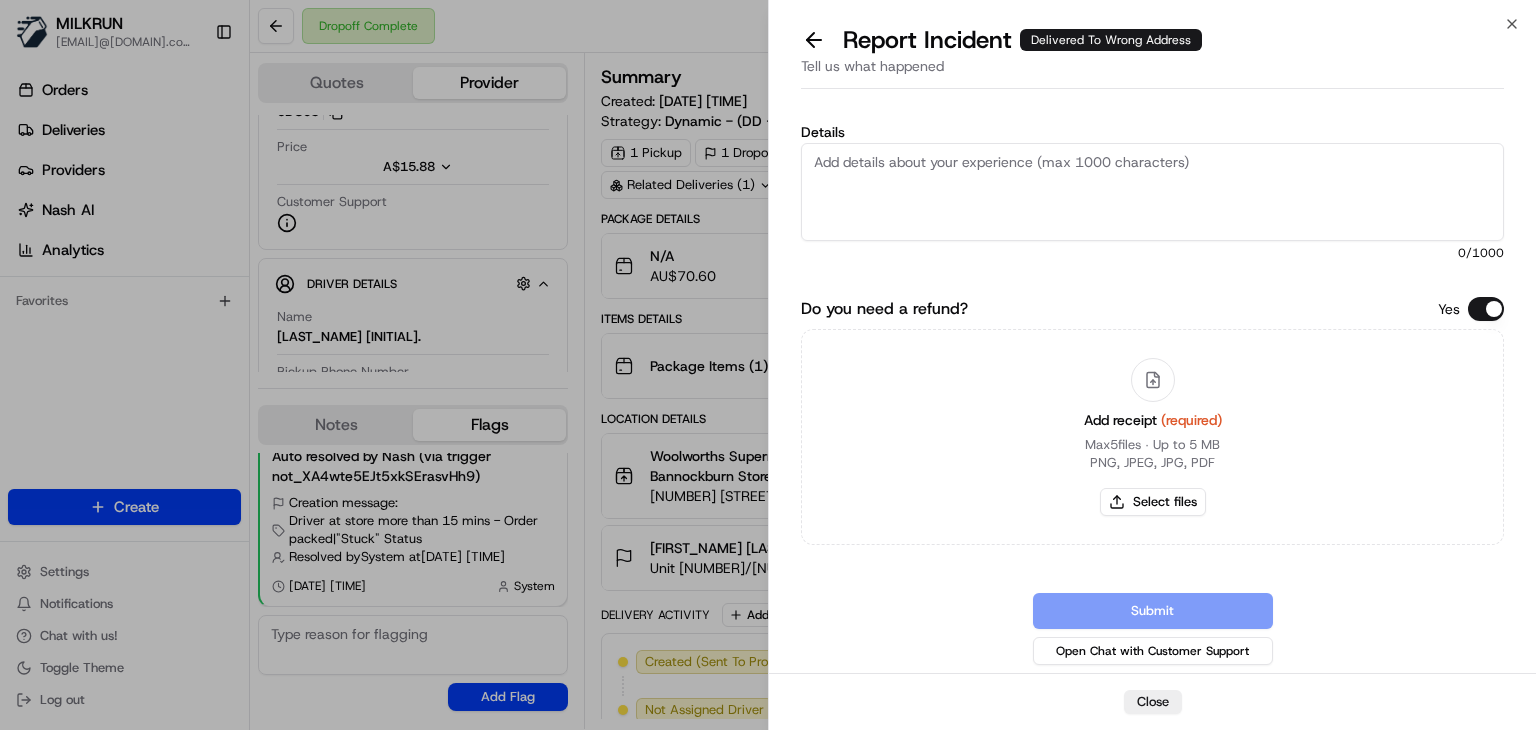 click on "Details" at bounding box center (1152, 192) 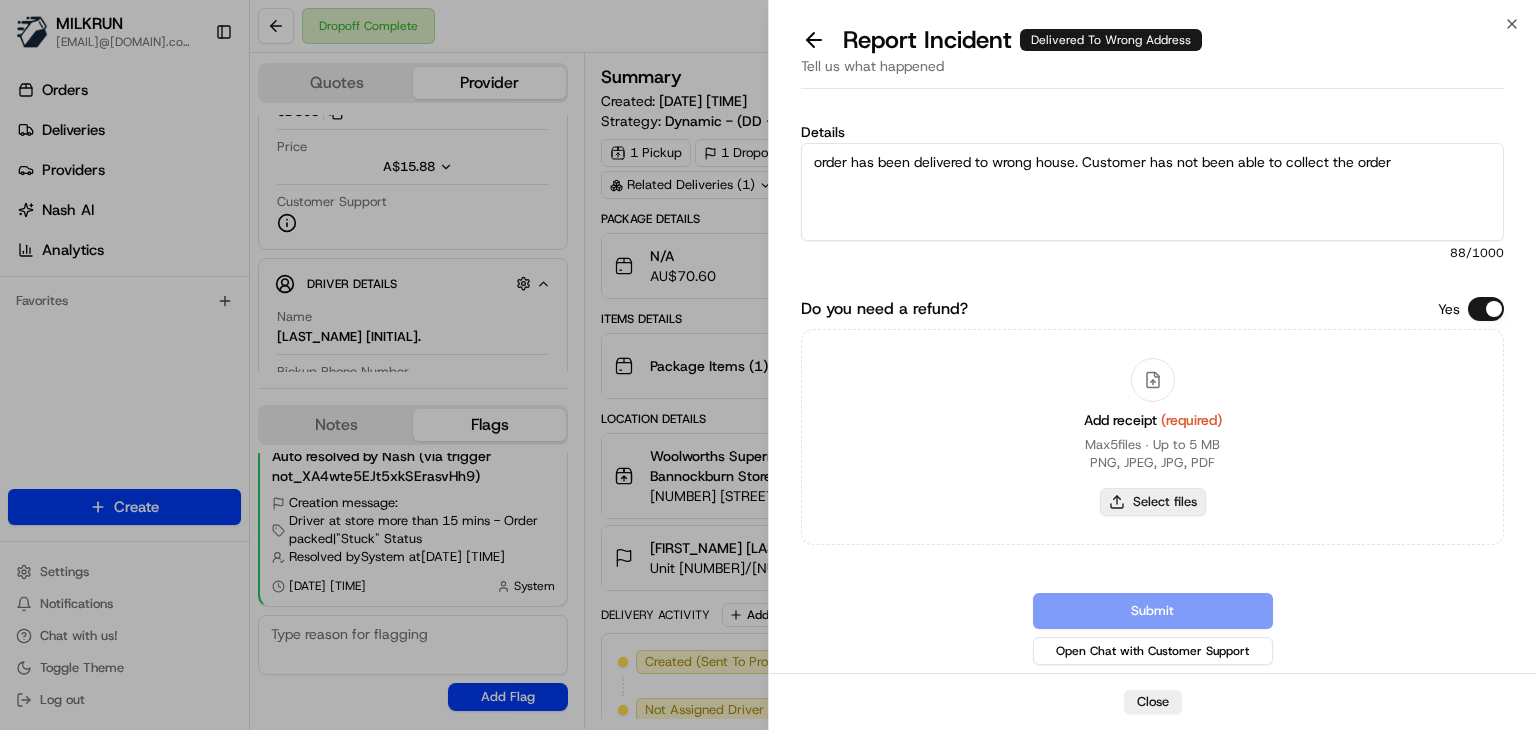 type on "order has been delivered to wrong house. Customer has not been able to collect the order" 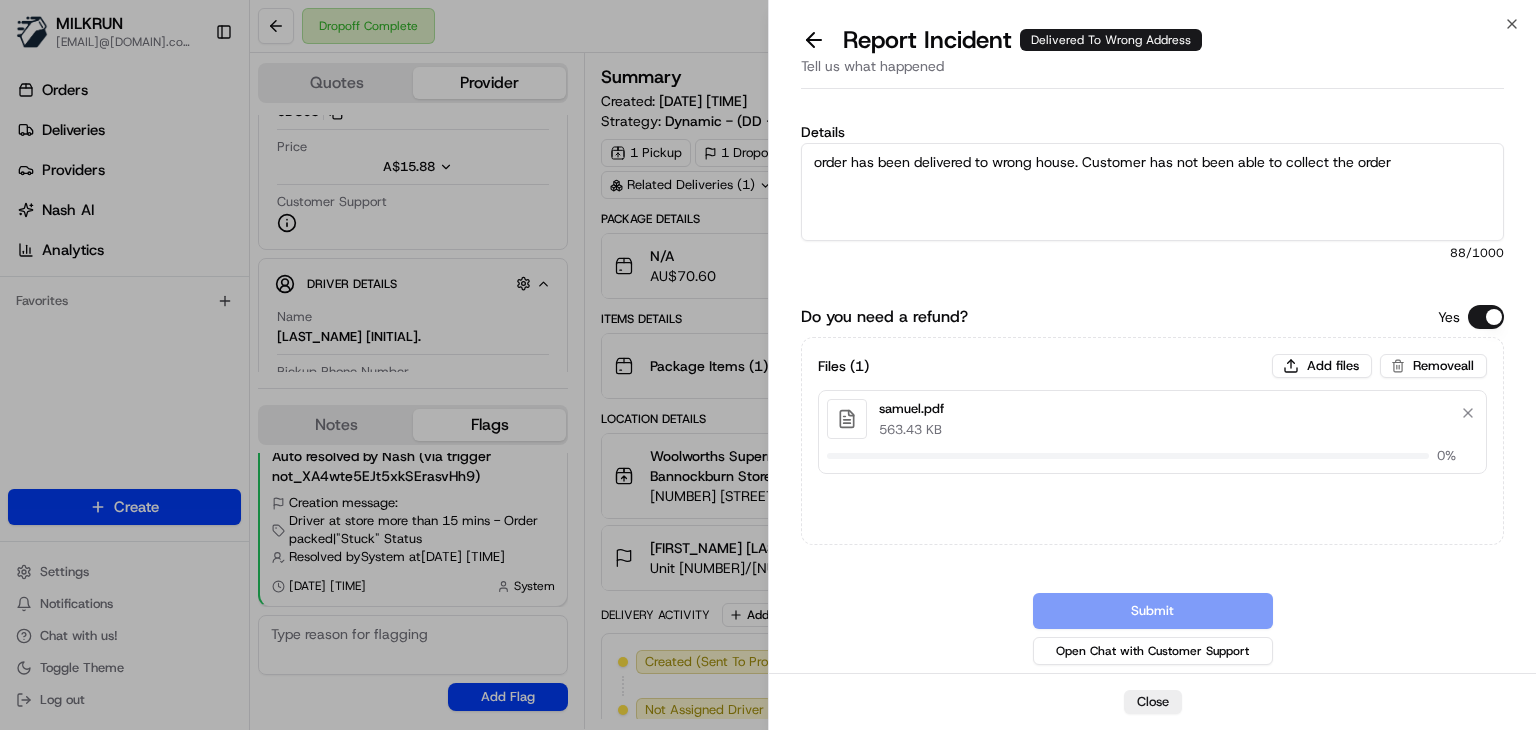 type 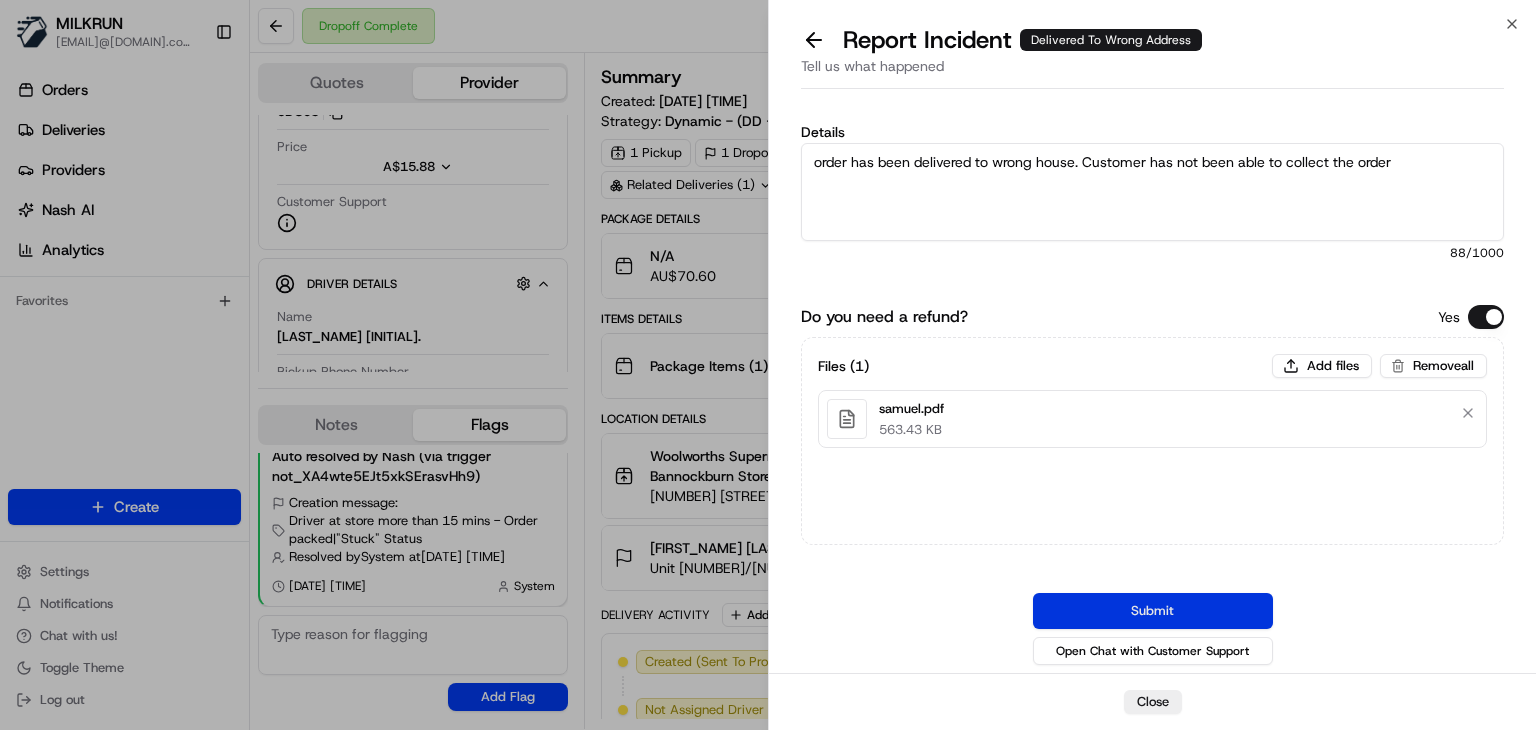 click on "Submit" at bounding box center [1153, 611] 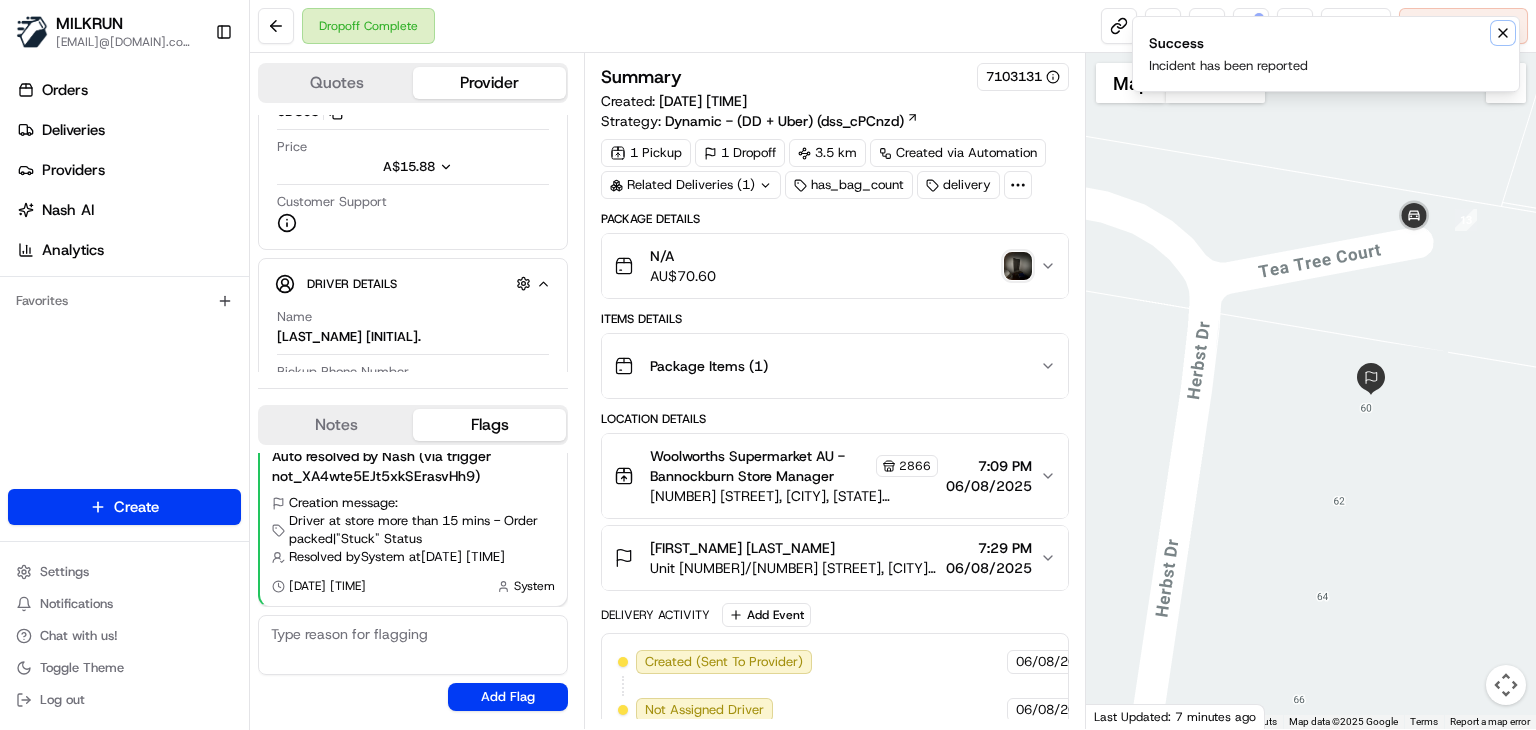 click 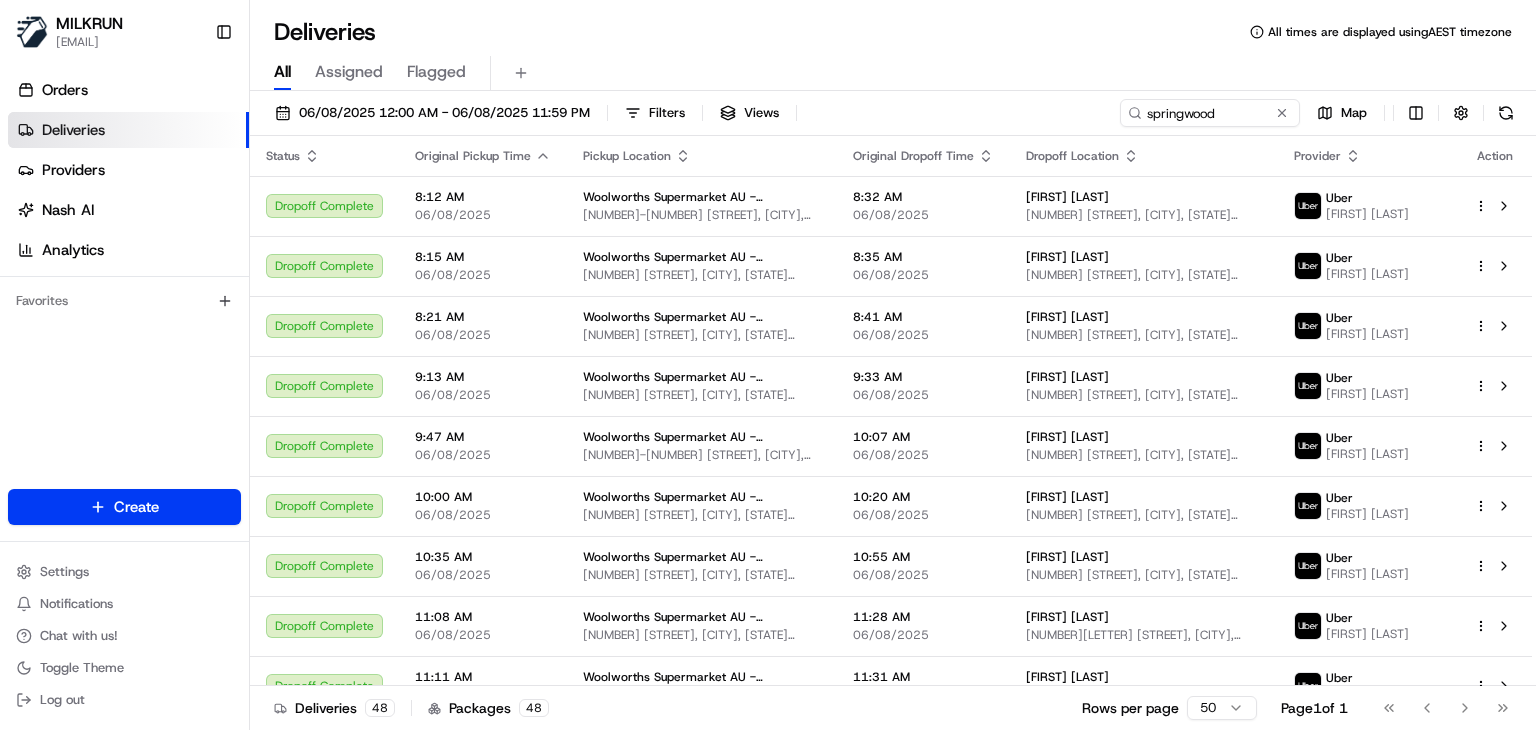 scroll, scrollTop: 0, scrollLeft: 0, axis: both 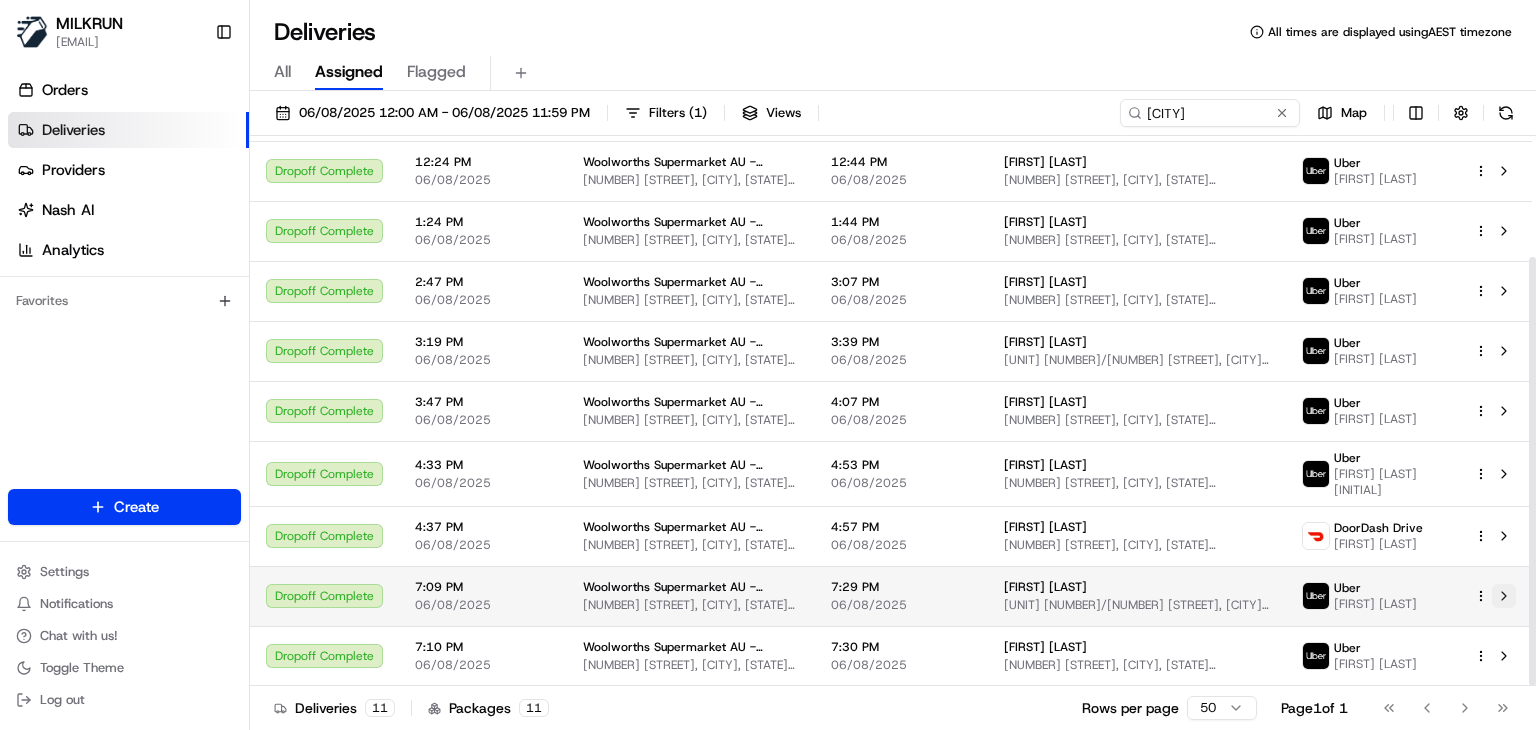 click at bounding box center (1504, 596) 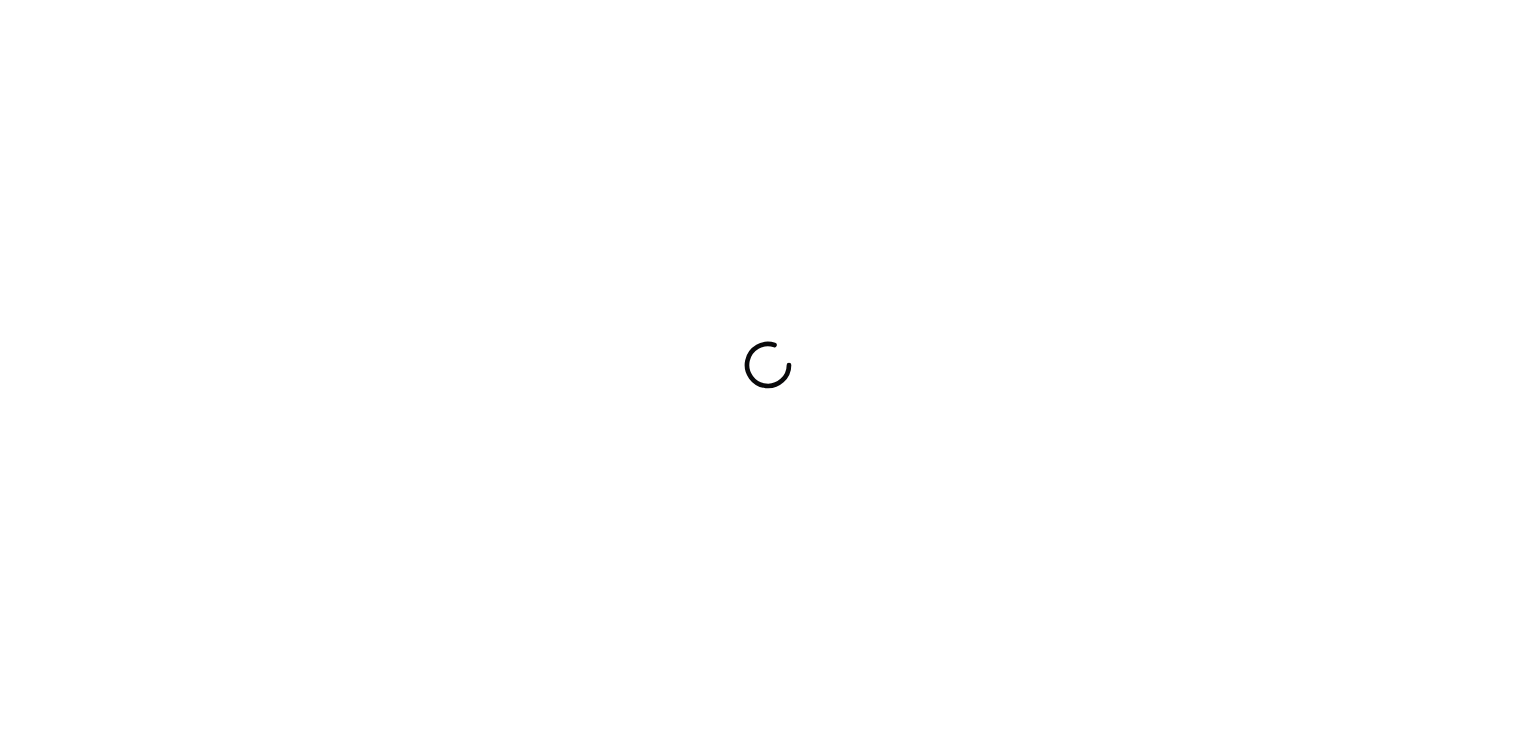 scroll, scrollTop: 0, scrollLeft: 0, axis: both 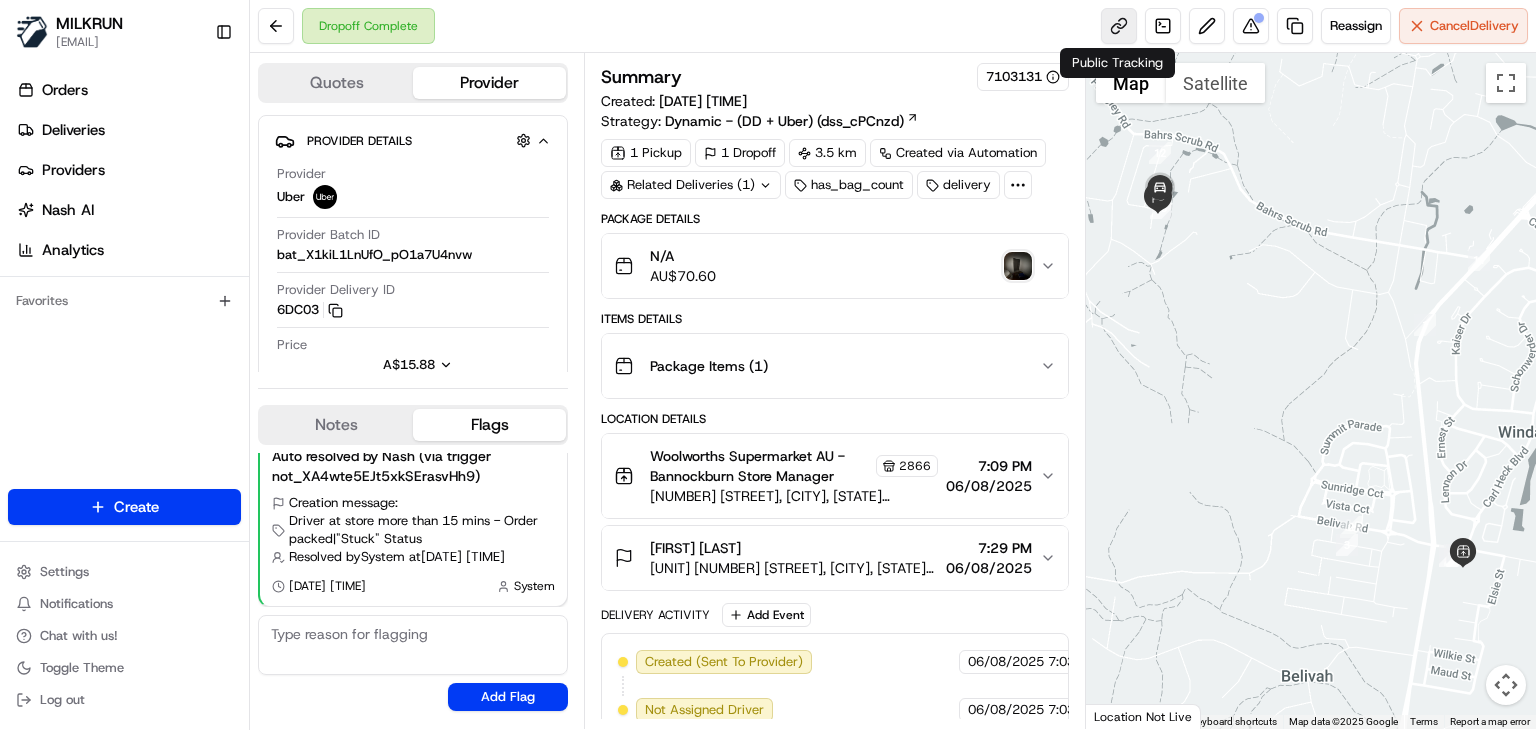 click at bounding box center [1119, 26] 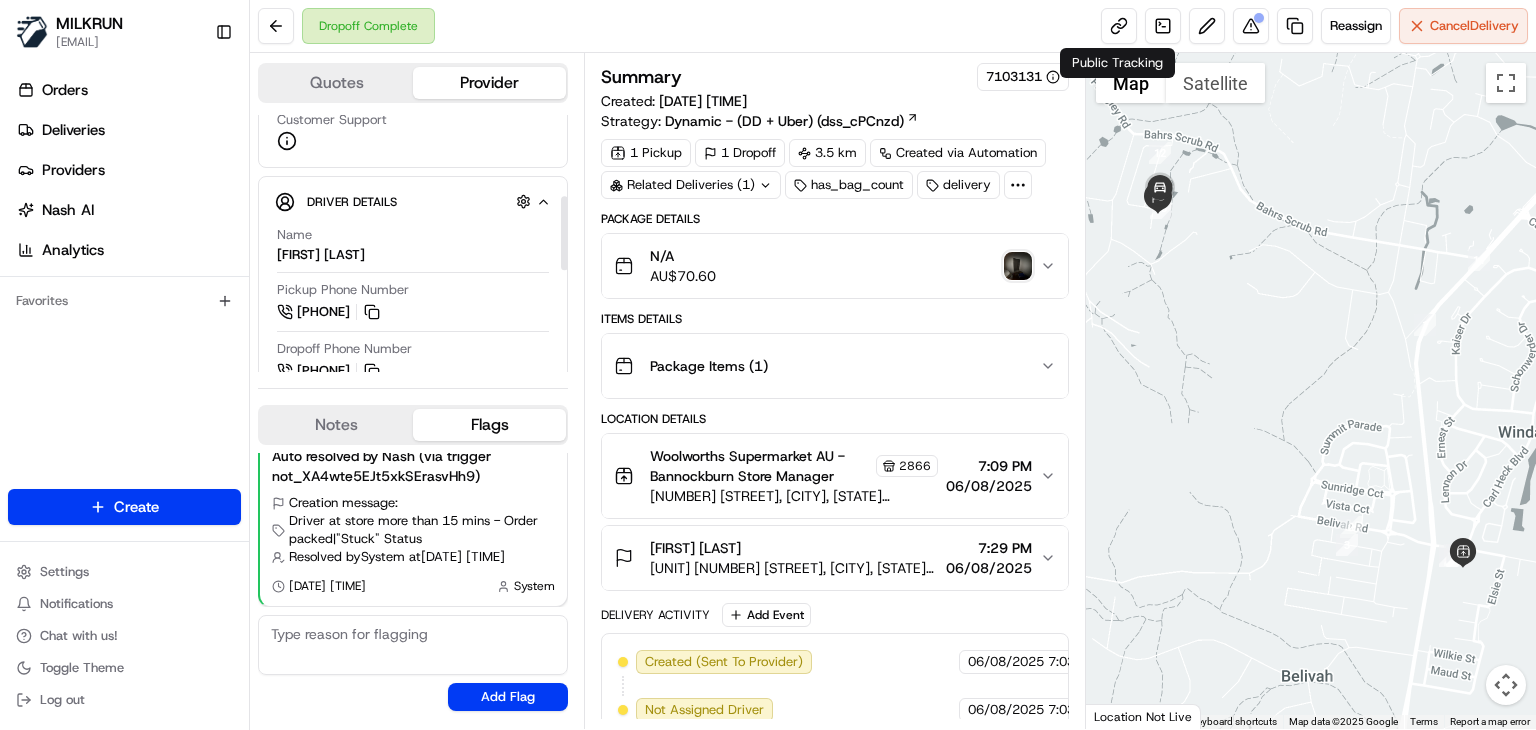 scroll, scrollTop: 283, scrollLeft: 0, axis: vertical 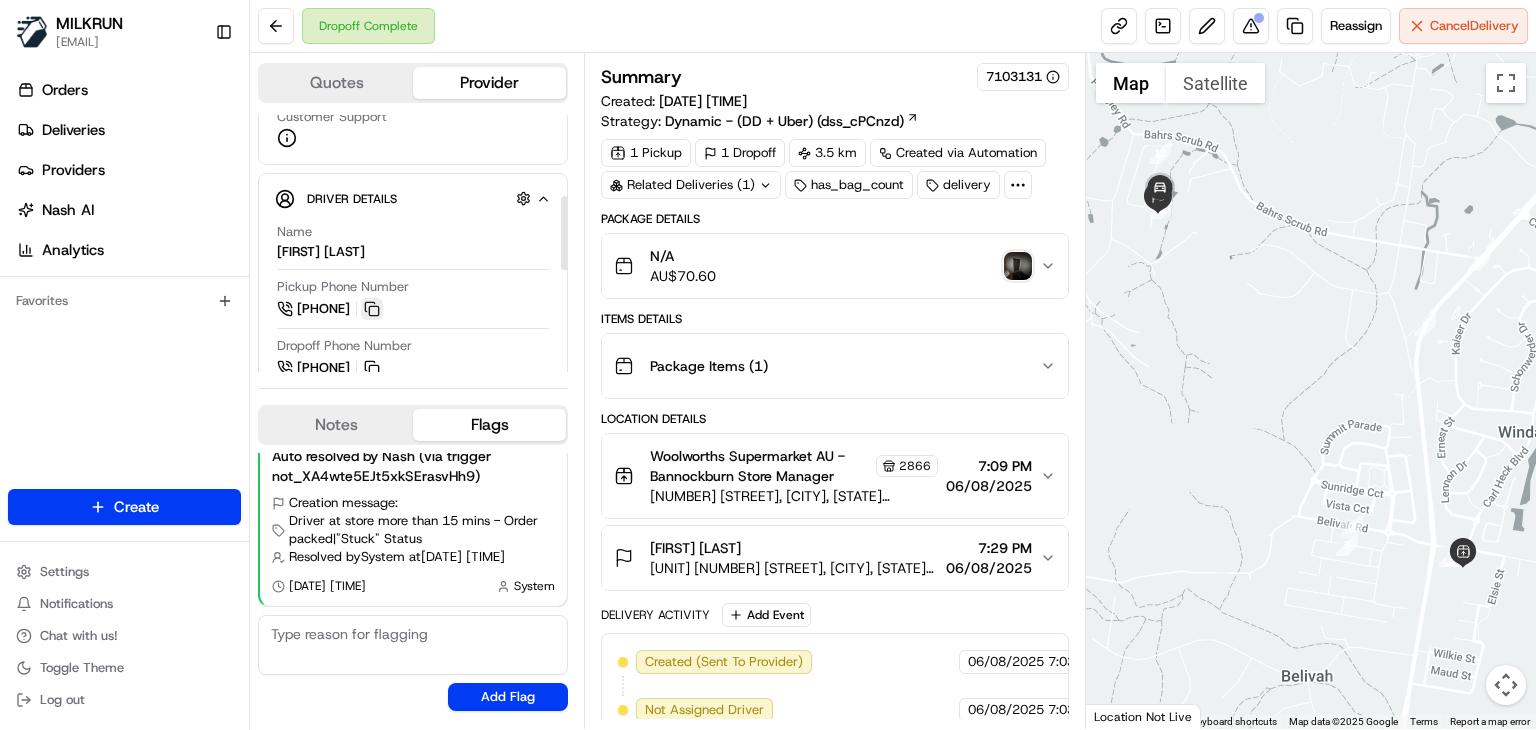 click at bounding box center [372, 309] 